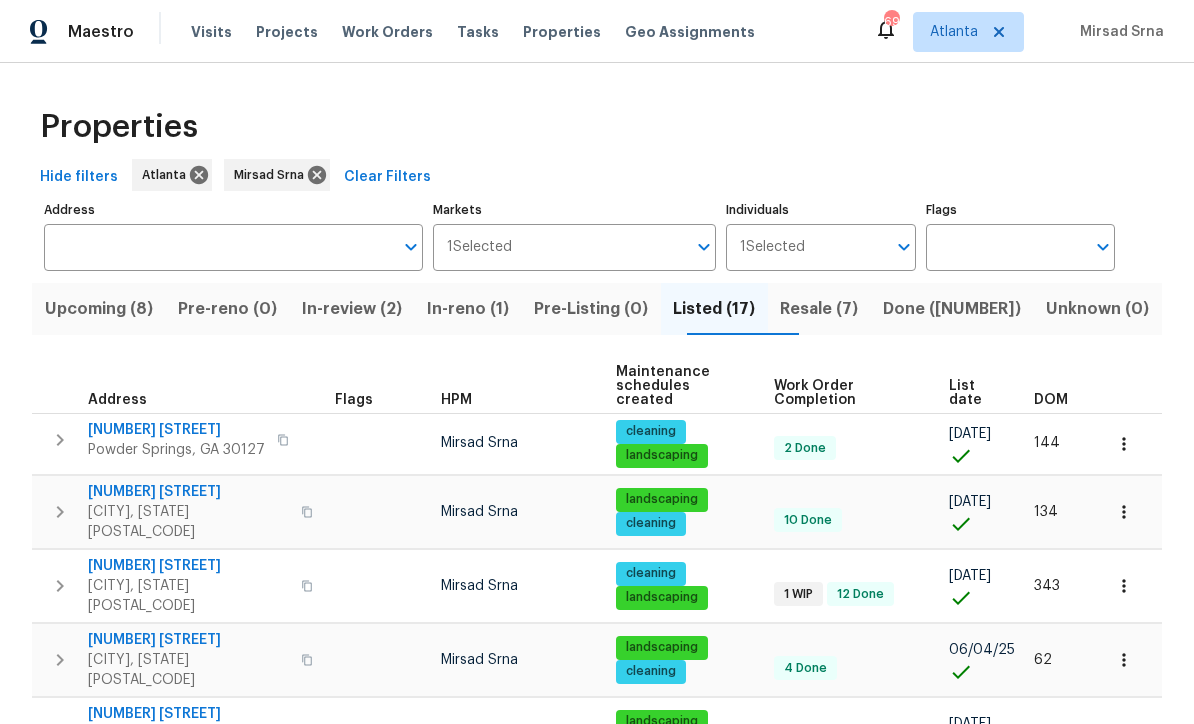 scroll, scrollTop: 0, scrollLeft: 0, axis: both 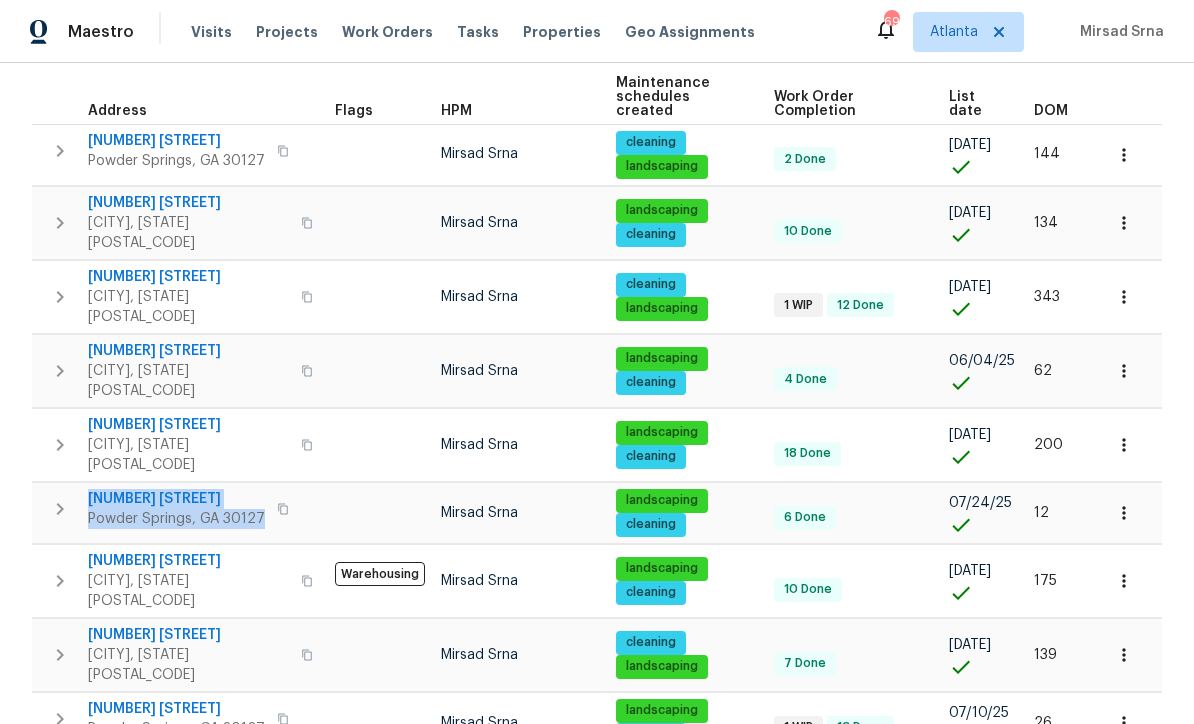 click on "93 Wolfridge Ct Dallas, GA 30132" at bounding box center (203, 655) 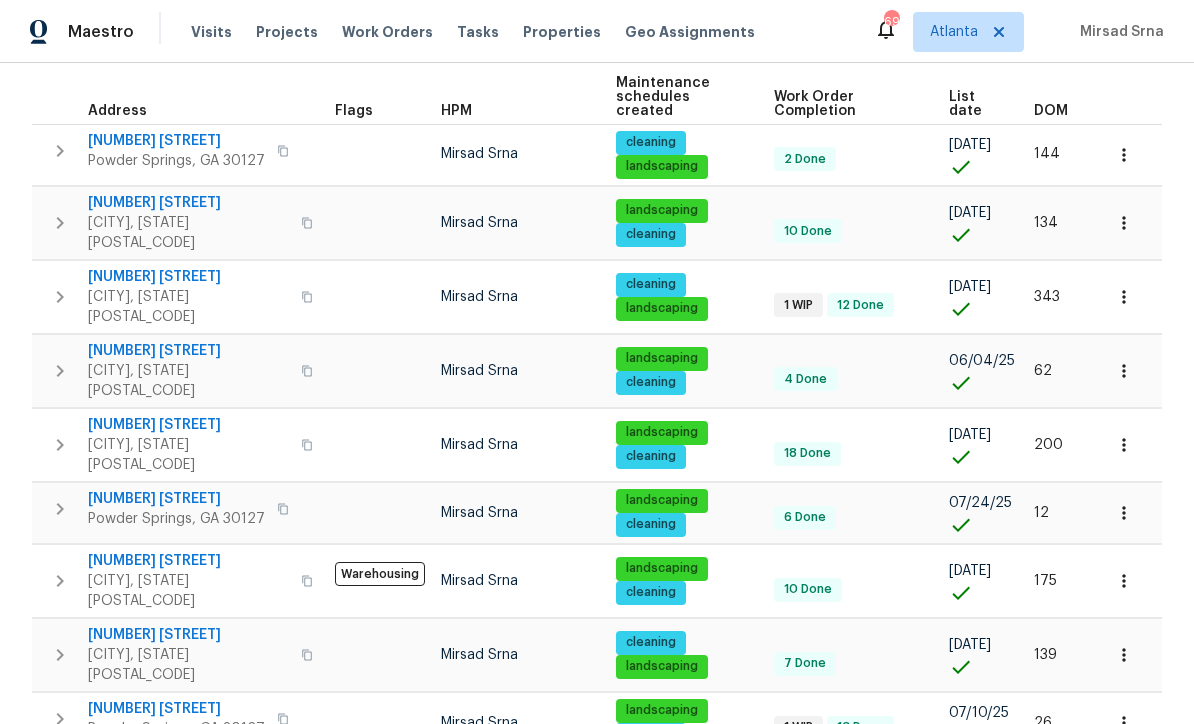 click on "[NUMBER] [STREET]" at bounding box center (176, 499) 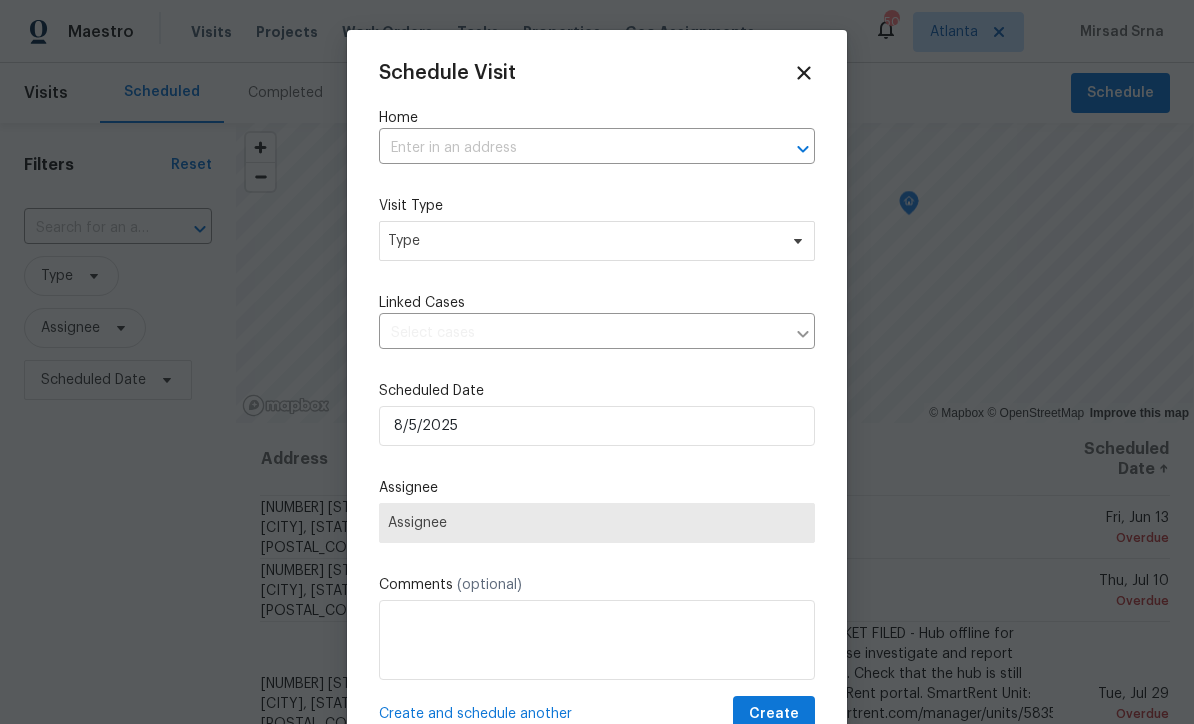 scroll, scrollTop: 0, scrollLeft: 0, axis: both 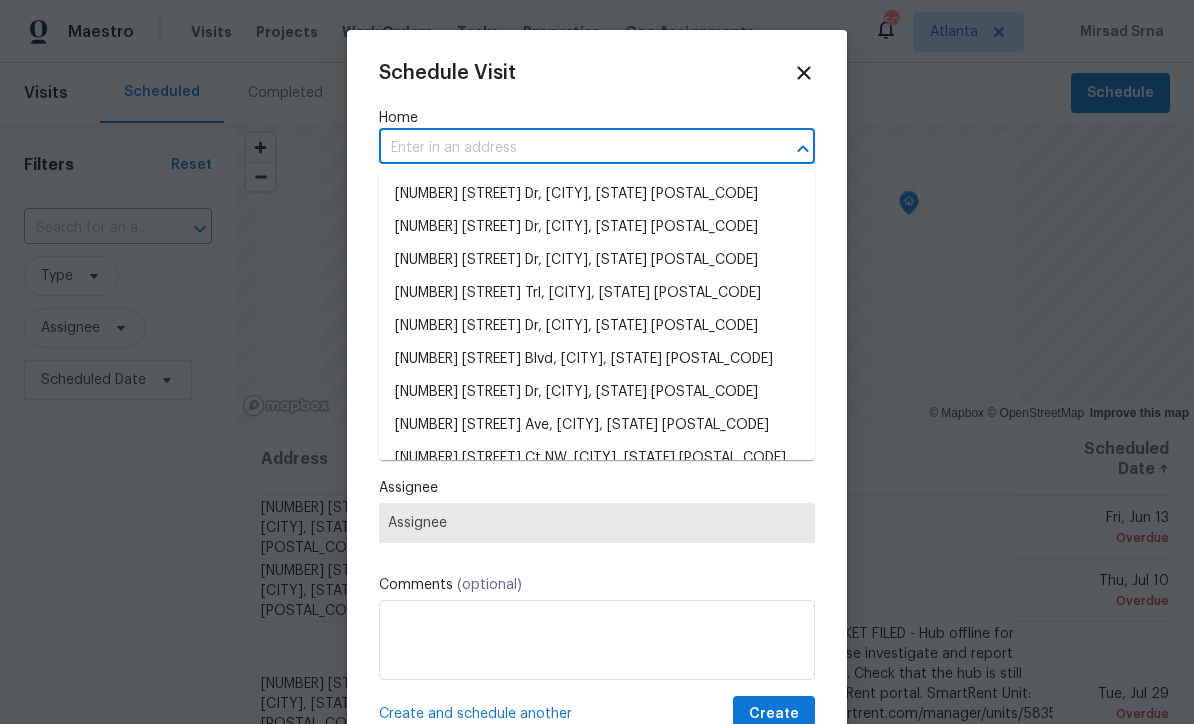 click at bounding box center [569, 148] 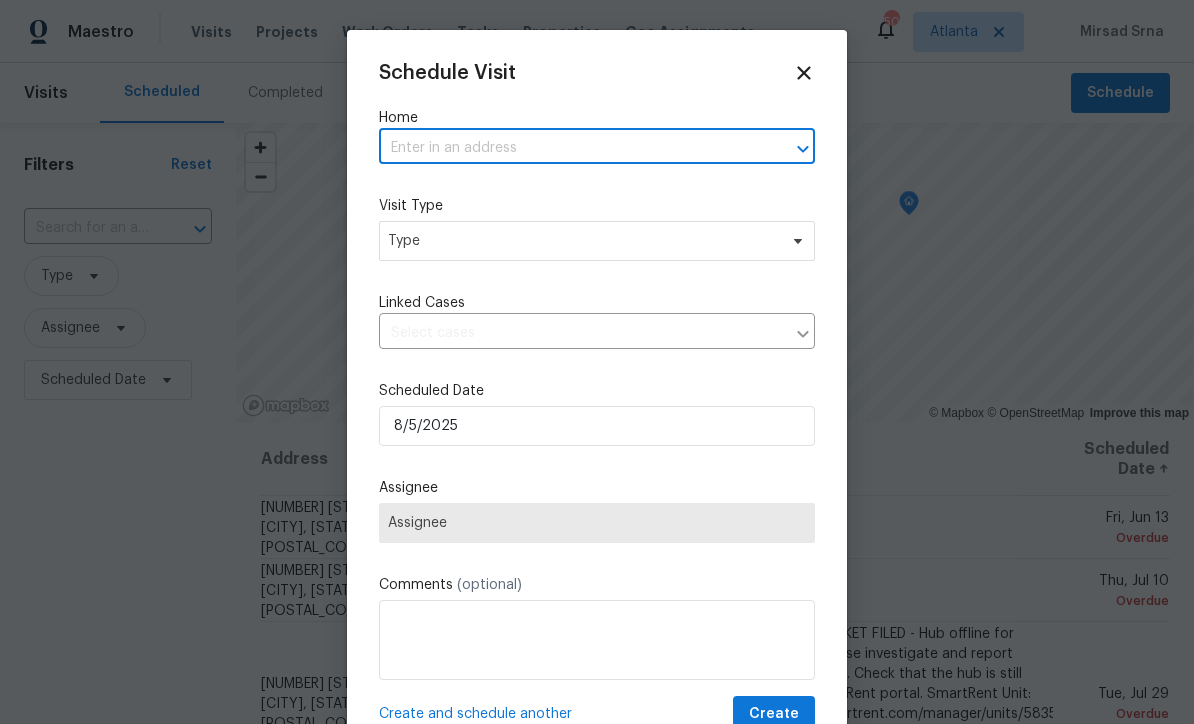 paste on "[NUMBER] [STREET] Pl [CITY], [STATE] [POSTAL_CODE]" 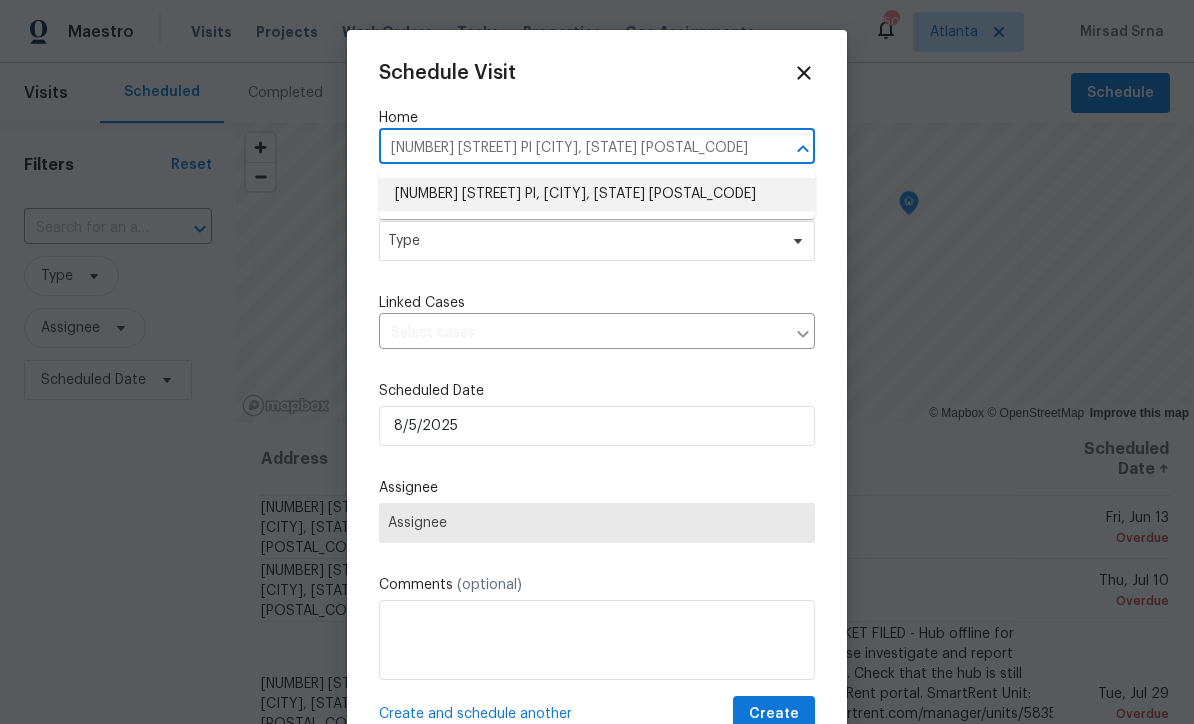 click on "[NUMBER] [STREET] Pl, [CITY], [STATE] [POSTAL_CODE]" at bounding box center [597, 194] 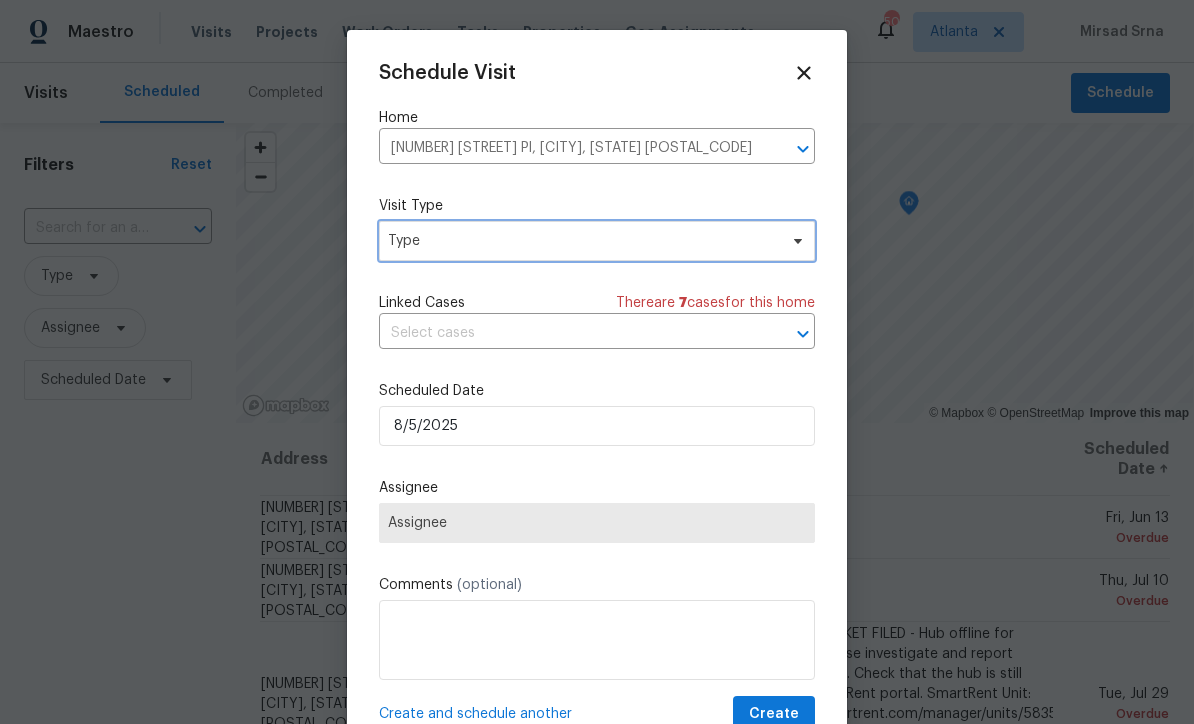click on "Type" at bounding box center [582, 241] 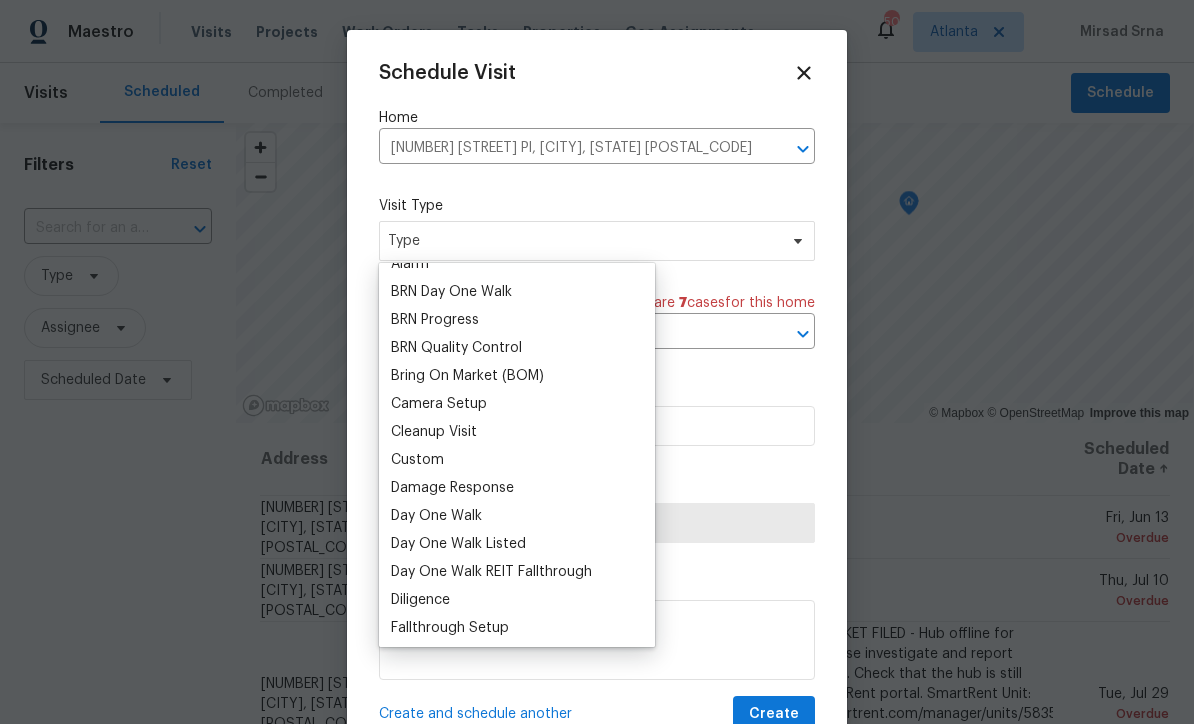 scroll, scrollTop: 130, scrollLeft: 0, axis: vertical 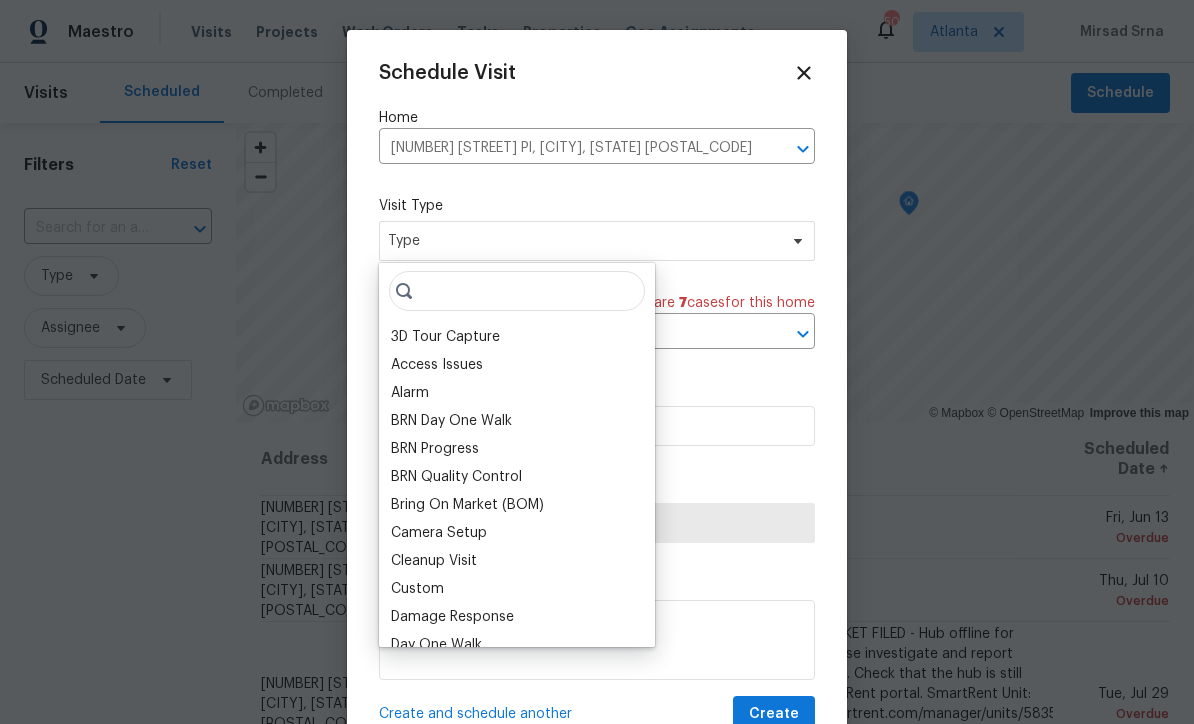 click on "BRN Progress" at bounding box center [517, 449] 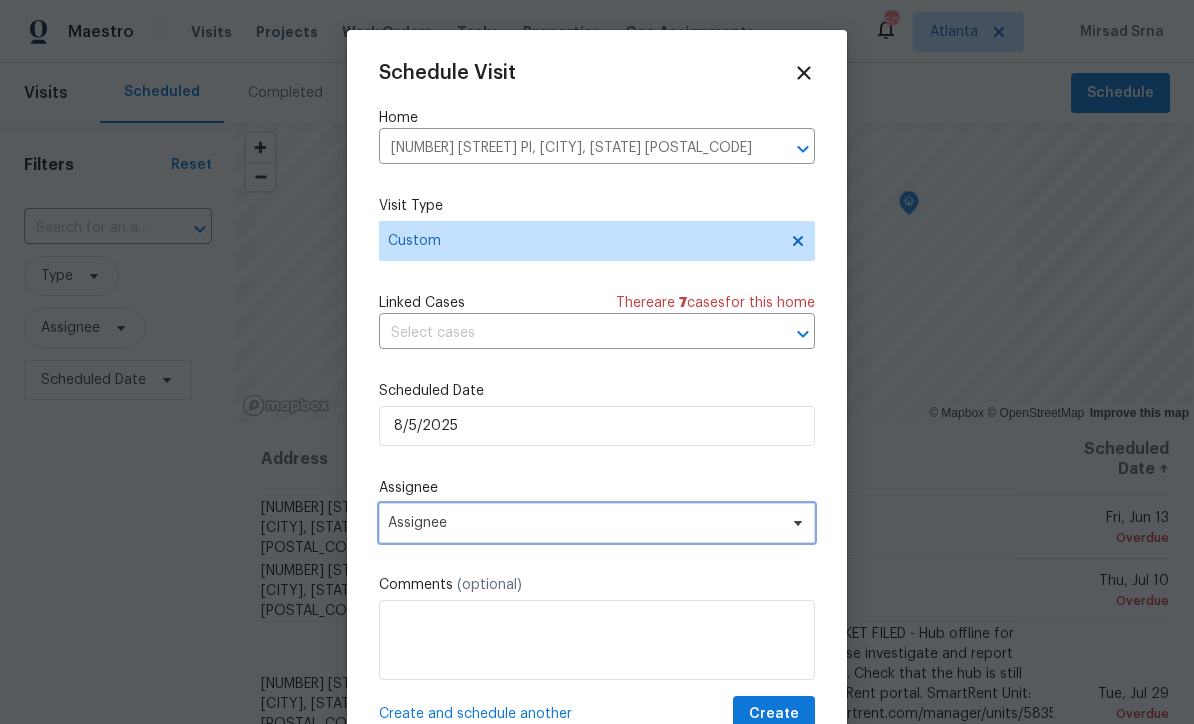 click on "Assignee" at bounding box center [584, 523] 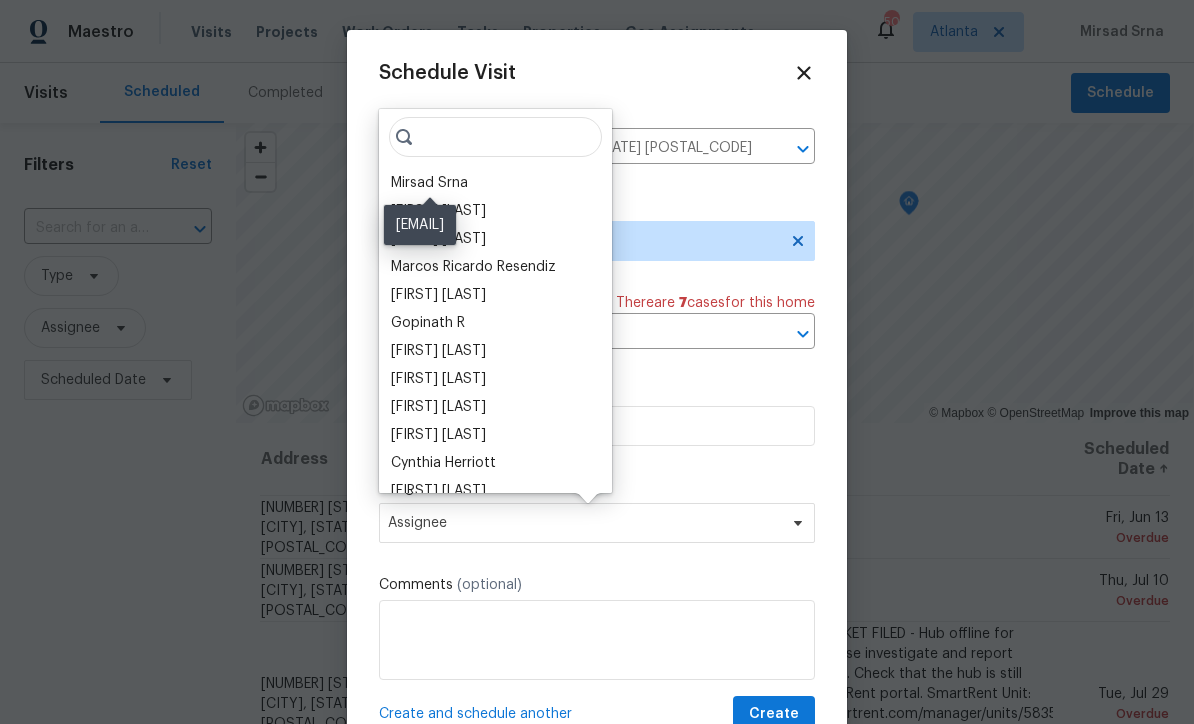 click on "Mirsad Srna" at bounding box center (429, 183) 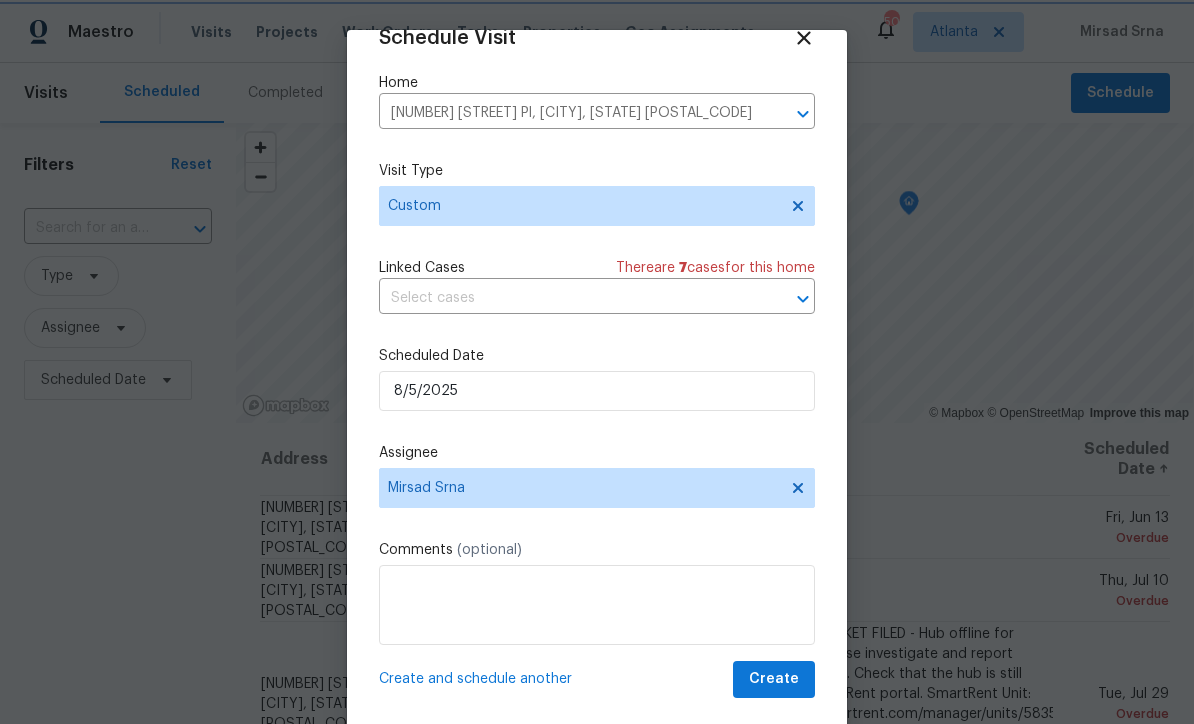 scroll, scrollTop: 39, scrollLeft: 0, axis: vertical 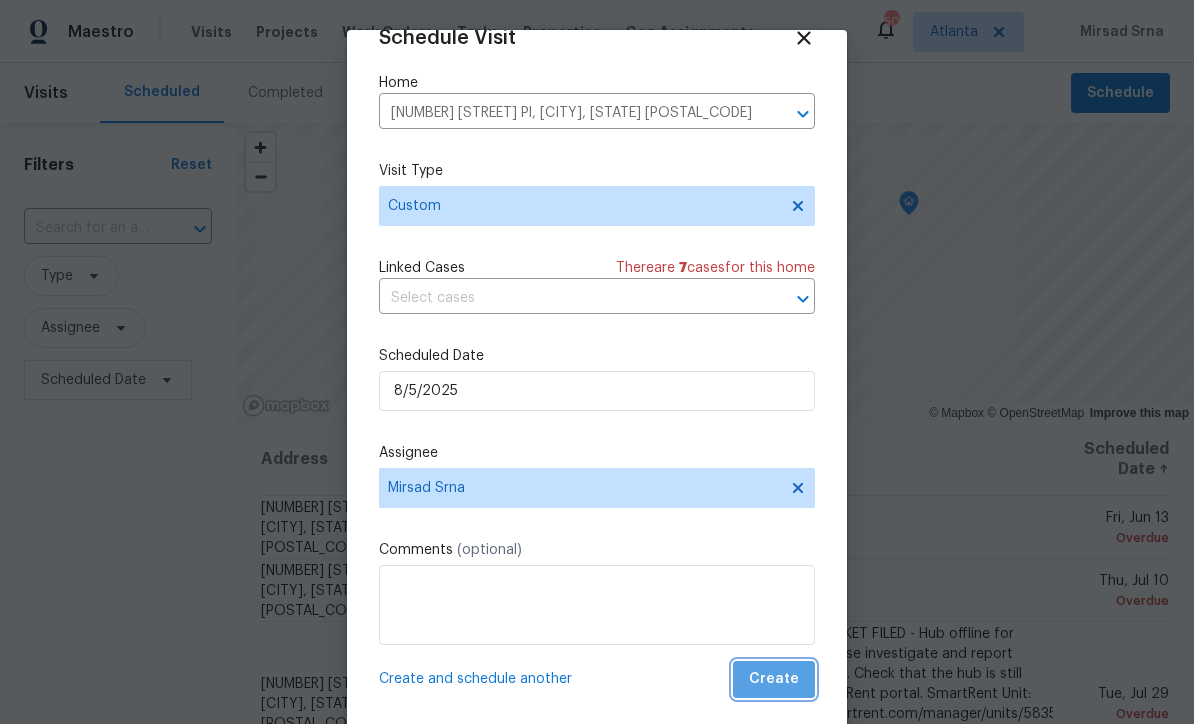 click on "Create" at bounding box center (774, 679) 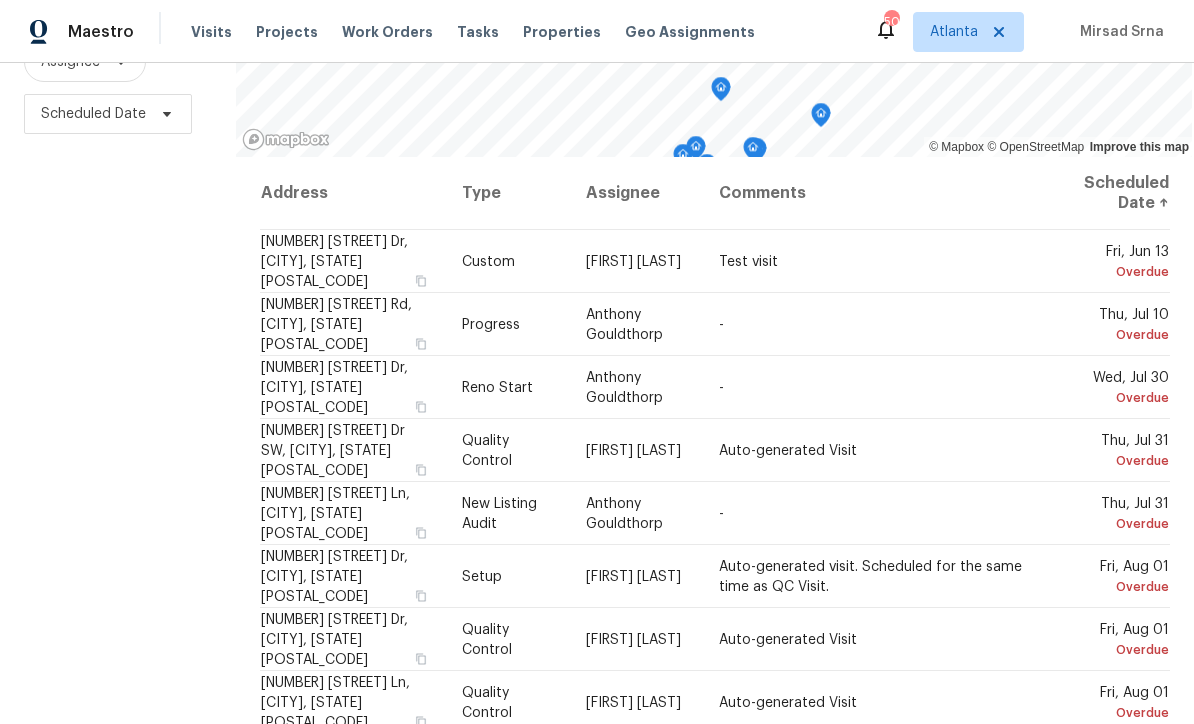 scroll, scrollTop: 265, scrollLeft: 0, axis: vertical 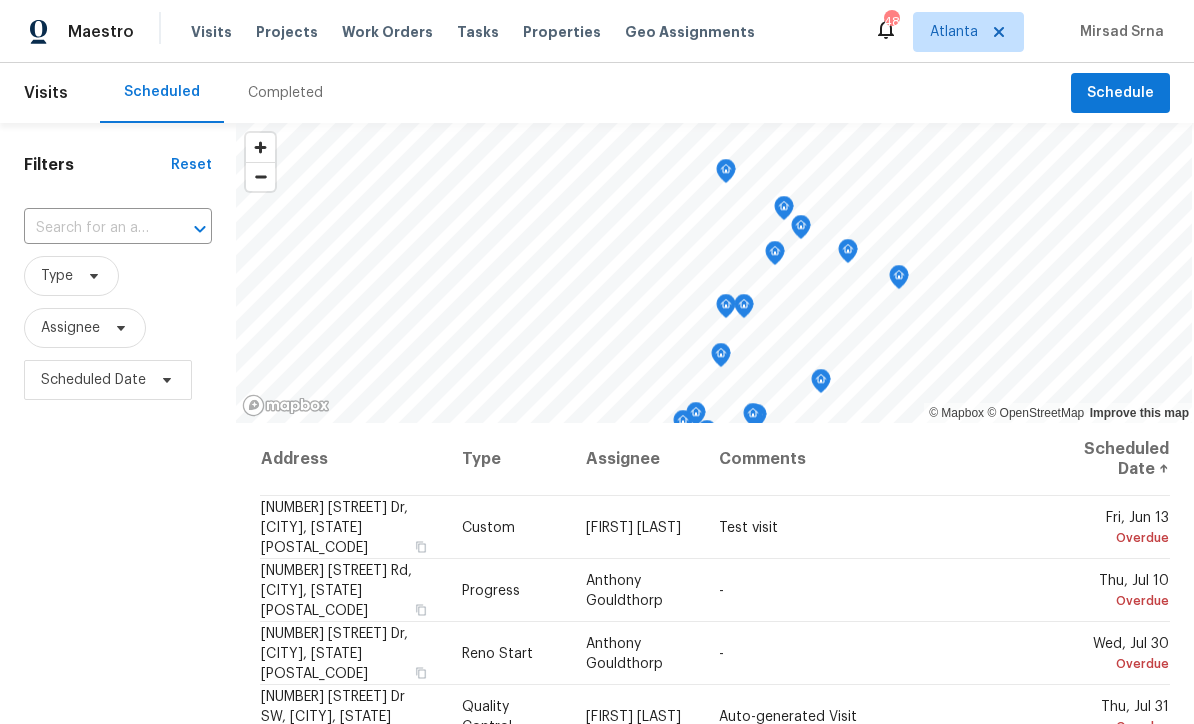 click at bounding box center [90, 228] 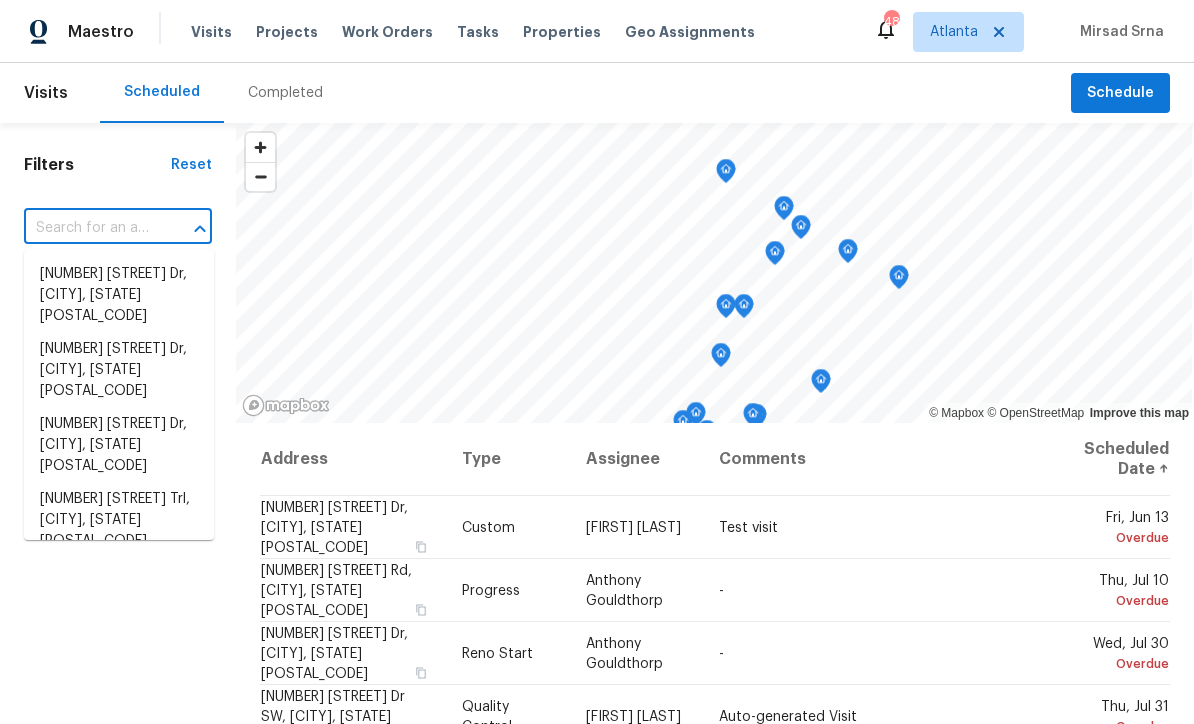 scroll, scrollTop: 65, scrollLeft: 0, axis: vertical 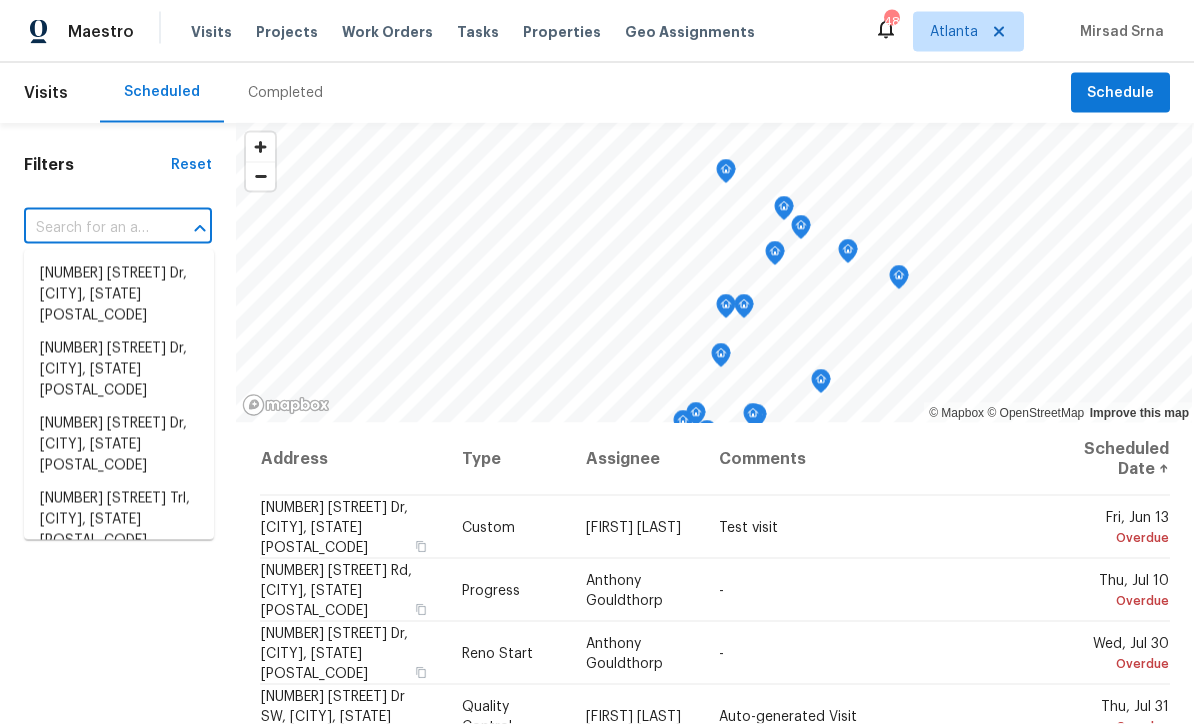 click at bounding box center [90, 228] 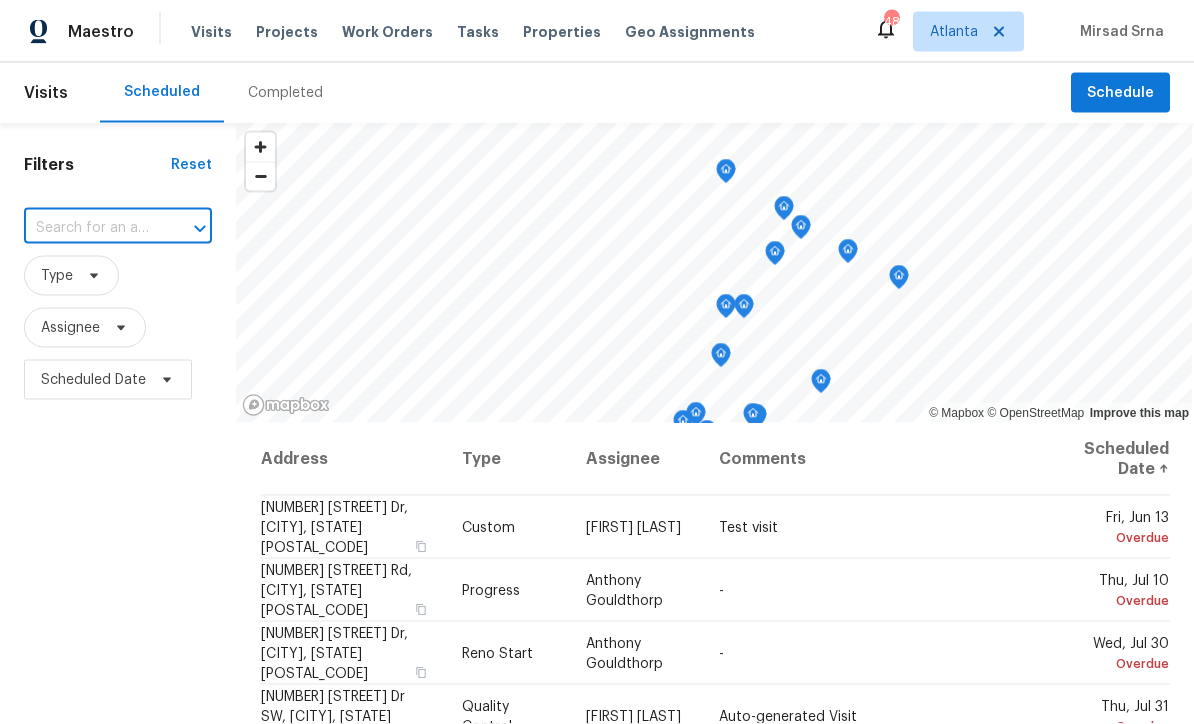 paste on "[NUMBER] [STREET] Pl, [CITY], [STATE] [POSTAL_CODE]" 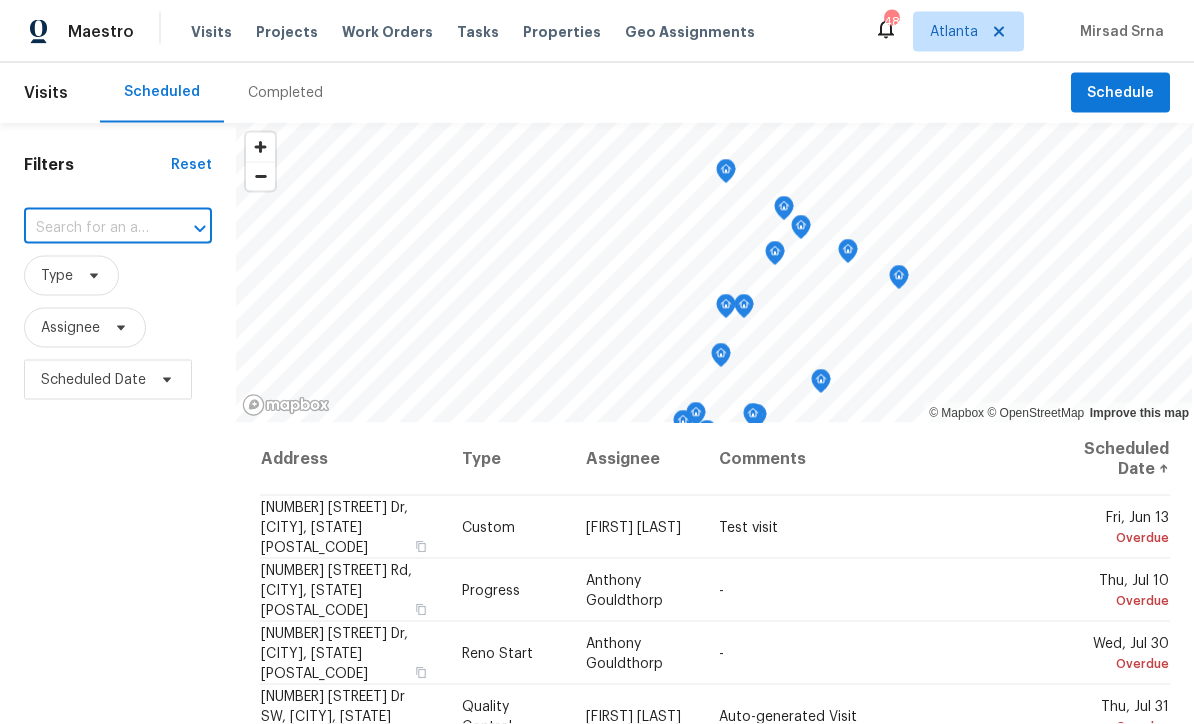 type on "[NUMBER] [STREET] Pl, [CITY], [STATE] [POSTAL_CODE]" 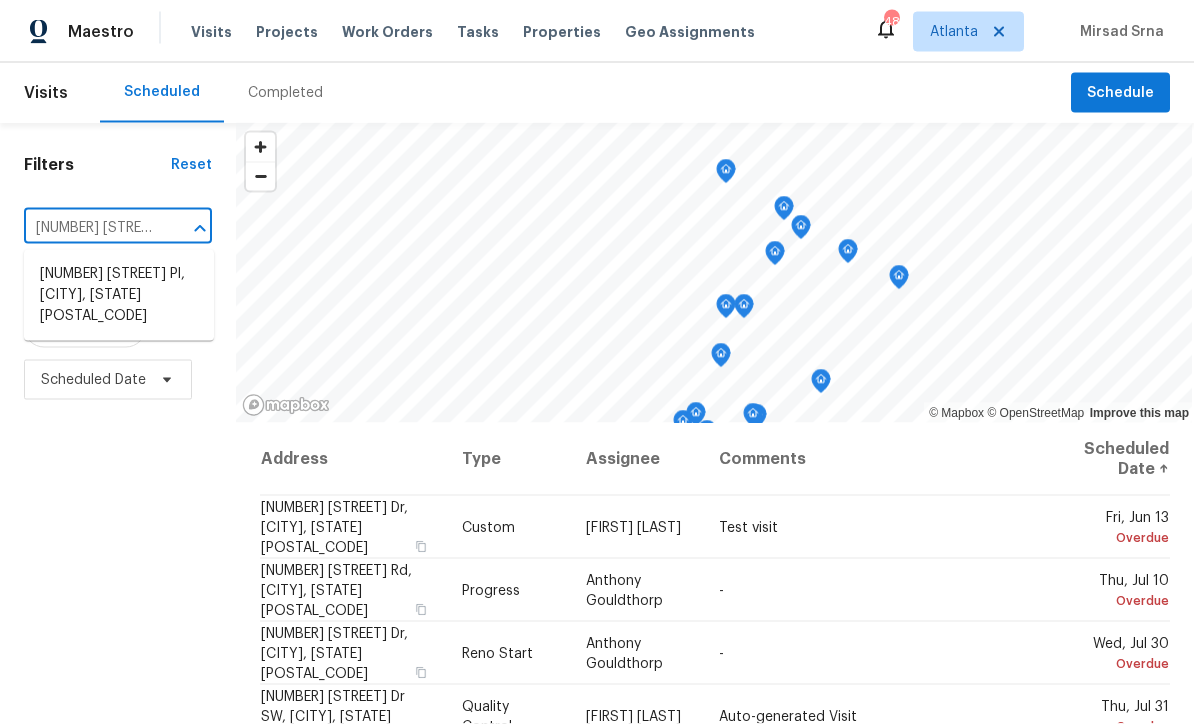 click on "[NUMBER] [STREET] Pl, [CITY], [STATE] [POSTAL_CODE]" at bounding box center (119, 295) 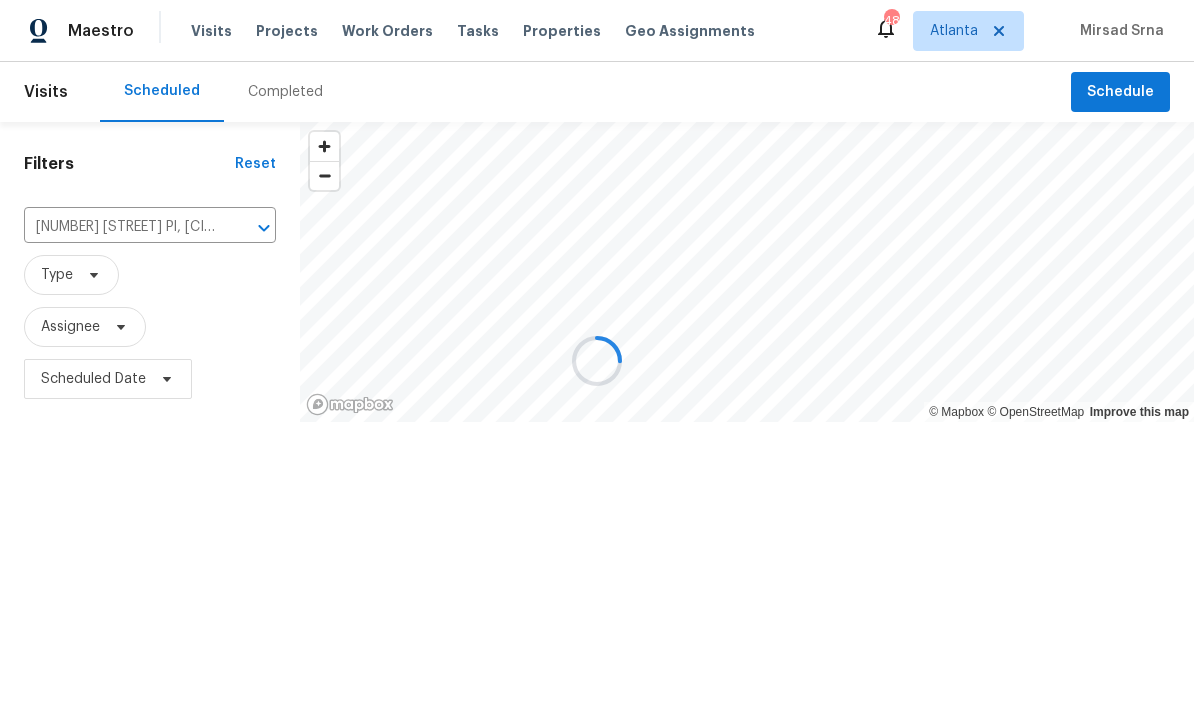 scroll, scrollTop: 1, scrollLeft: 0, axis: vertical 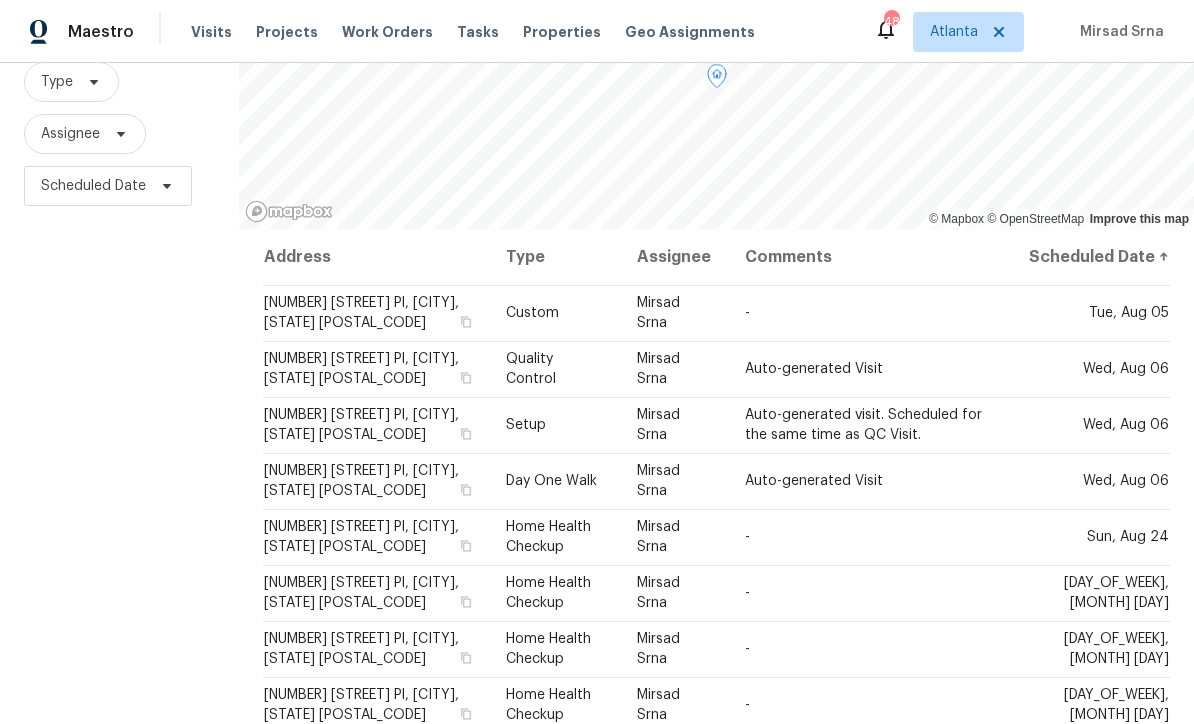 click 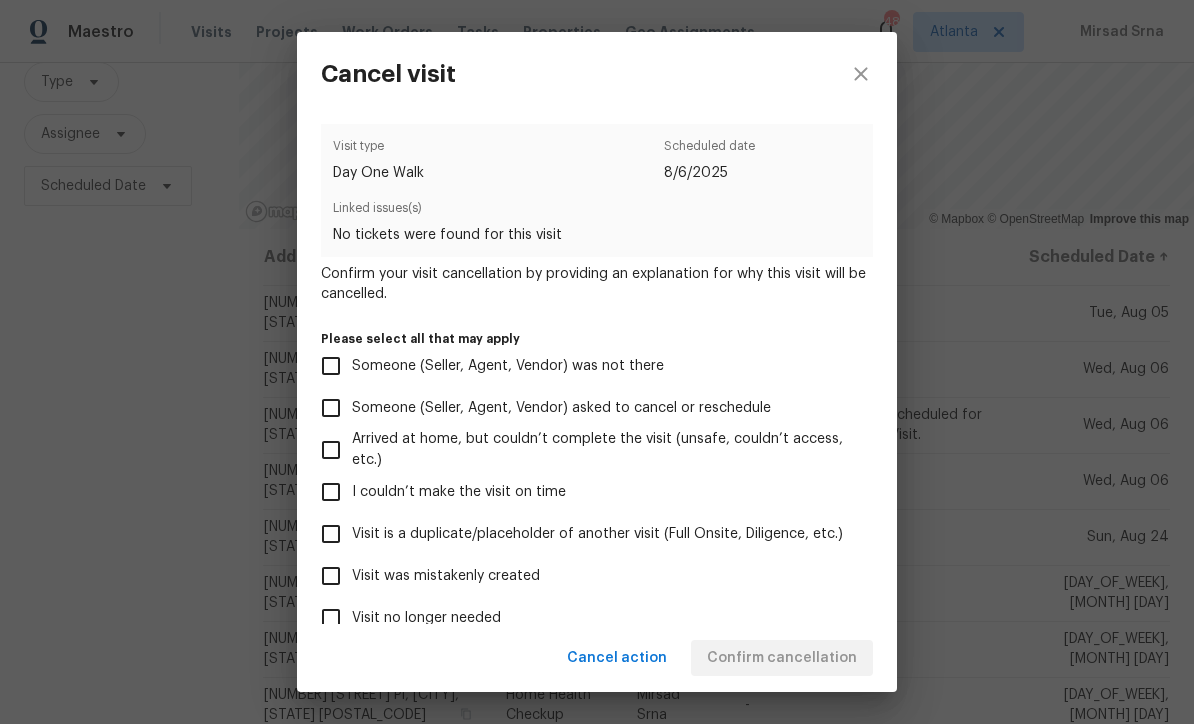 click on "Visit was mistakenly created" at bounding box center (331, 576) 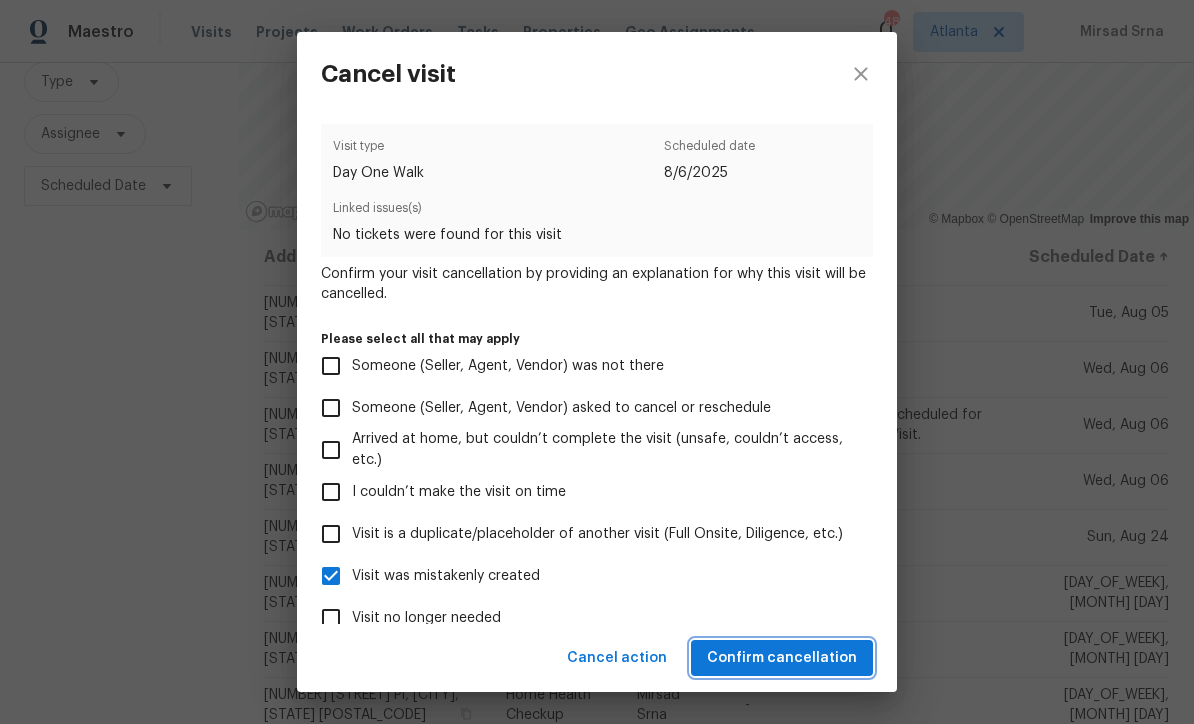 click on "Confirm cancellation" at bounding box center (782, 658) 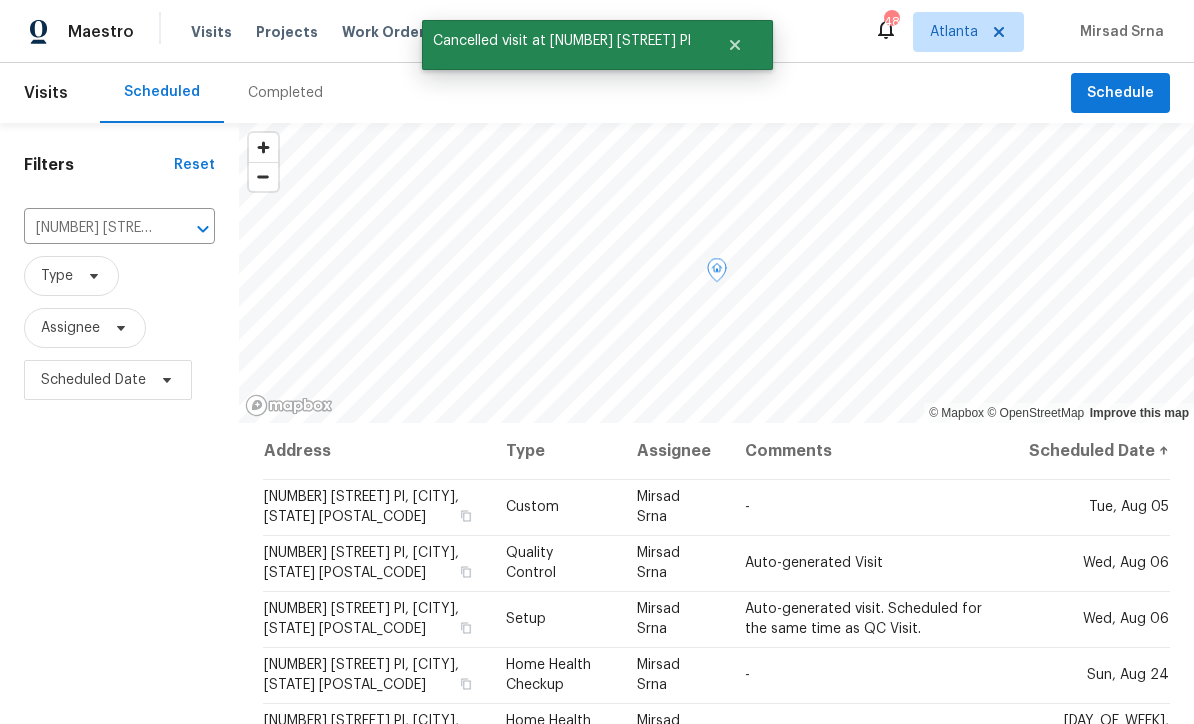 click 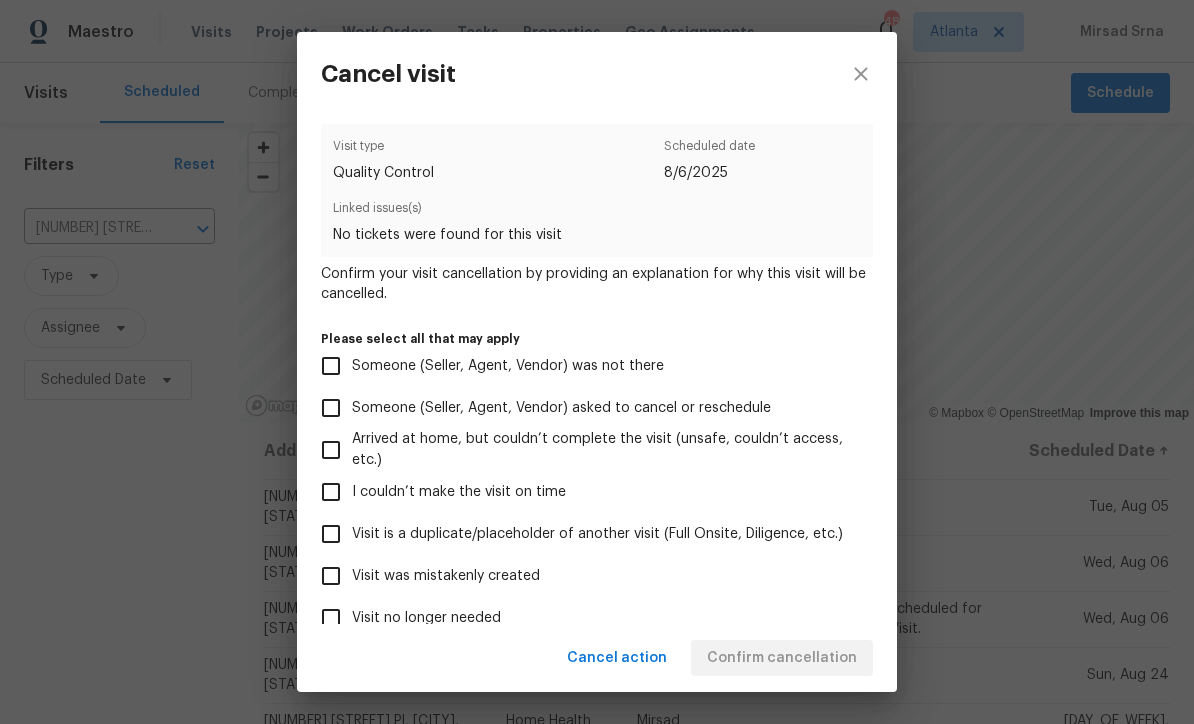 click on "Visit was mistakenly created" at bounding box center (331, 576) 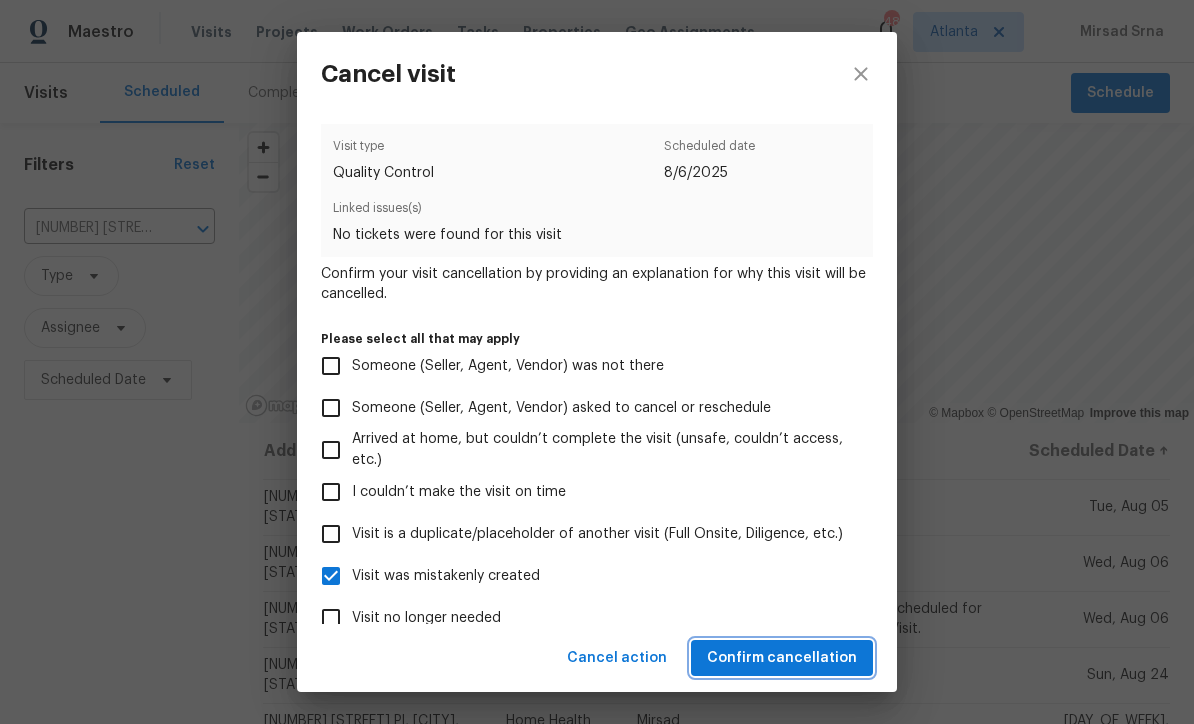 click on "Confirm cancellation" at bounding box center [782, 658] 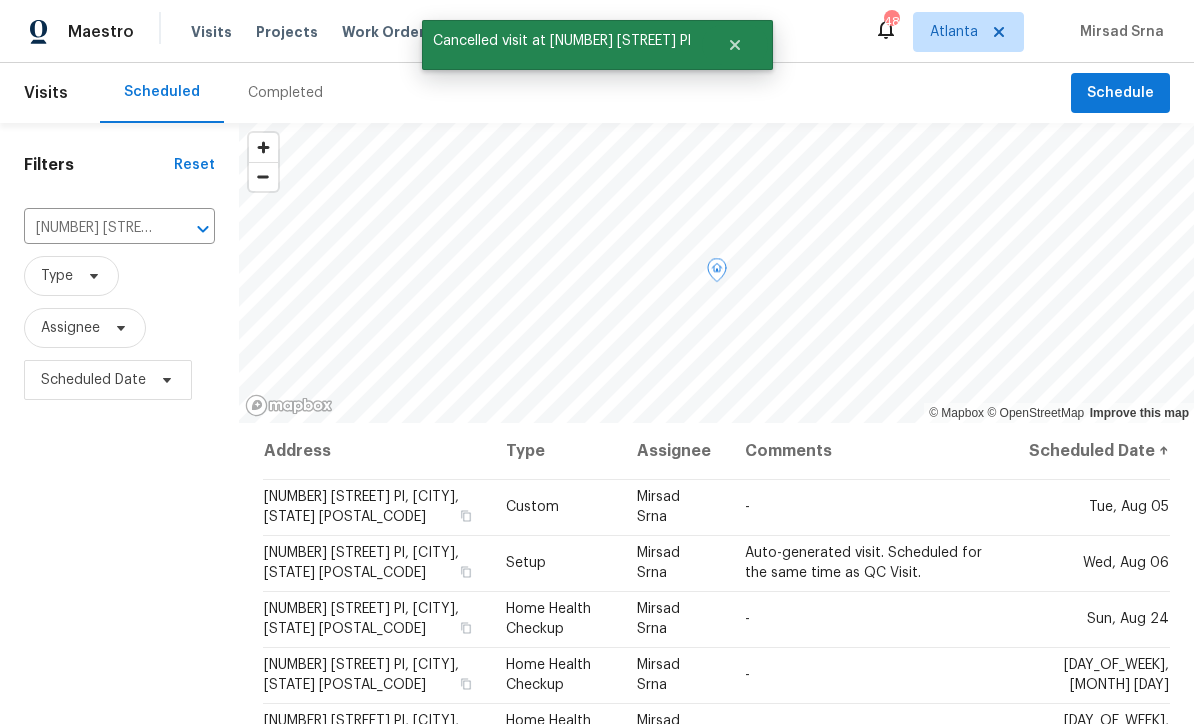click 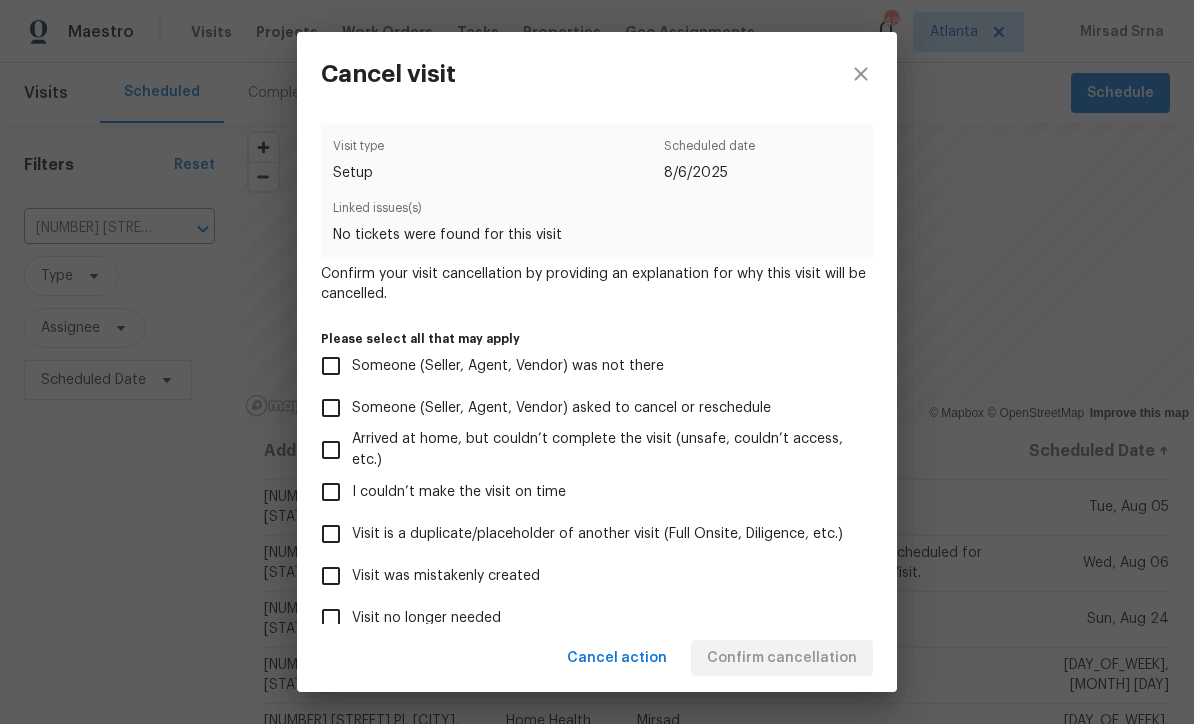 click on "Visit was mistakenly created" at bounding box center (331, 576) 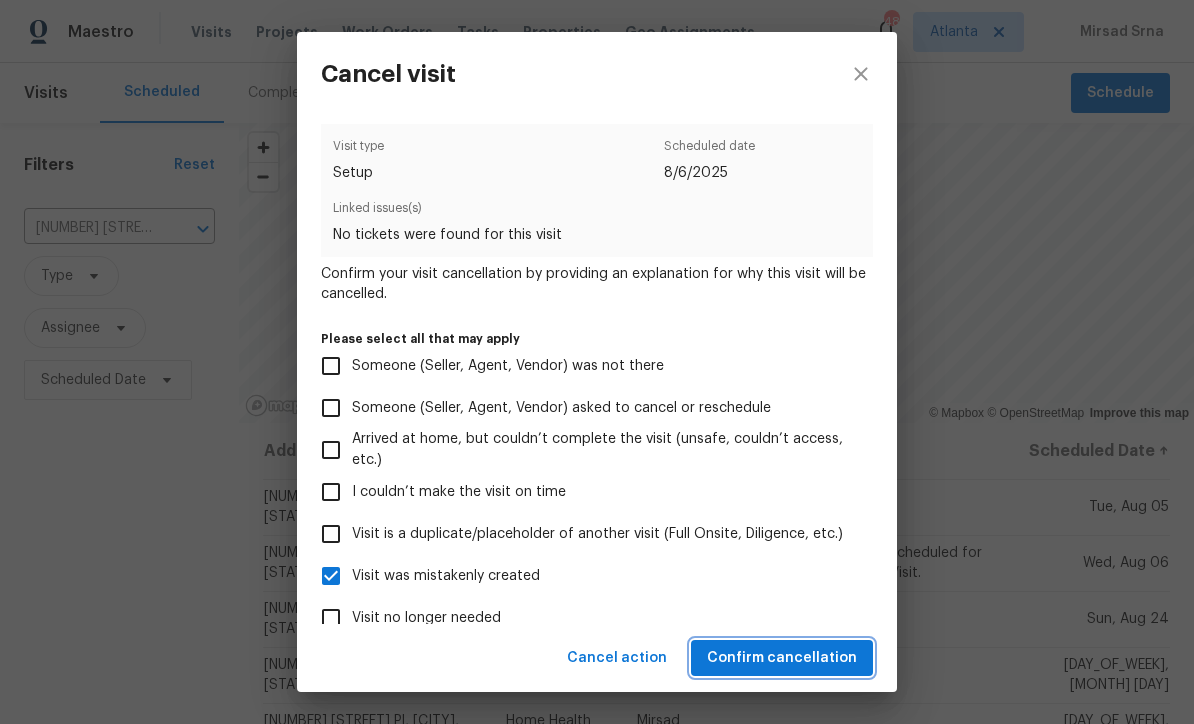 click on "Confirm cancellation" at bounding box center (782, 658) 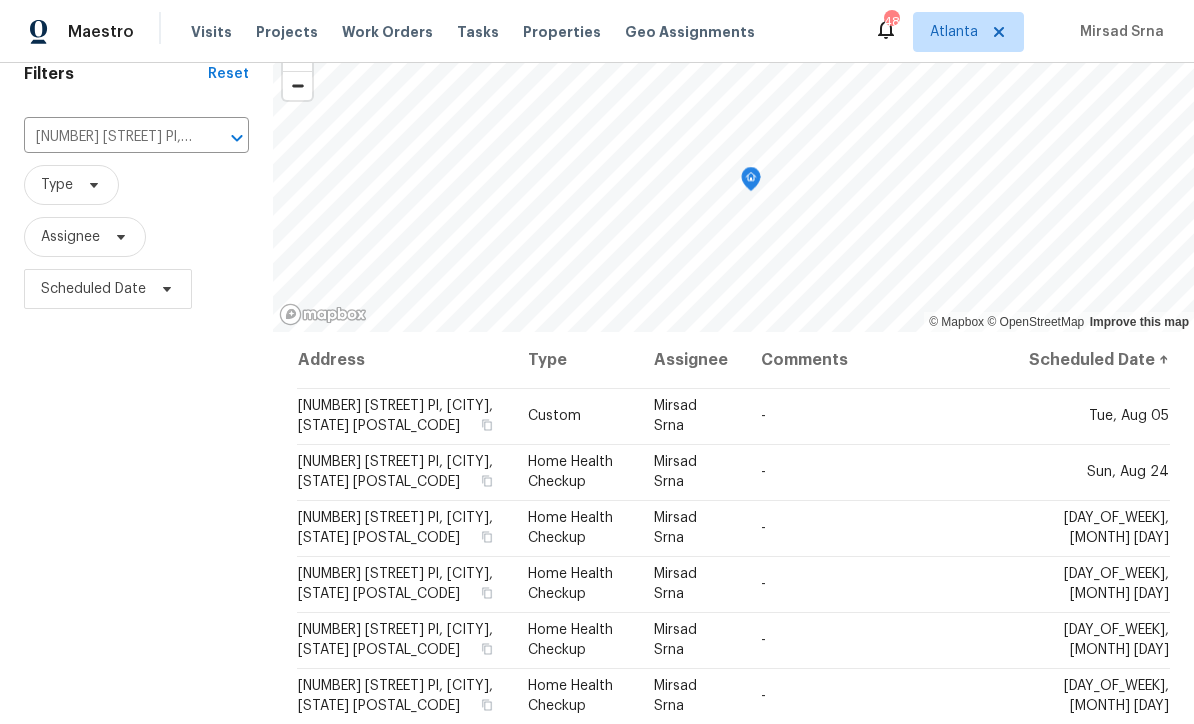 scroll, scrollTop: 89, scrollLeft: 0, axis: vertical 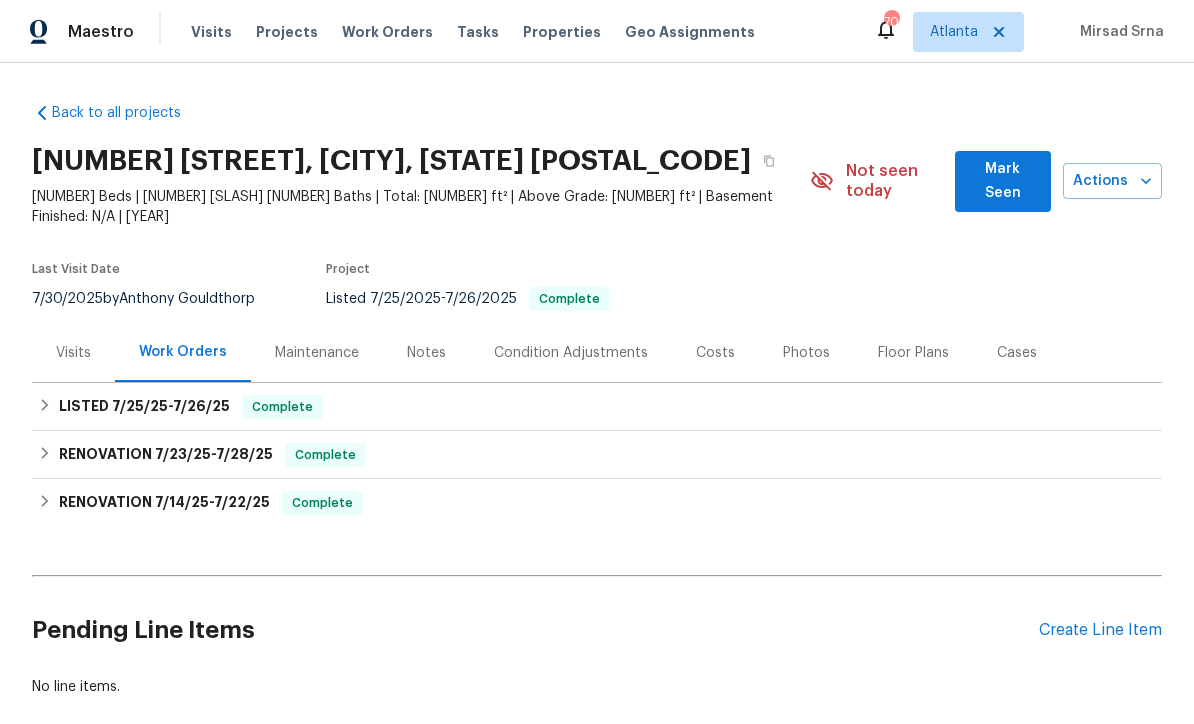 click on "Create Line Item" at bounding box center (1100, 630) 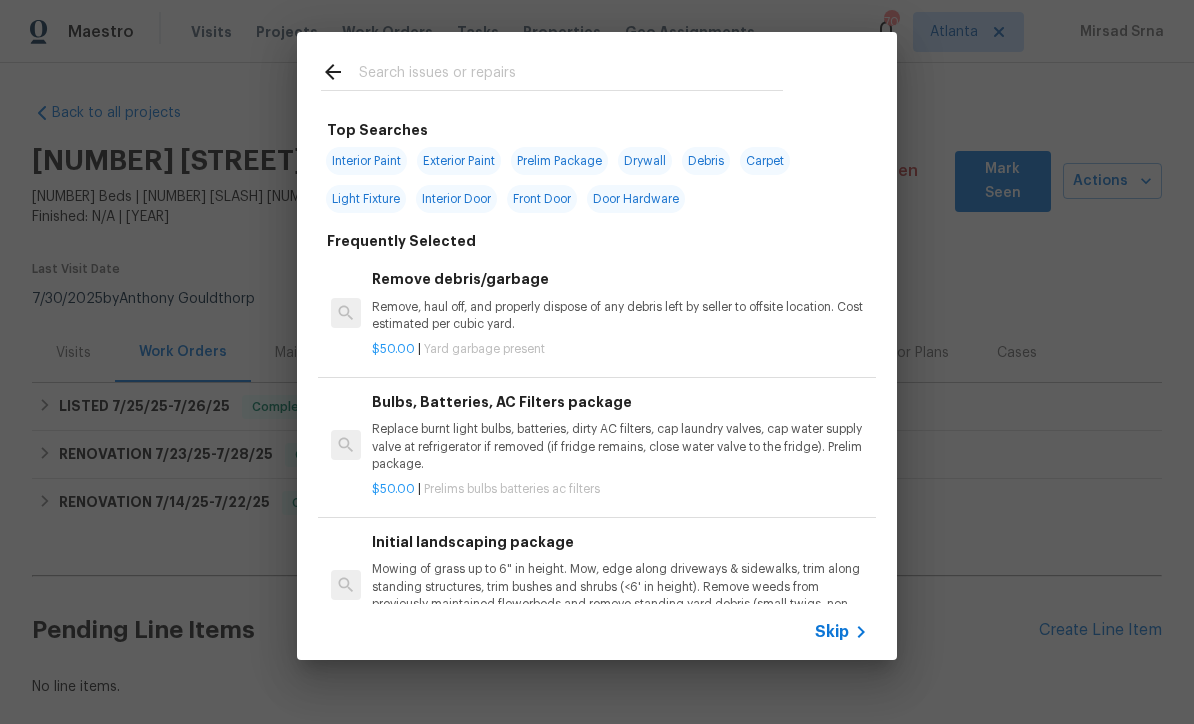 click on "Skip" at bounding box center [832, 632] 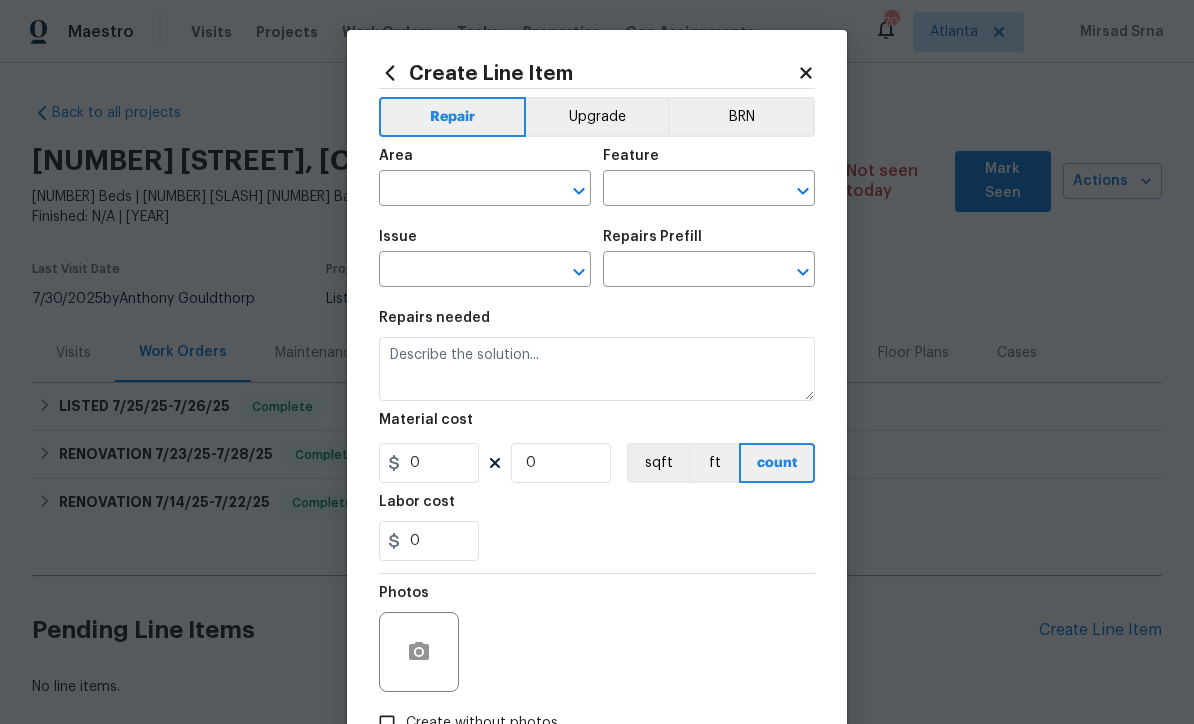 click at bounding box center (457, 190) 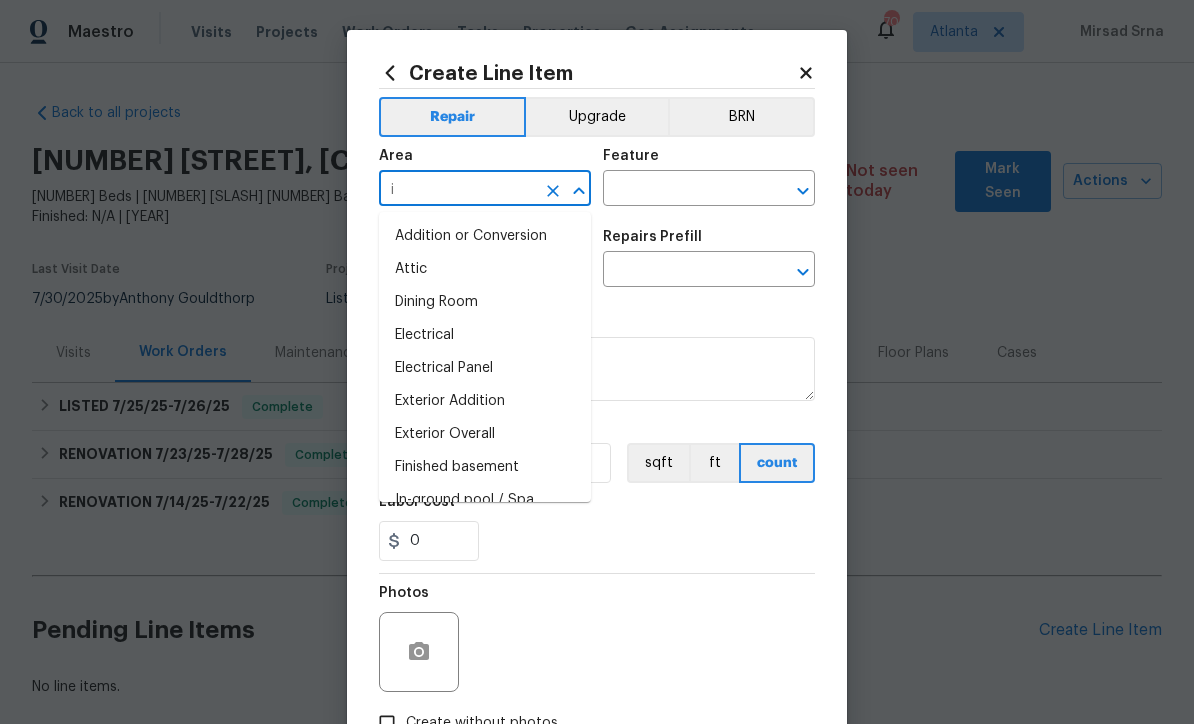 type on "in" 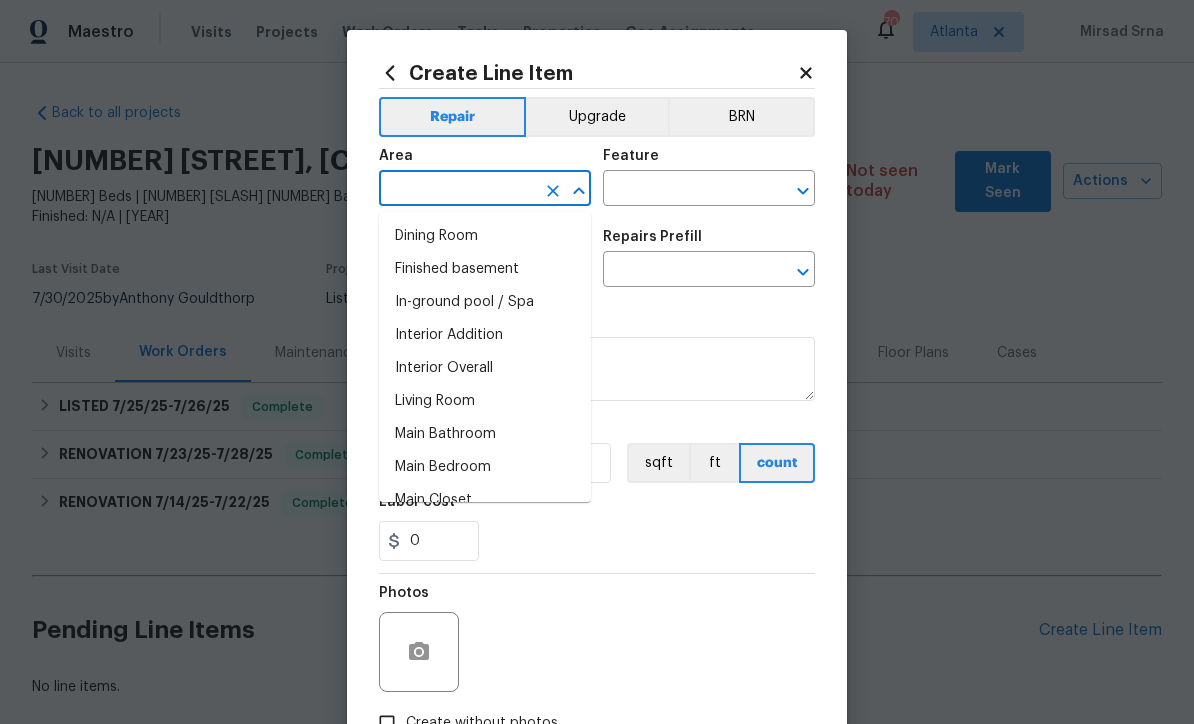 type on "t" 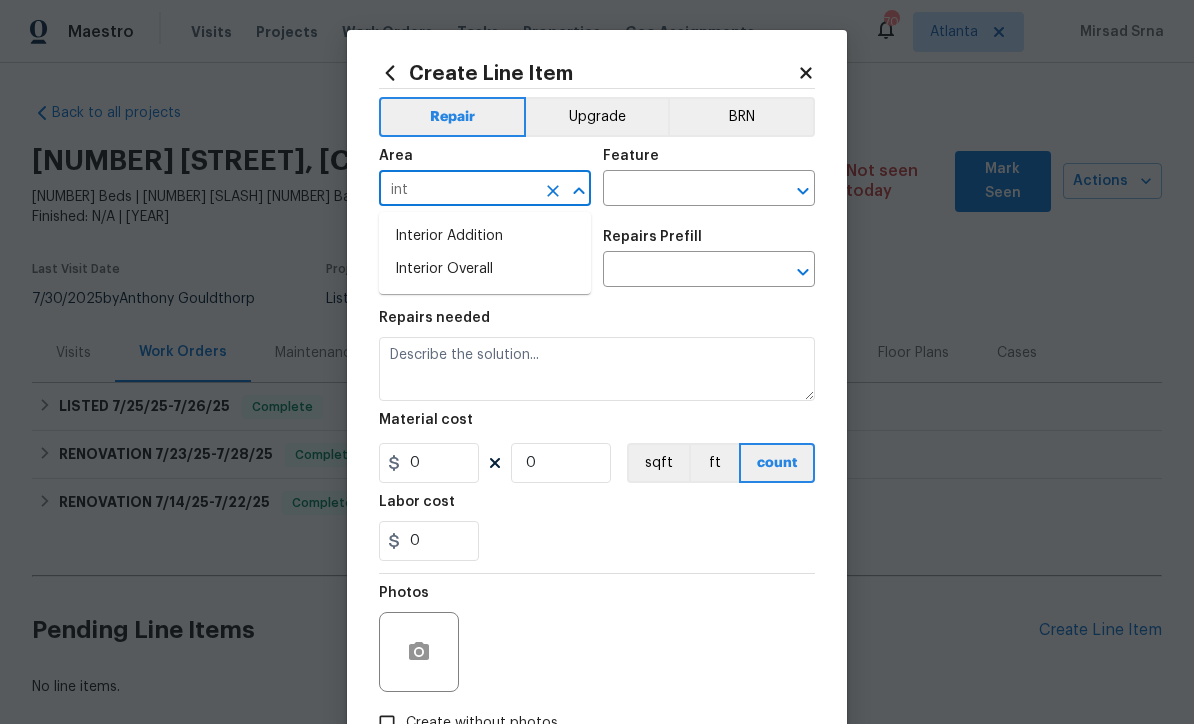 click on "Interior Overall" at bounding box center [485, 269] 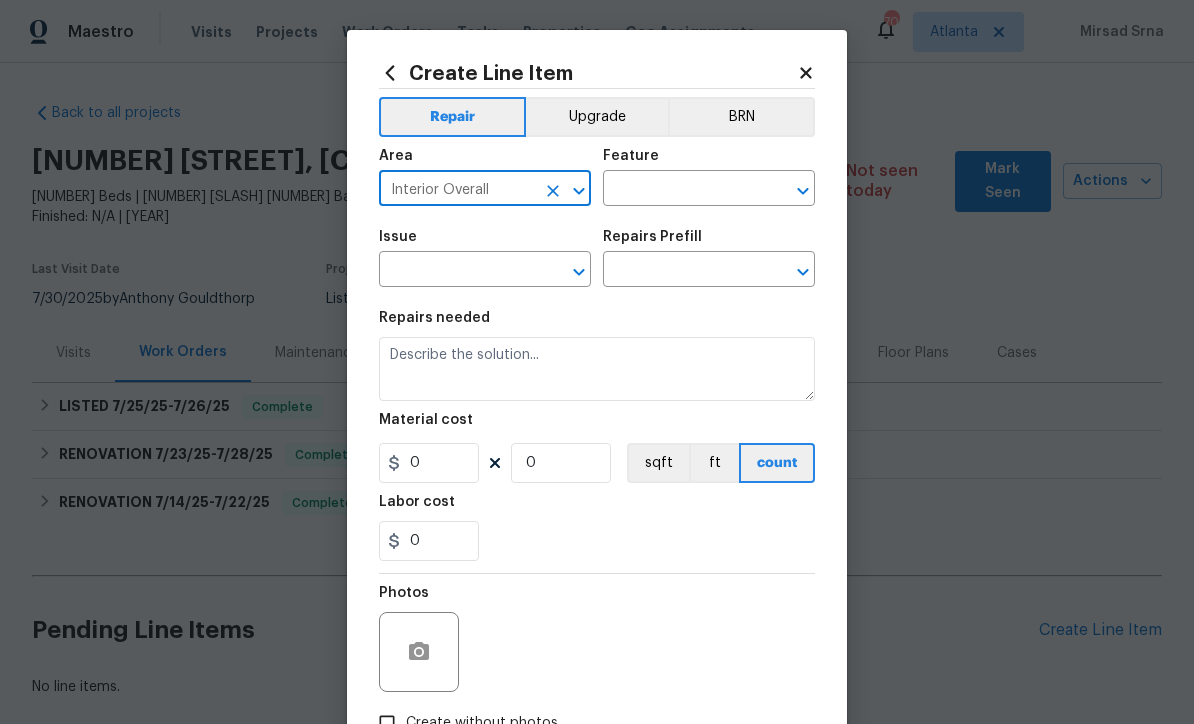 click at bounding box center [681, 190] 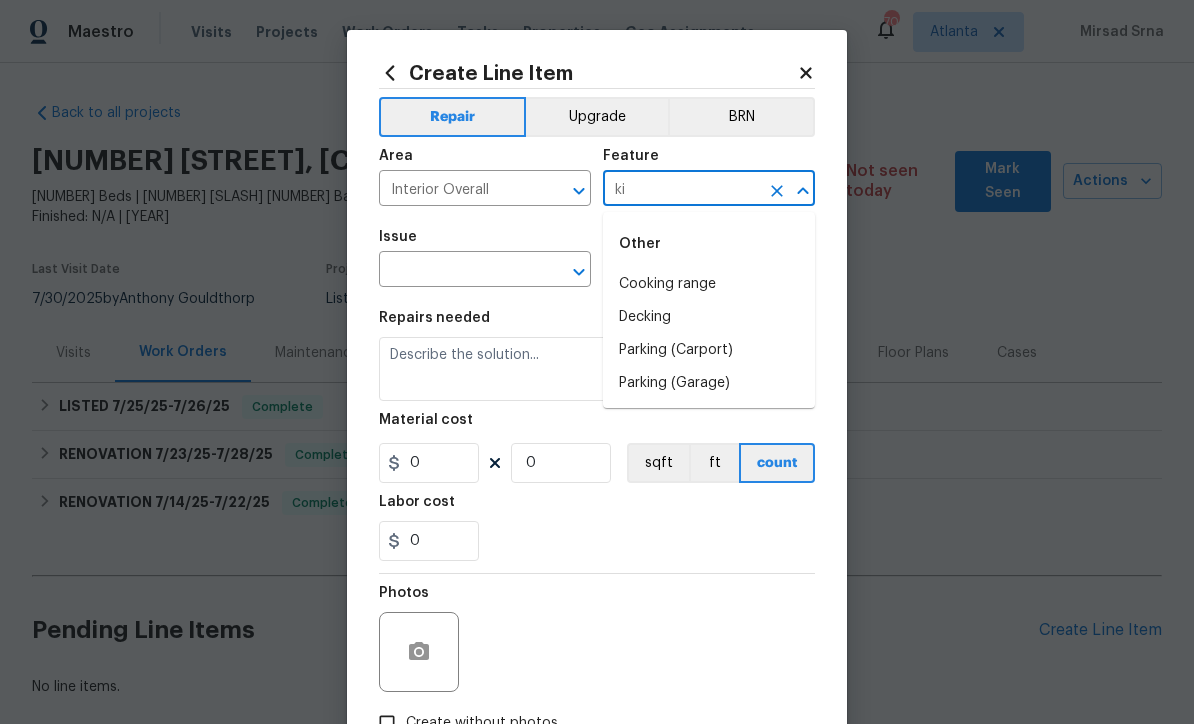 type on "k" 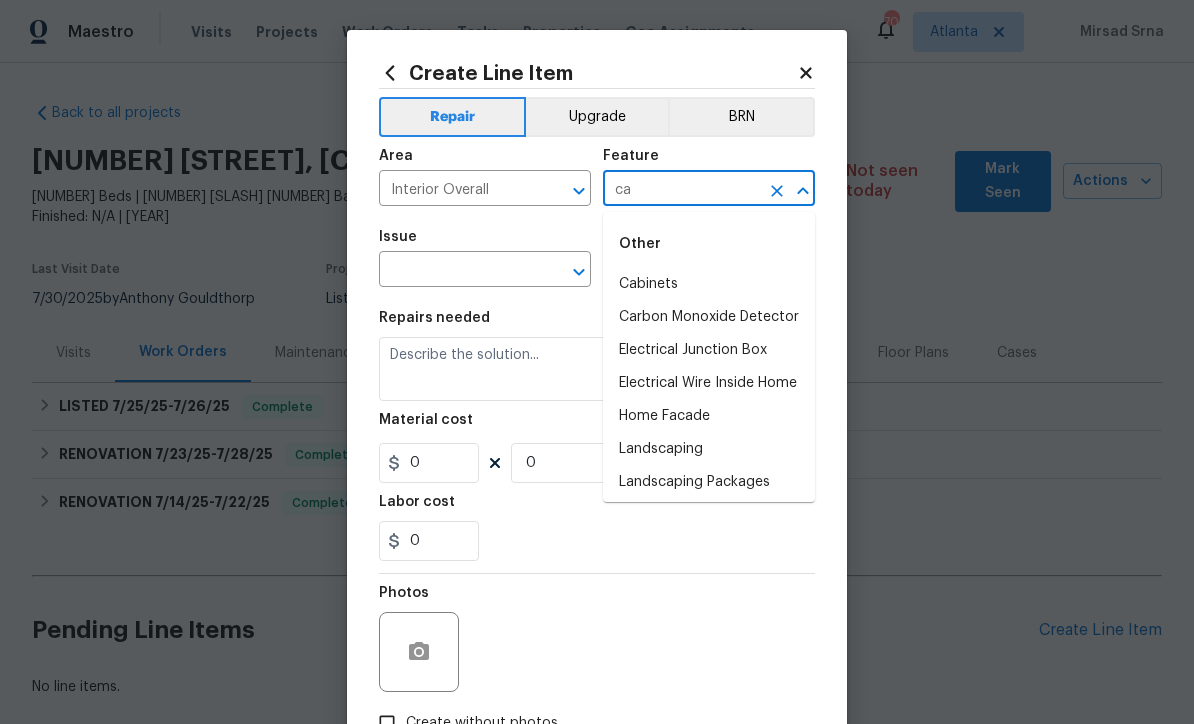 click on "Cabinets" at bounding box center [709, 284] 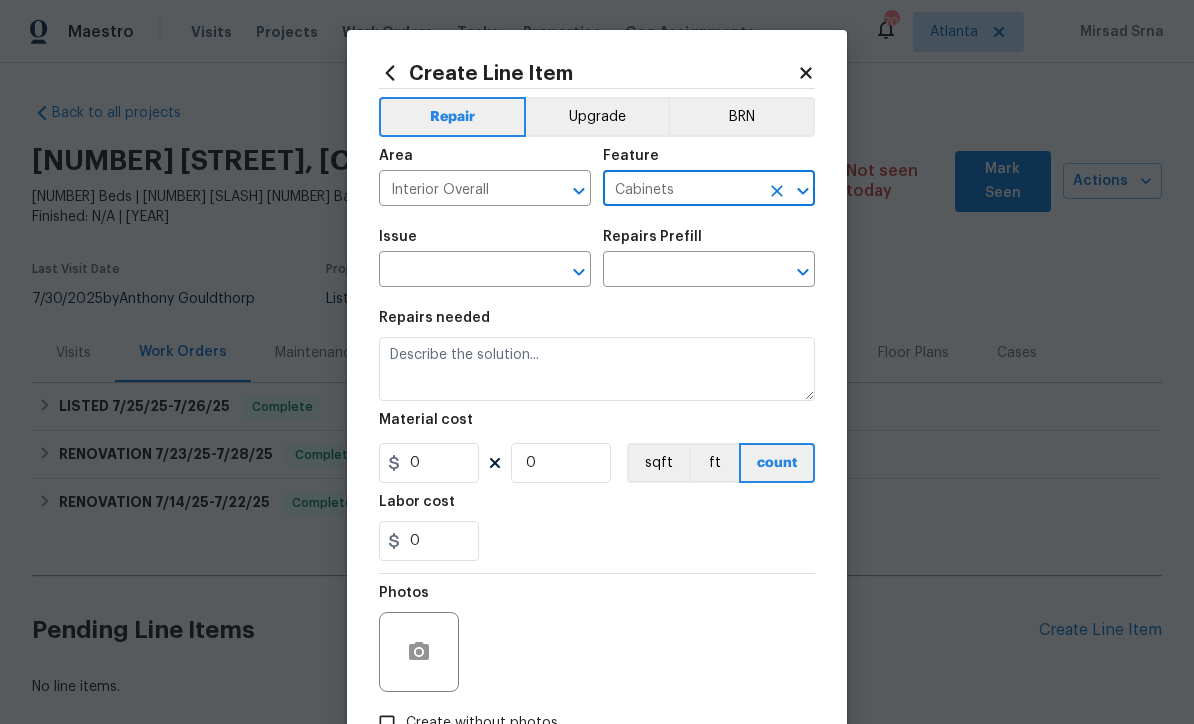 click at bounding box center [457, 271] 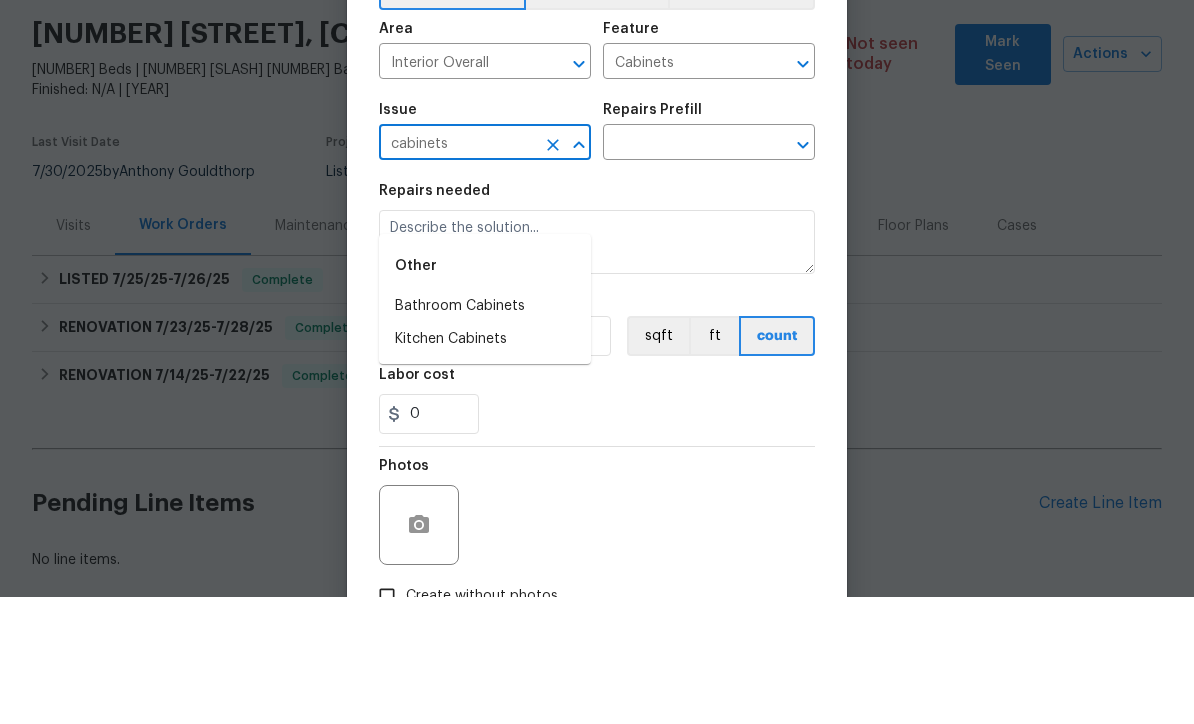 scroll, scrollTop: 66, scrollLeft: 0, axis: vertical 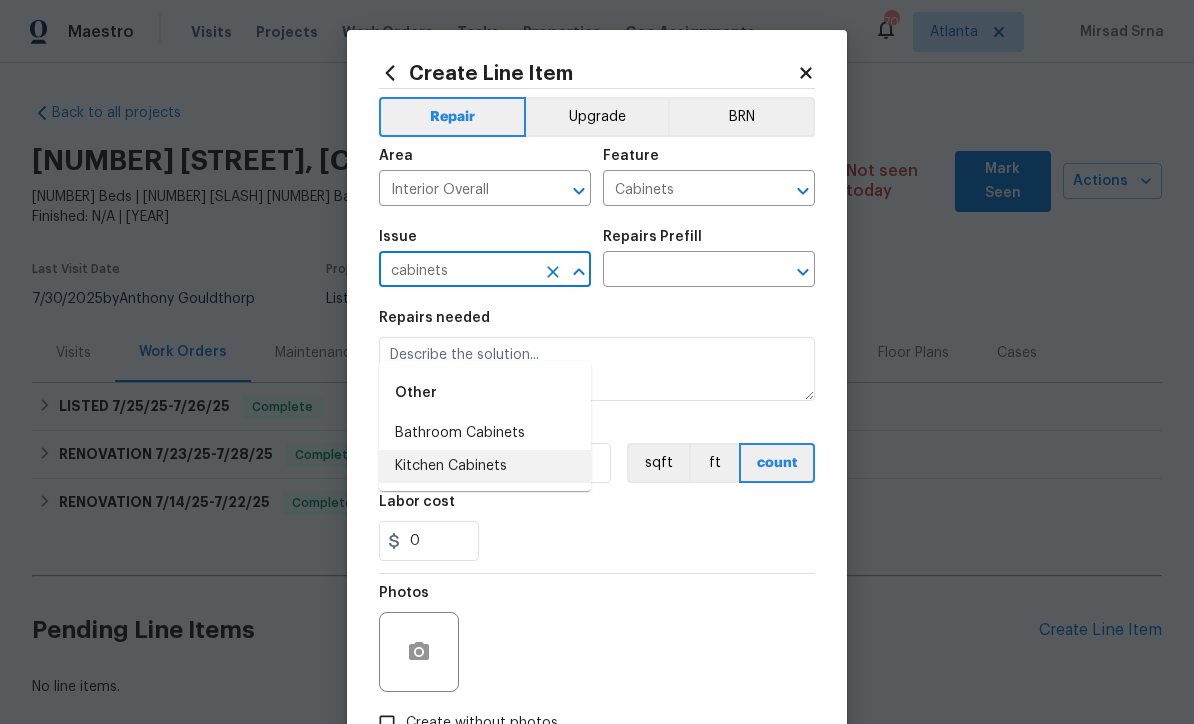 click on "Kitchen Cabinets" at bounding box center [485, 466] 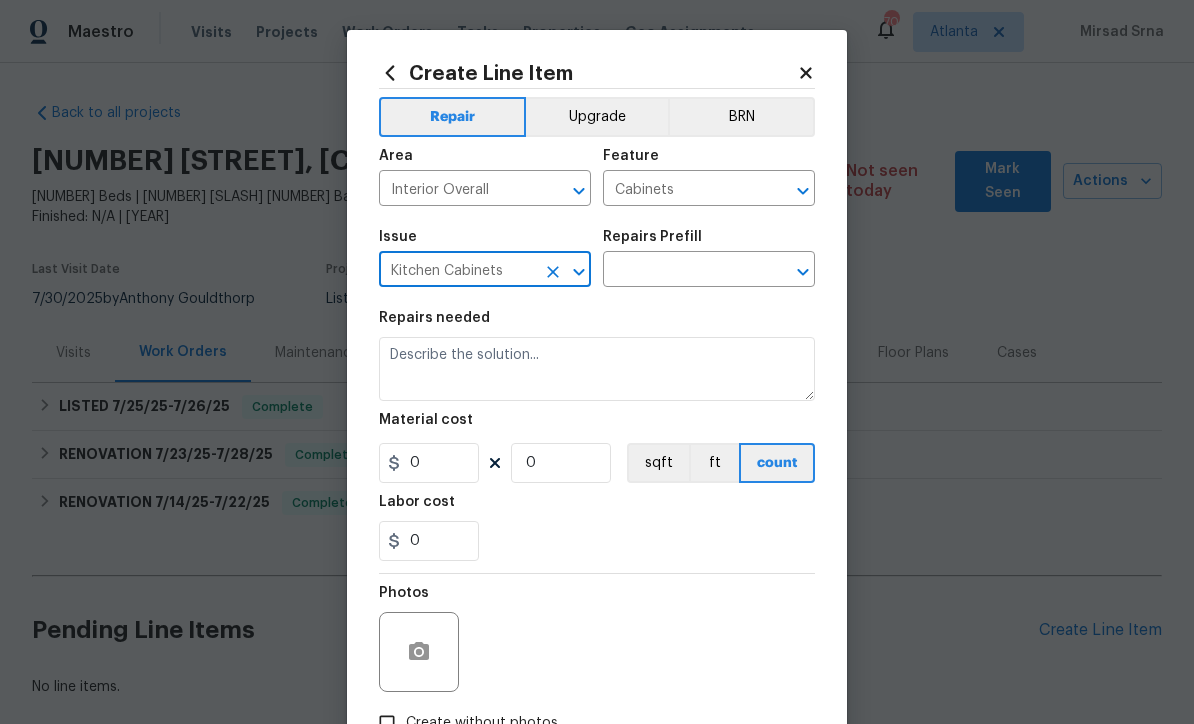 click at bounding box center [681, 271] 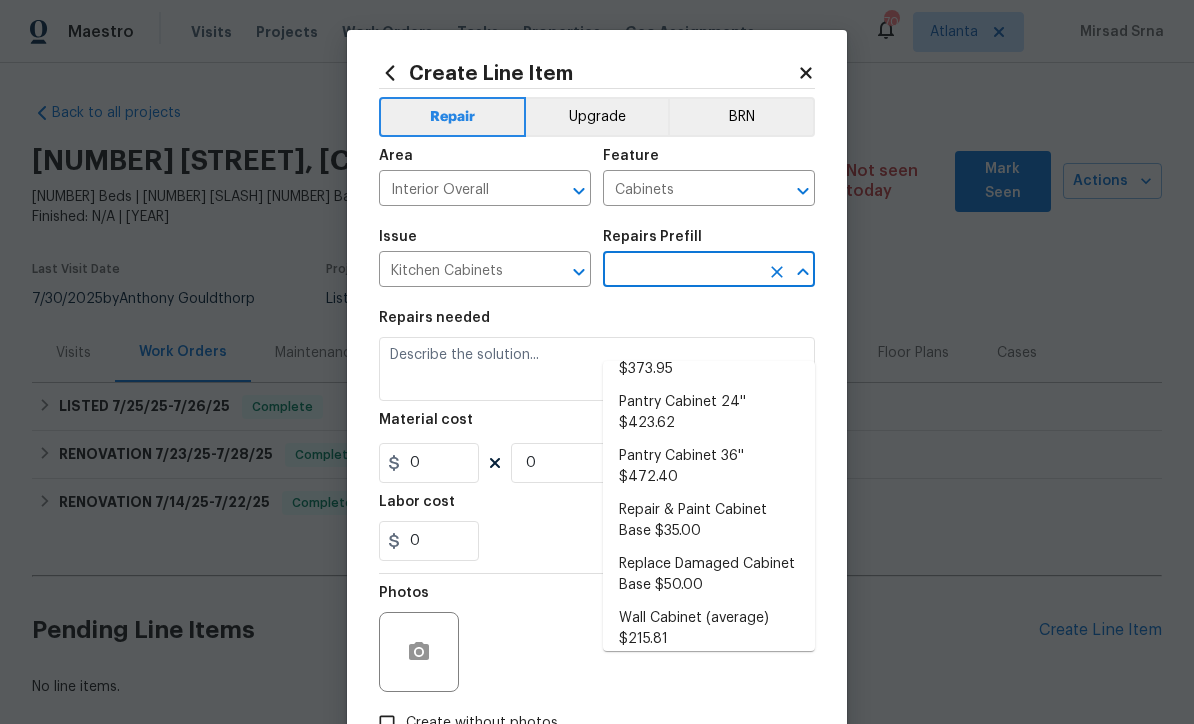 scroll, scrollTop: 546, scrollLeft: 0, axis: vertical 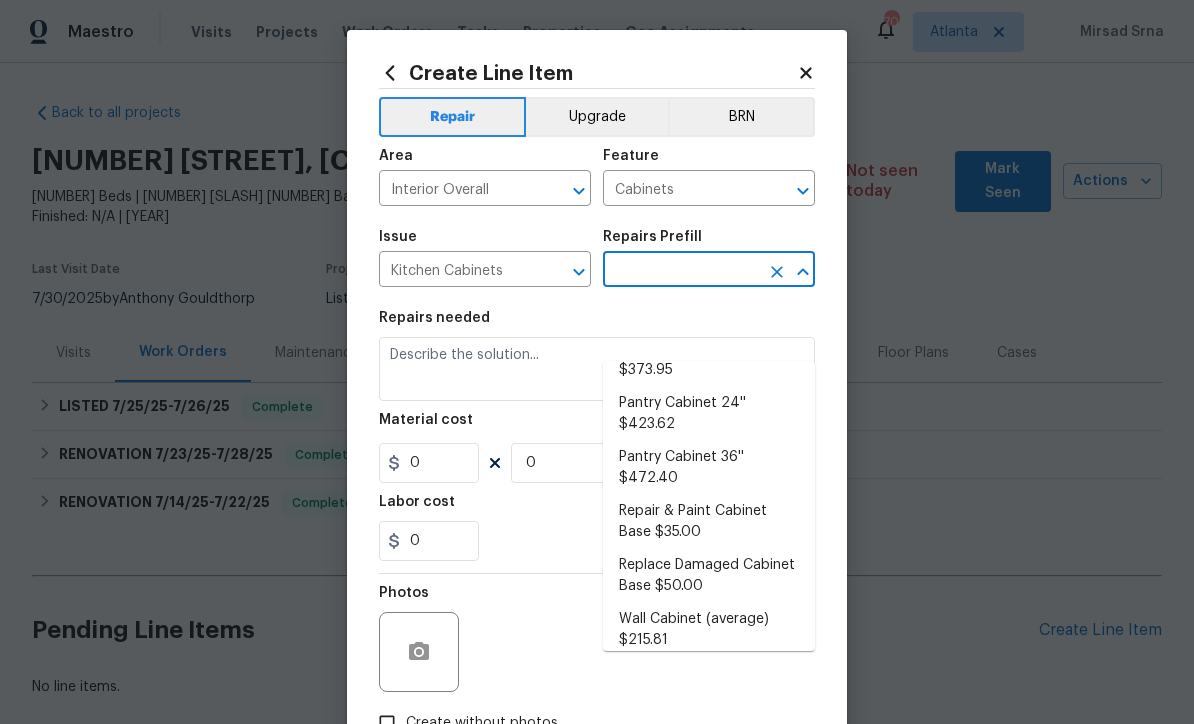 click on "Replace Damaged Cabinet Base $50.00" at bounding box center [709, 576] 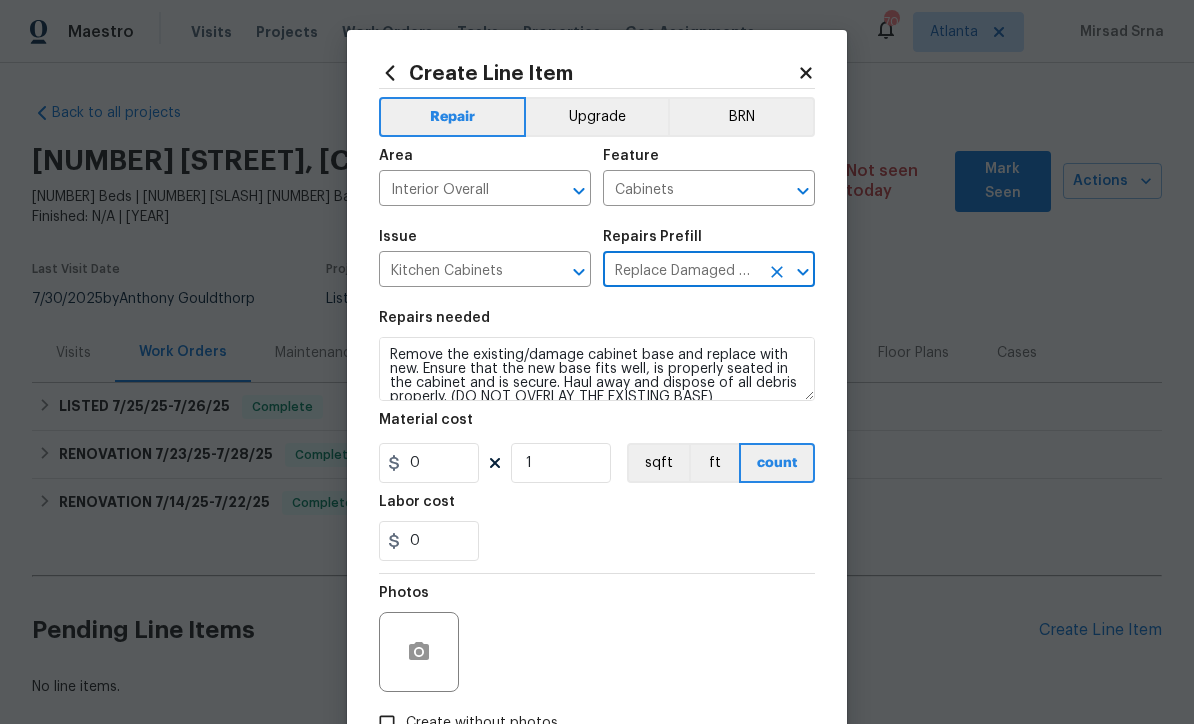 type 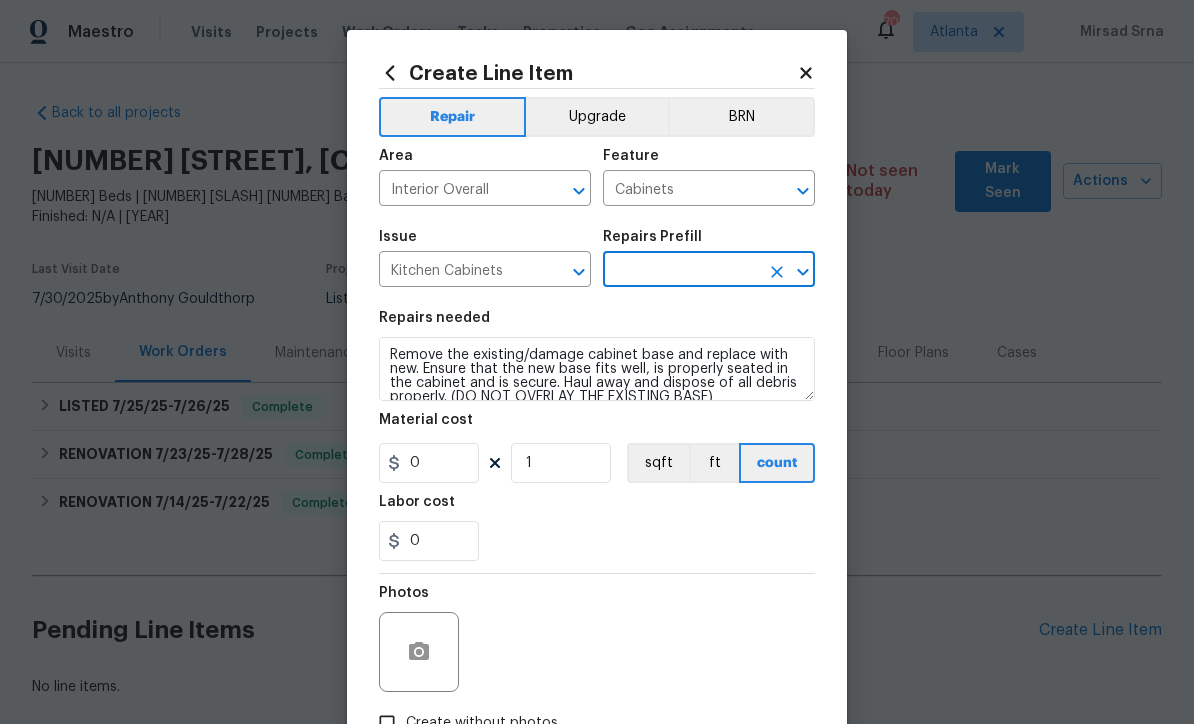 type on "Replace Damaged Cabinet Base $50.00" 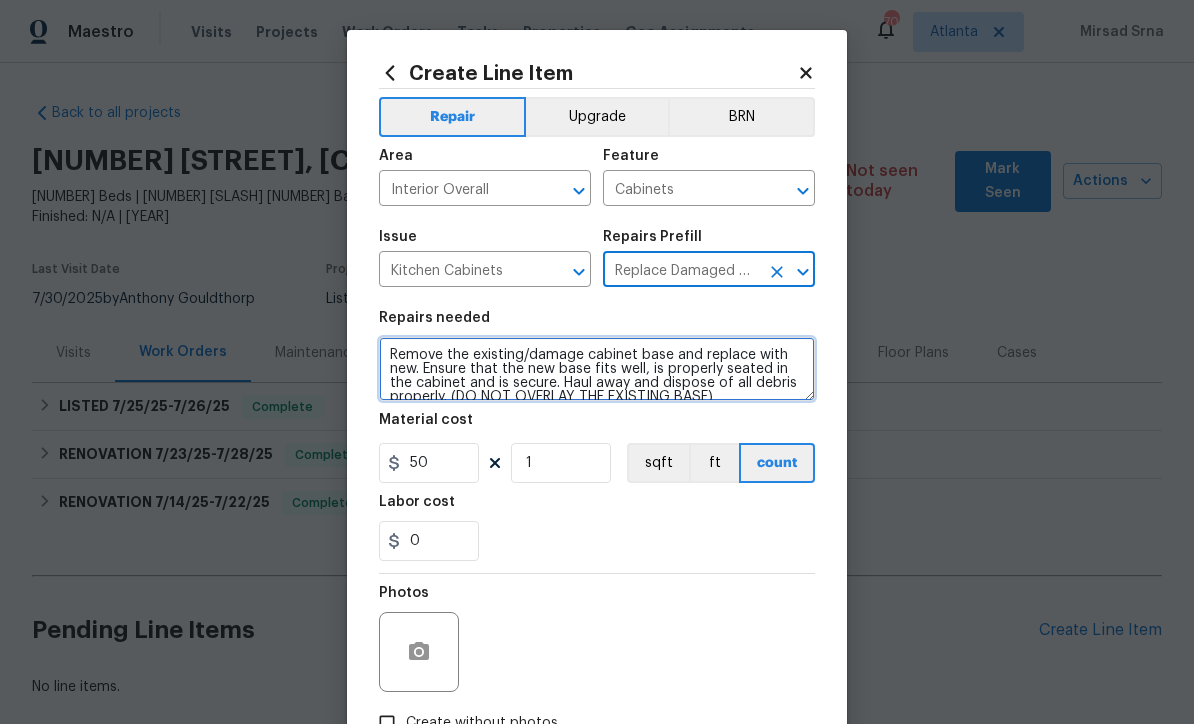 click on "Remove the existing/damage cabinet base and replace with new. Ensure that the new base fits well, is properly seated in the cabinet and is secure. Haul away and dispose of all debris properly. (DO NOT OVERLAY THE EXISTING BASE)" at bounding box center (597, 369) 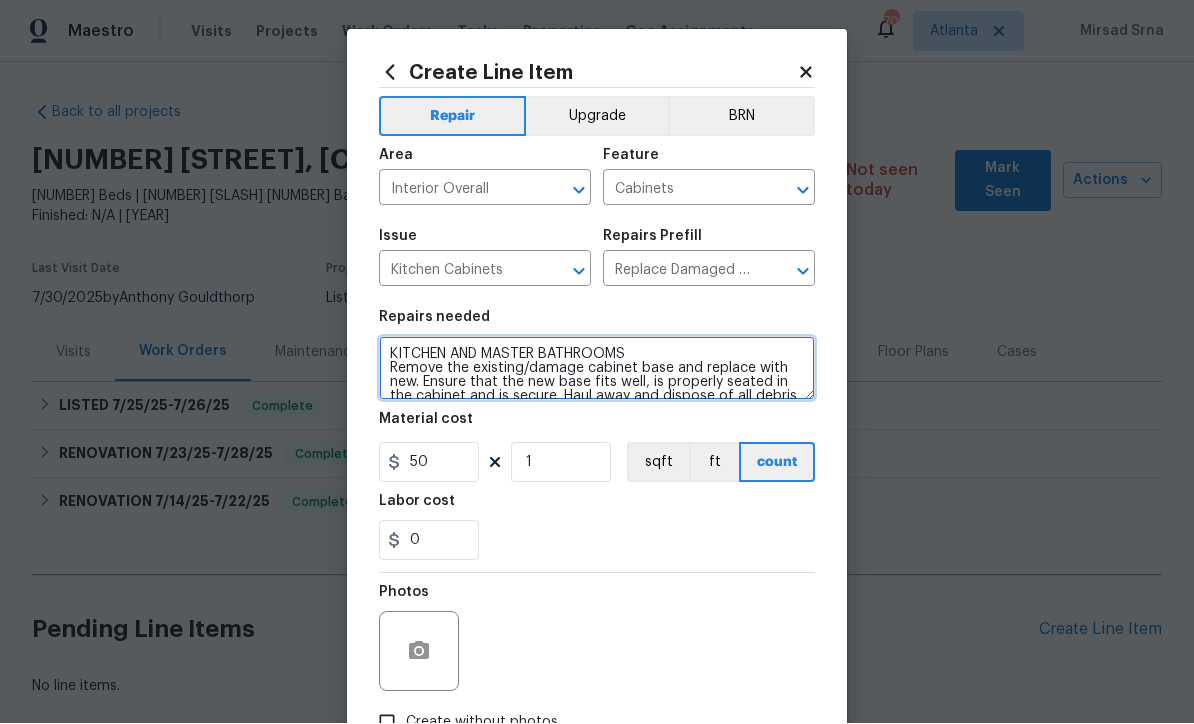type on "KITCHEN AND MASTER BATHROOMS
Remove the existing/damage cabinet base and replace with new. Ensure that the new base fits well, is properly seated in the cabinet and is secure. Haul away and dispose of all debris properly. (DO NOT OVERLAY THE EXISTING BASE)" 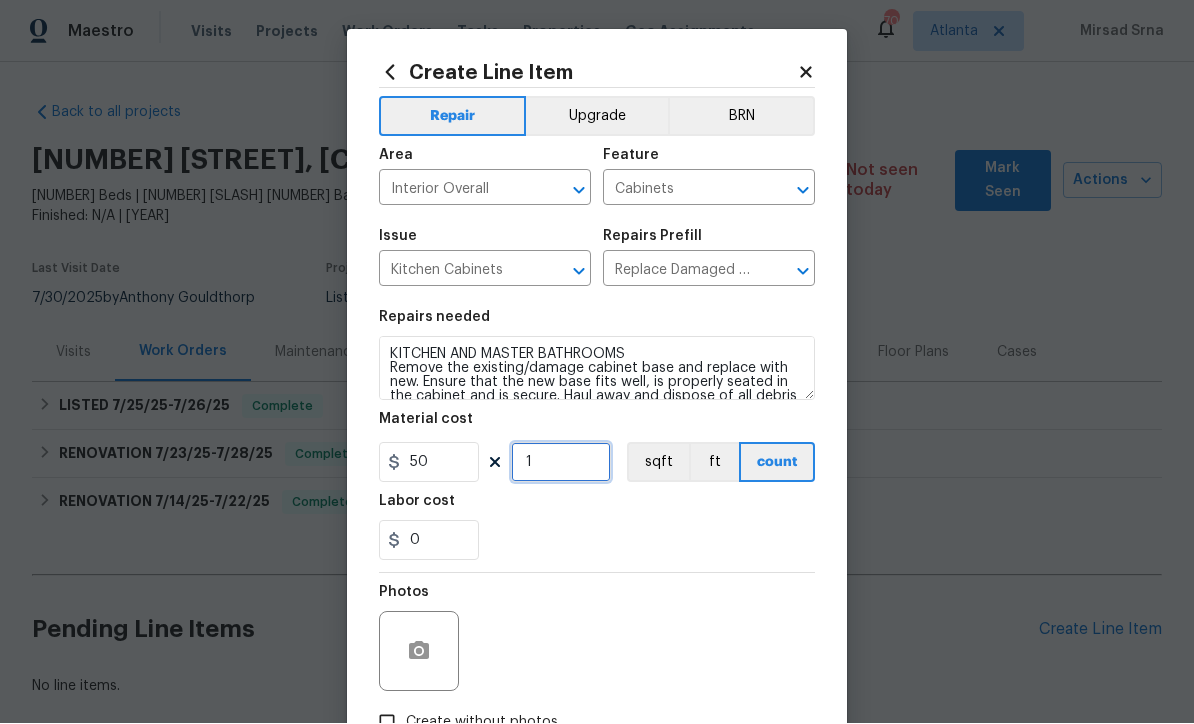 click on "1" at bounding box center [561, 463] 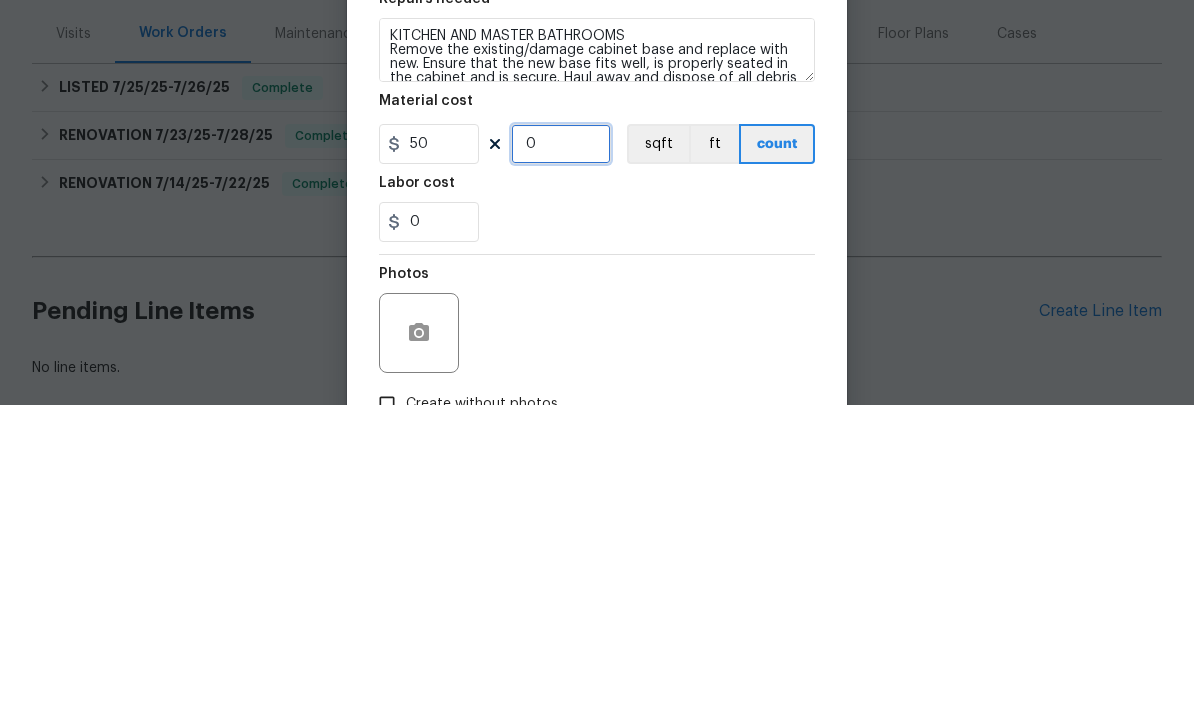 type on "3" 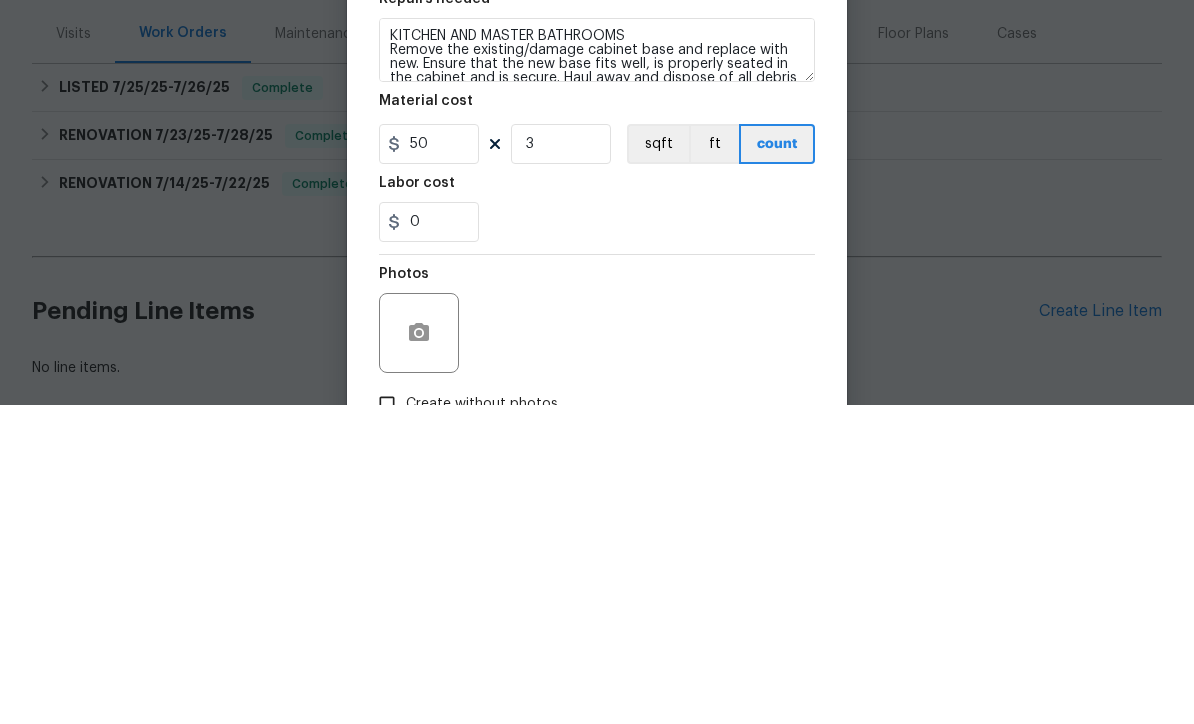 click on "0" at bounding box center (597, 541) 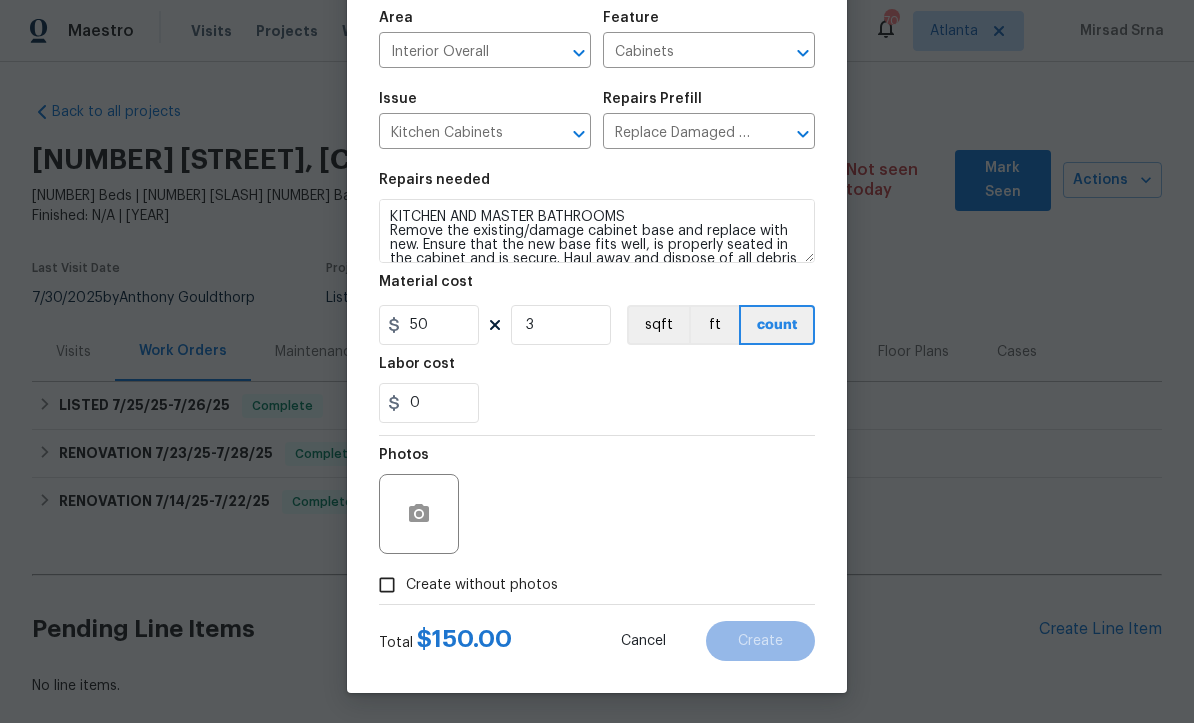 scroll, scrollTop: 141, scrollLeft: 0, axis: vertical 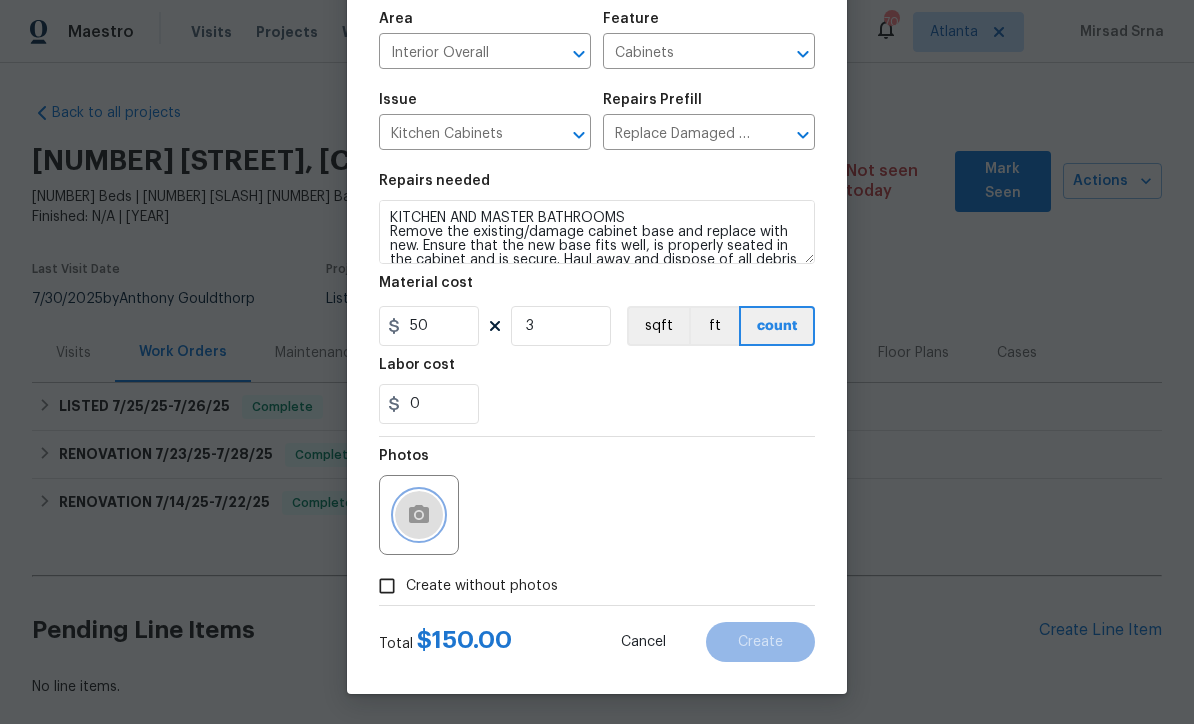 click 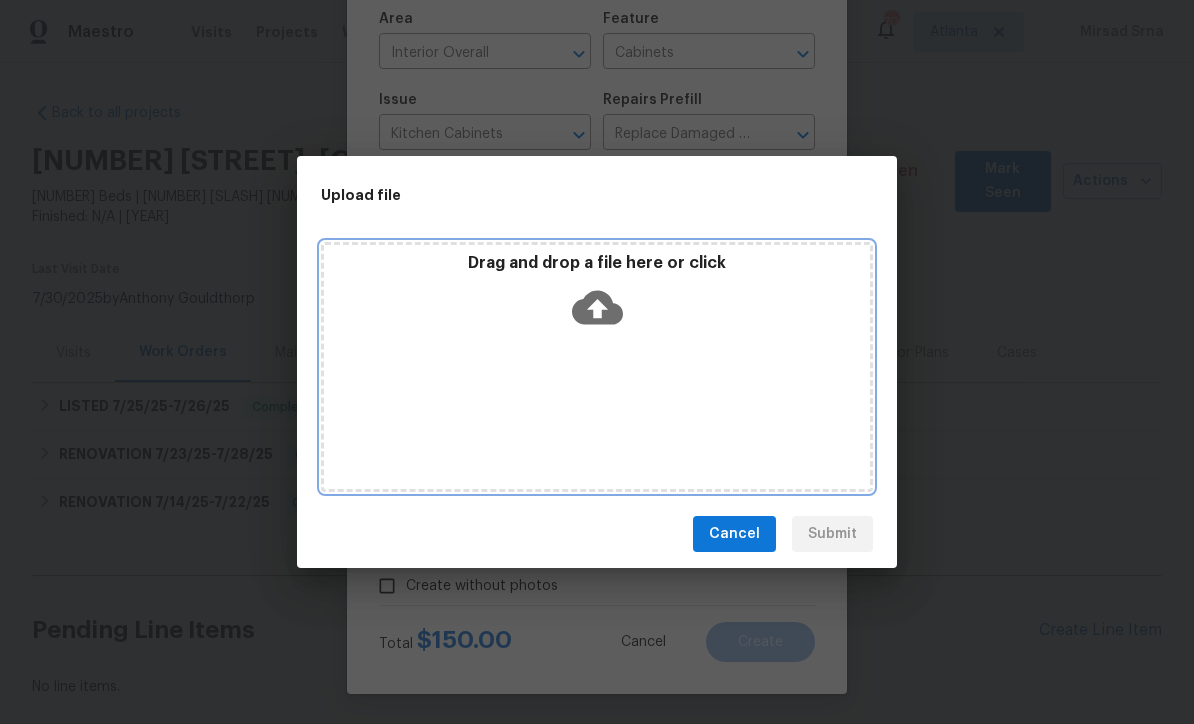 click 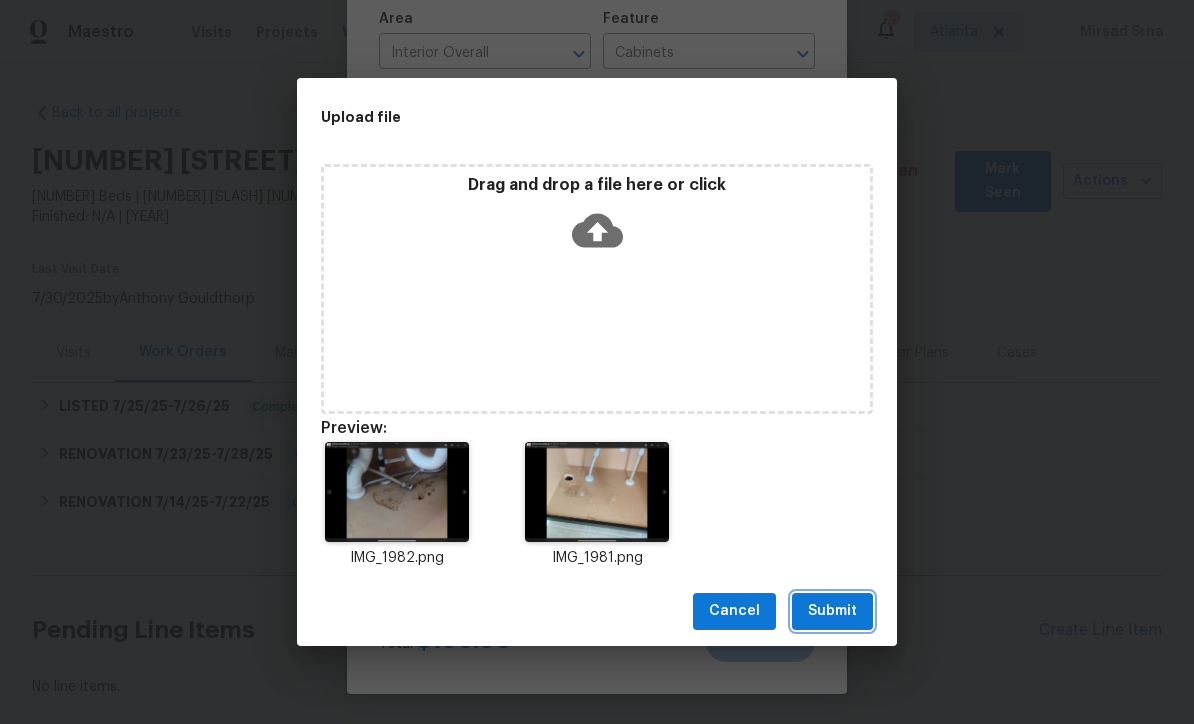 click on "Submit" at bounding box center [832, 611] 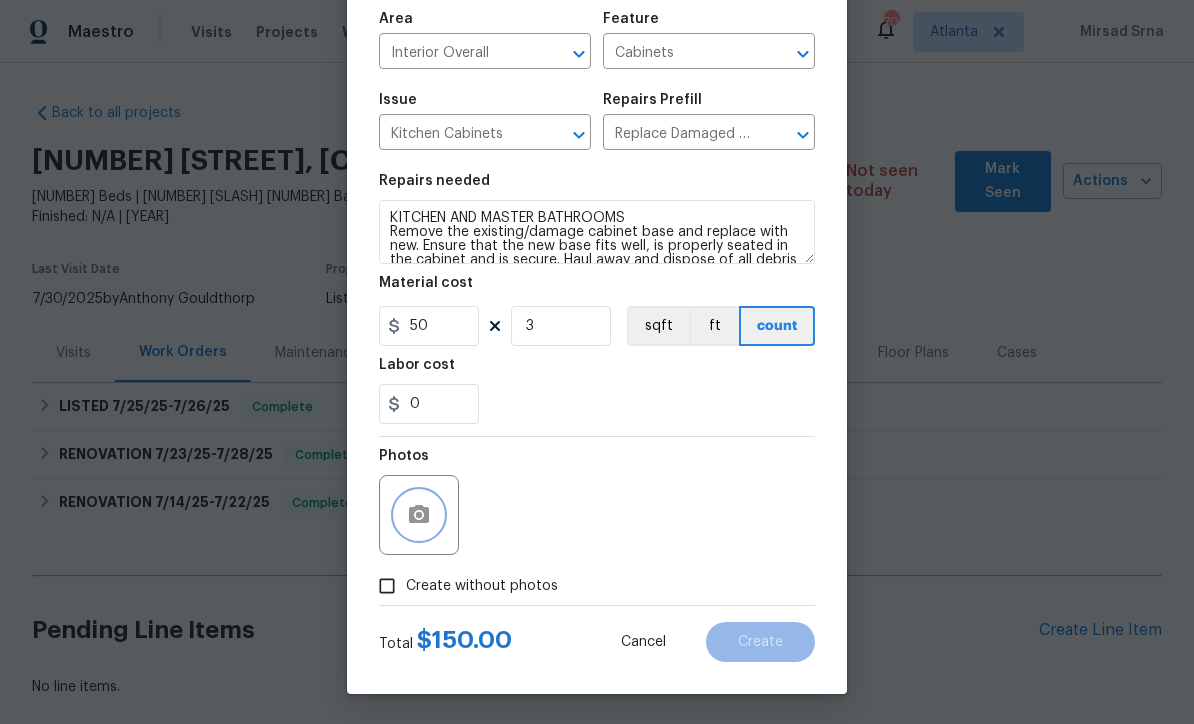 scroll, scrollTop: 141, scrollLeft: 0, axis: vertical 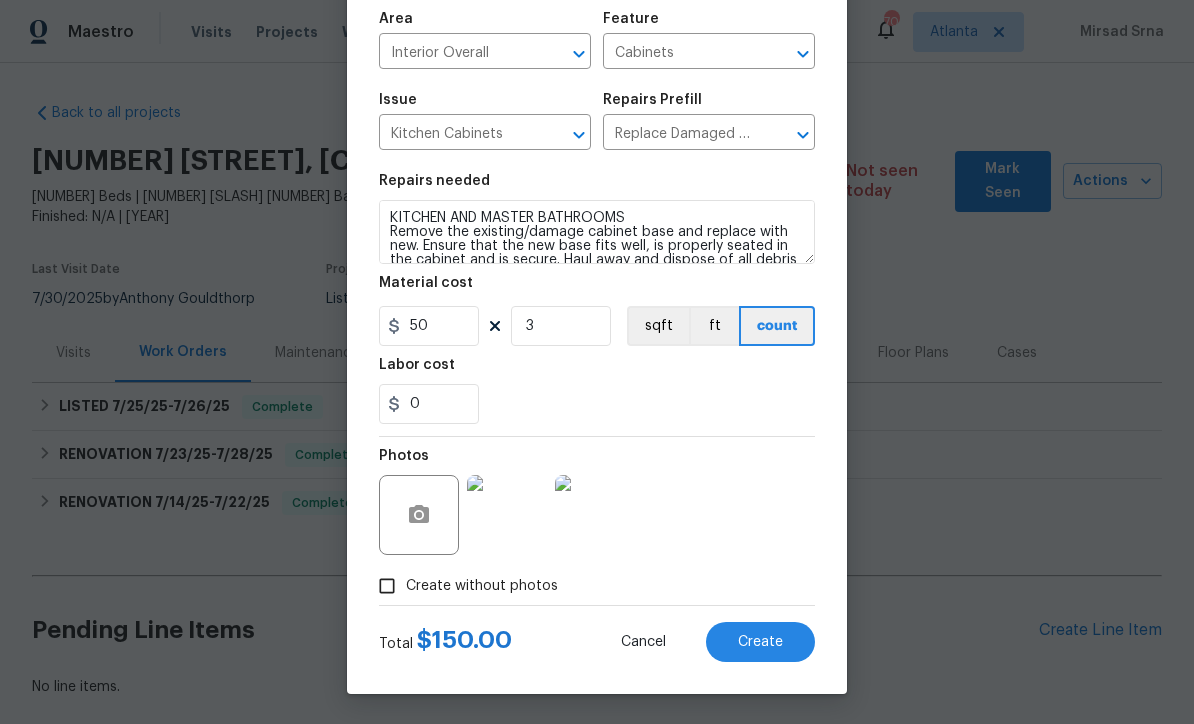 click on "Create" at bounding box center (760, 642) 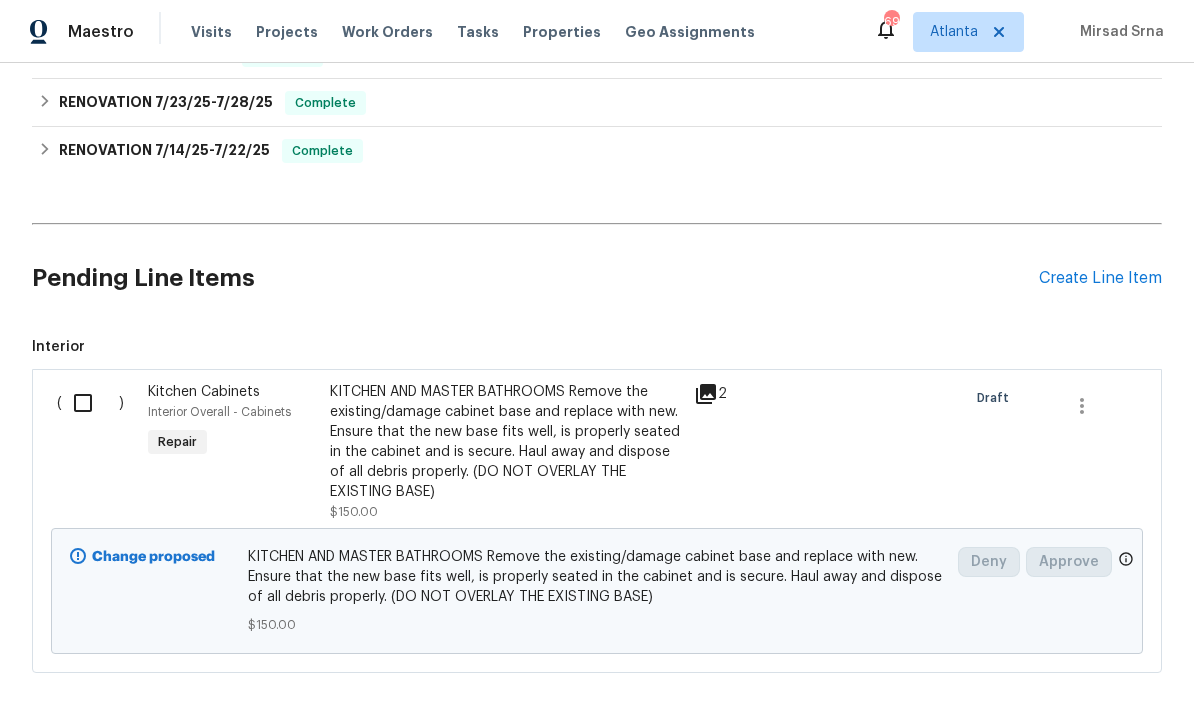 scroll, scrollTop: 351, scrollLeft: 0, axis: vertical 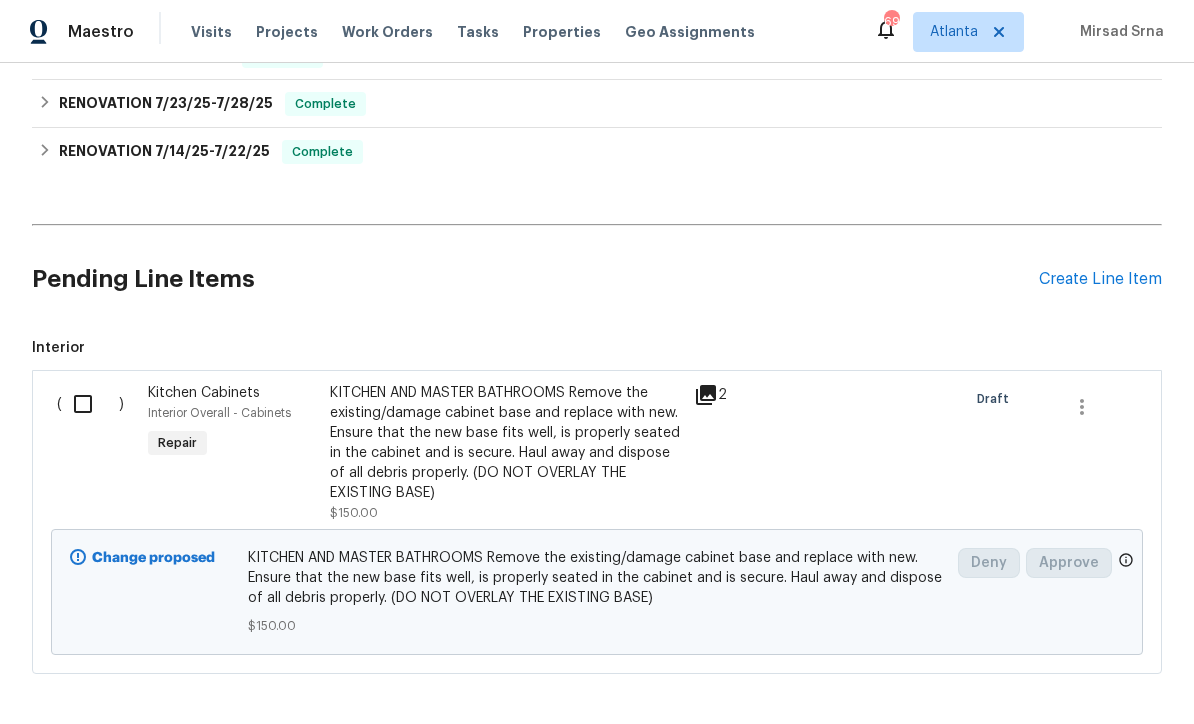 click on "Create Line Item" at bounding box center [1100, 279] 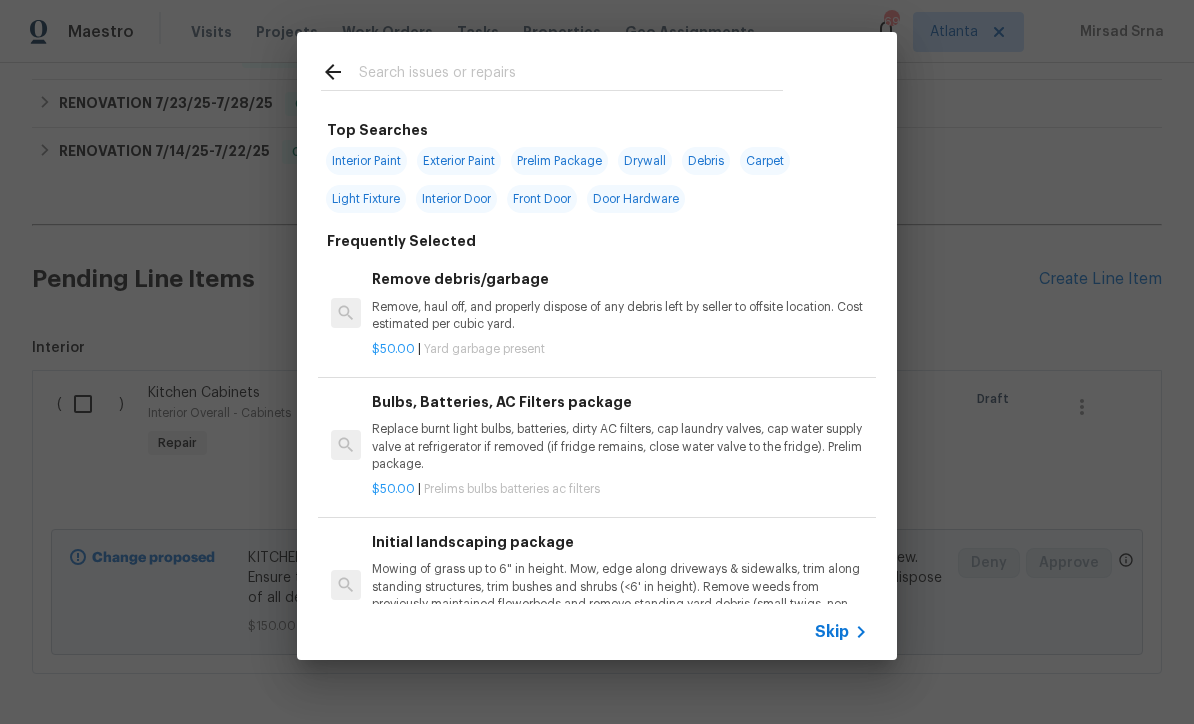 click 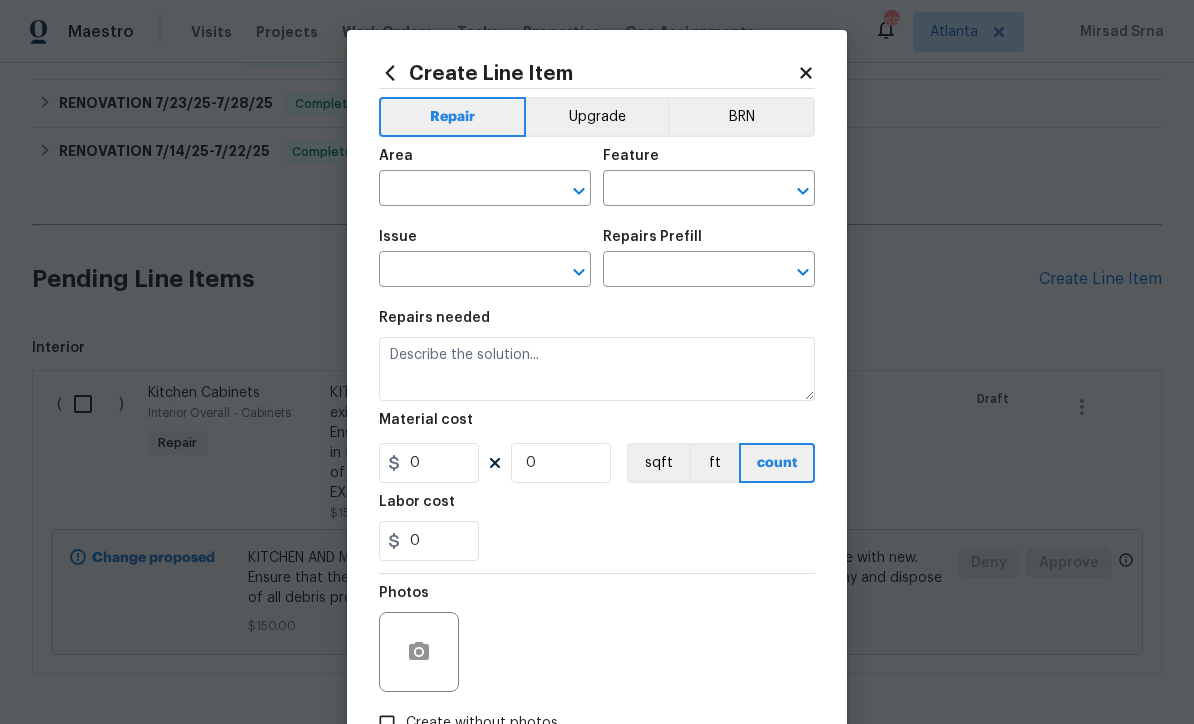 click at bounding box center (457, 190) 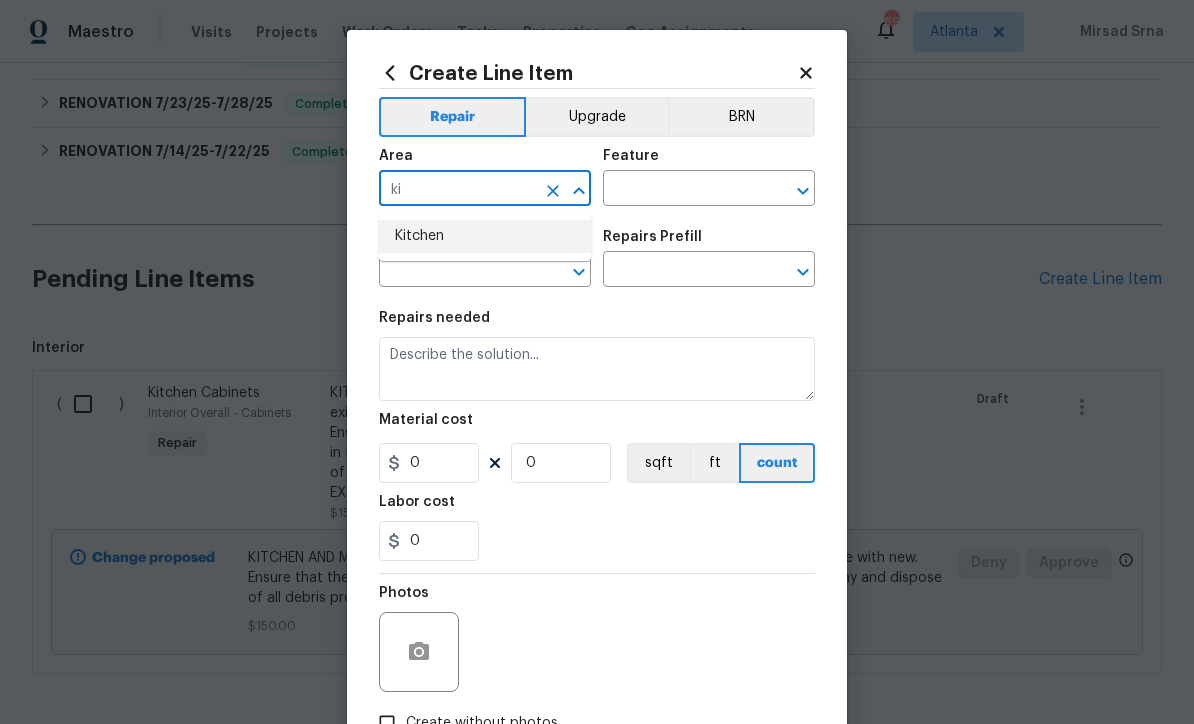 click on "Kitchen" at bounding box center [485, 236] 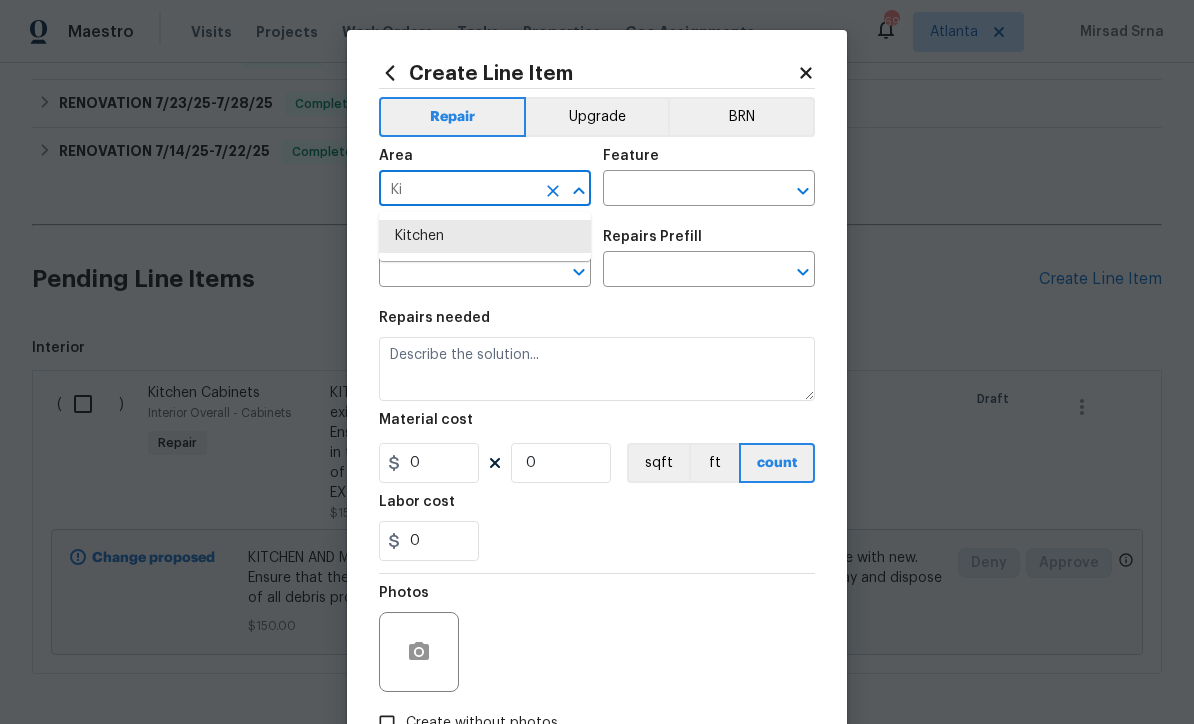 type on "K" 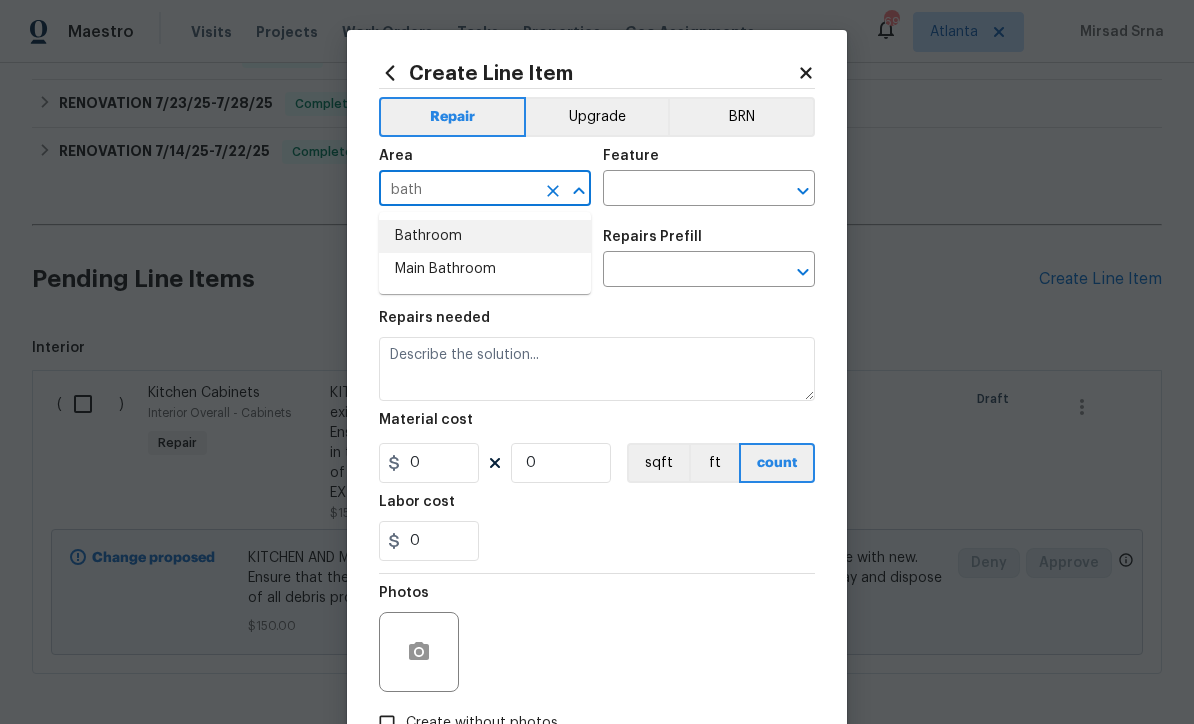 click on "Bathroom" at bounding box center [485, 236] 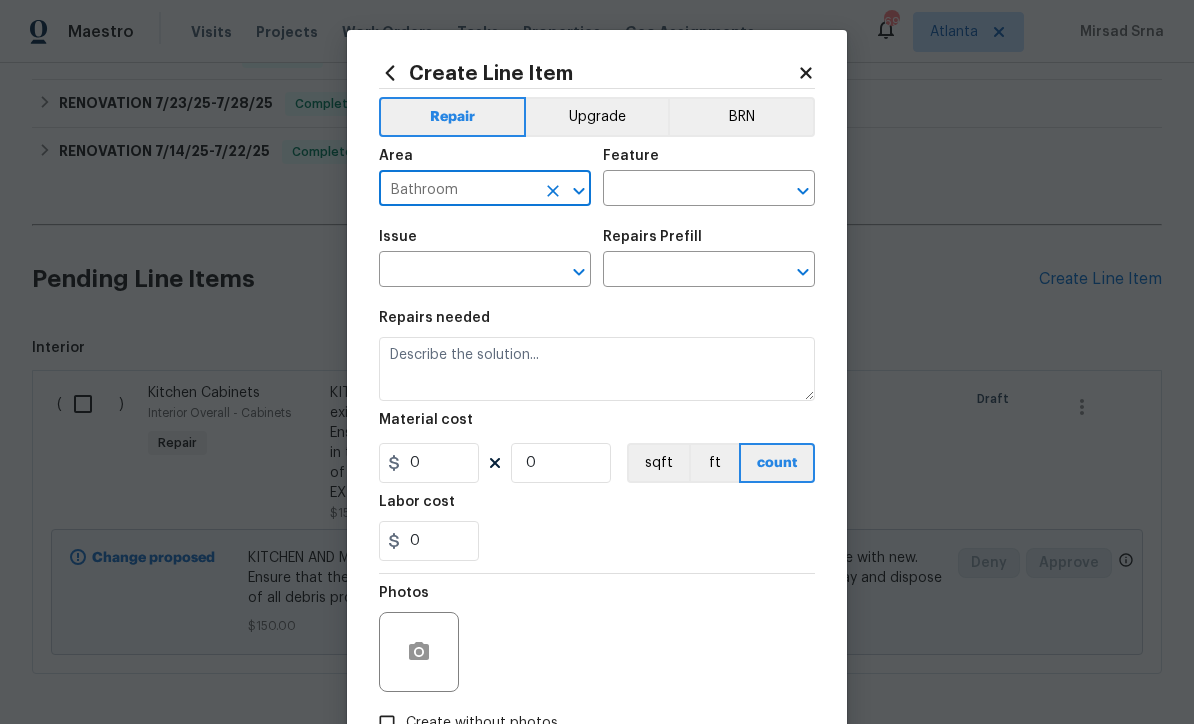click at bounding box center [681, 190] 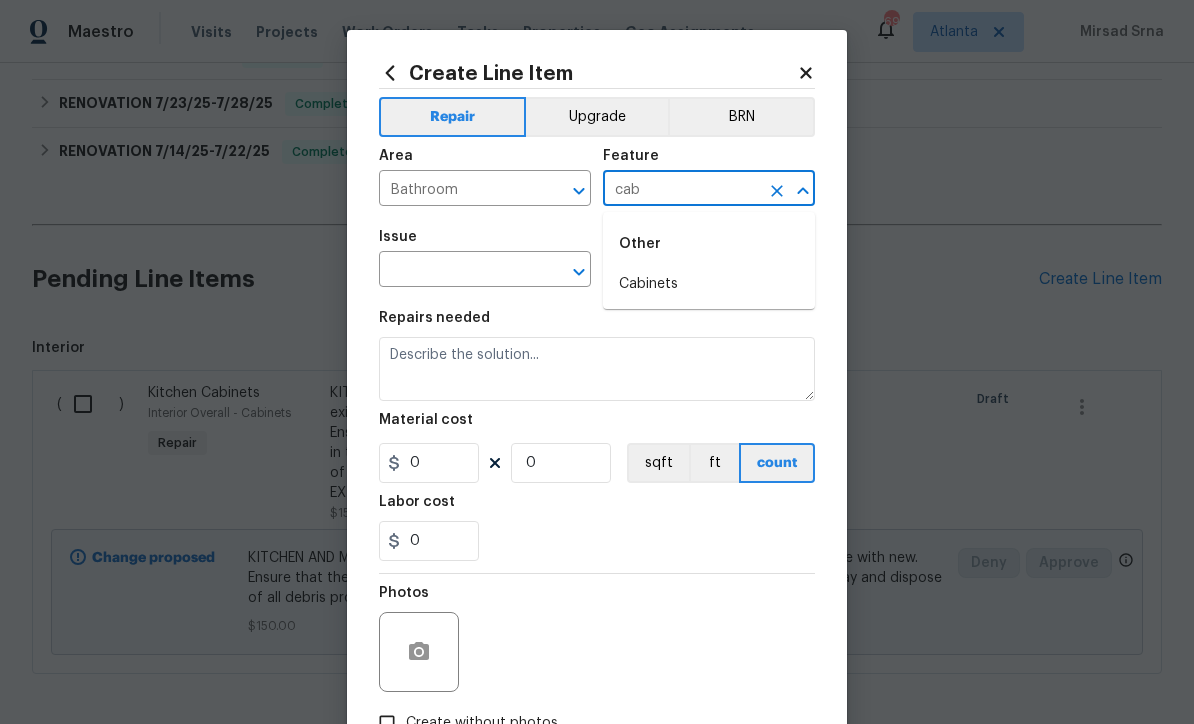 click on "Cabinets" at bounding box center [709, 284] 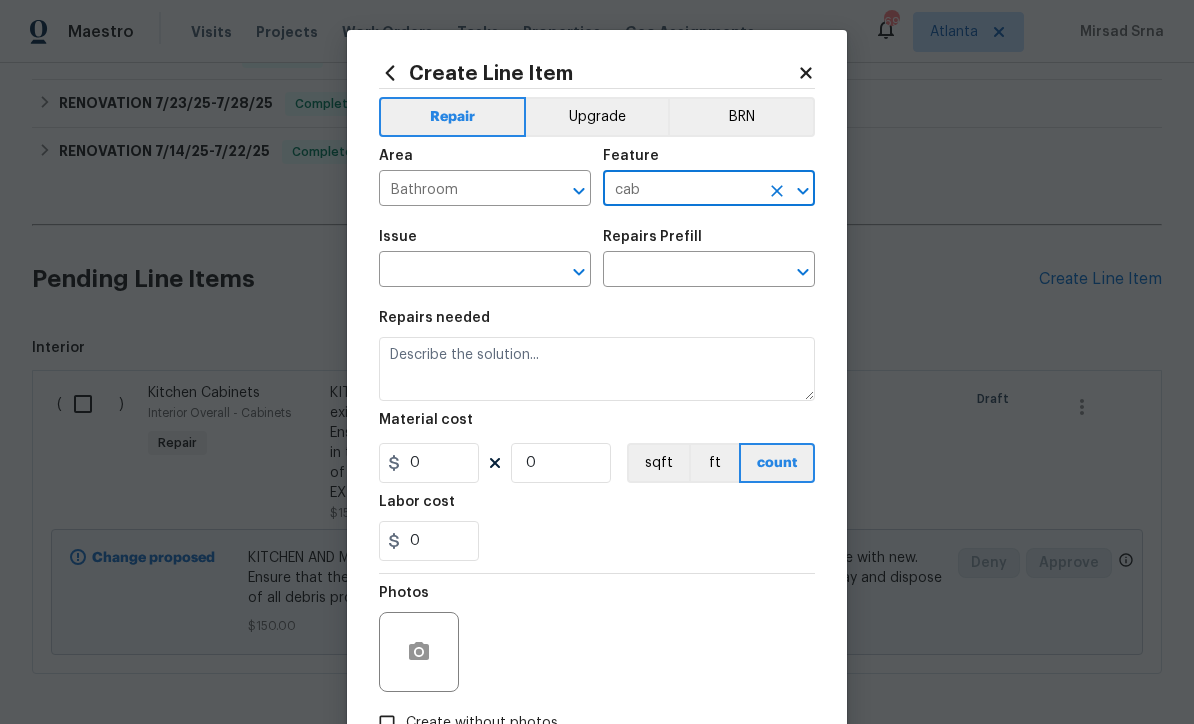 type on "Cabinets" 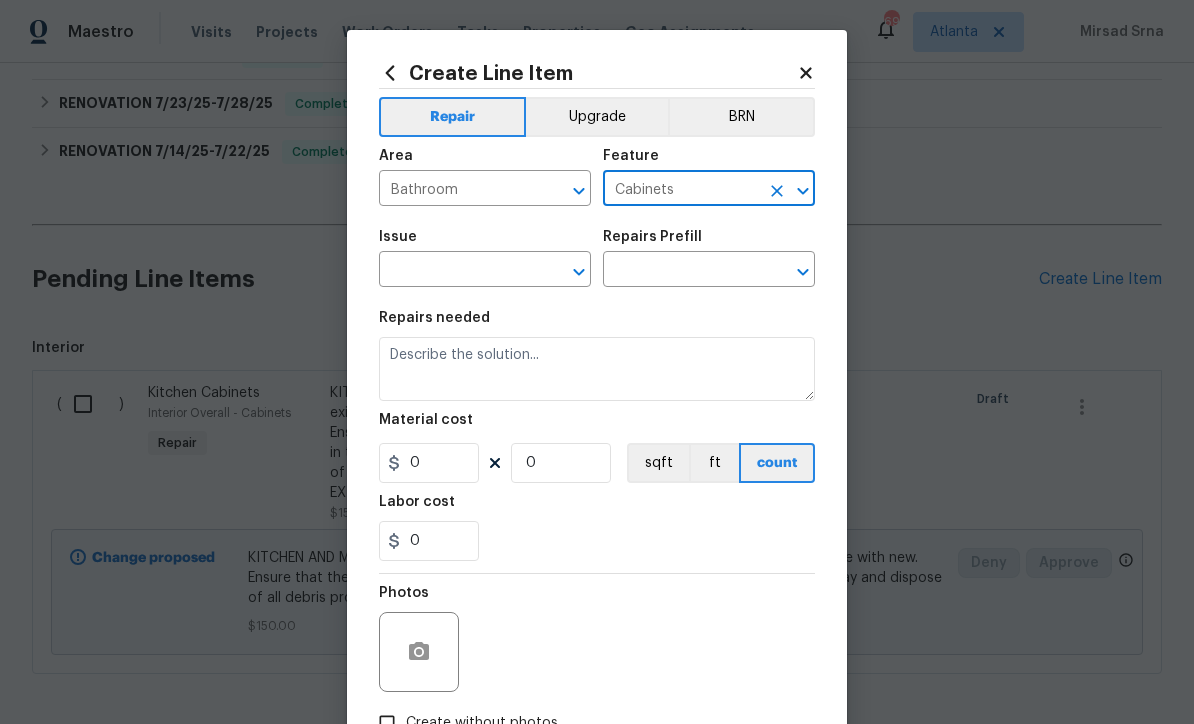 click at bounding box center [457, 271] 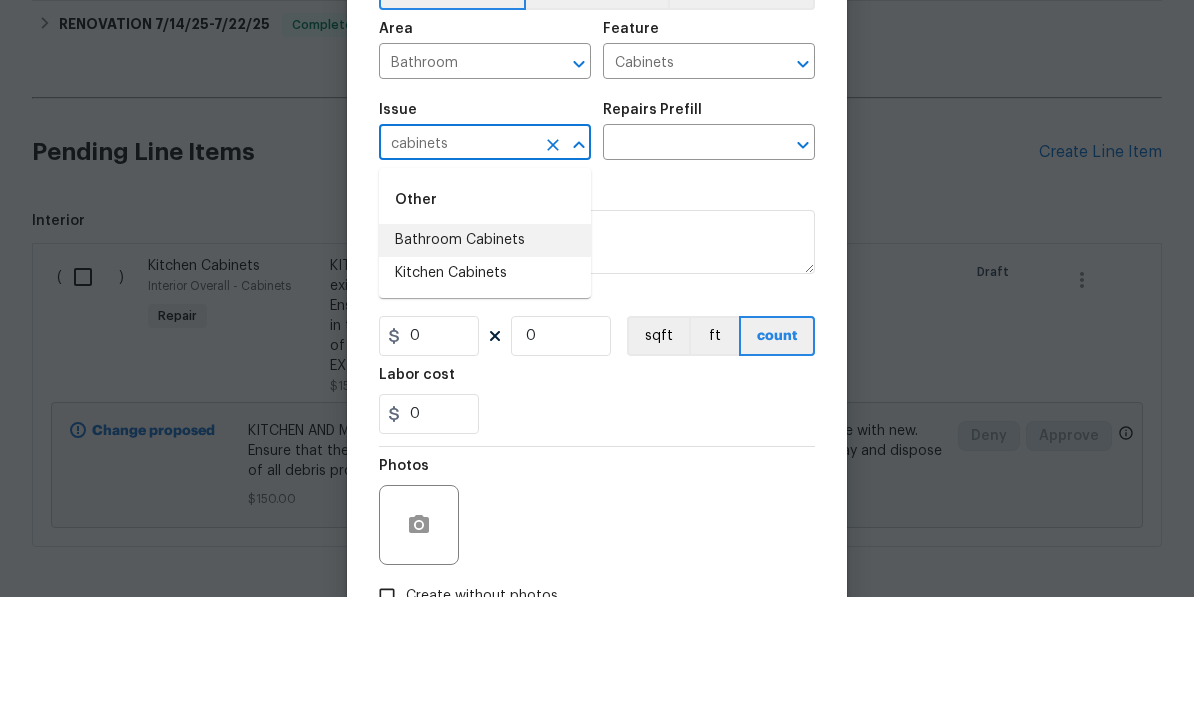 click on "Bathroom Cabinets" at bounding box center (485, 367) 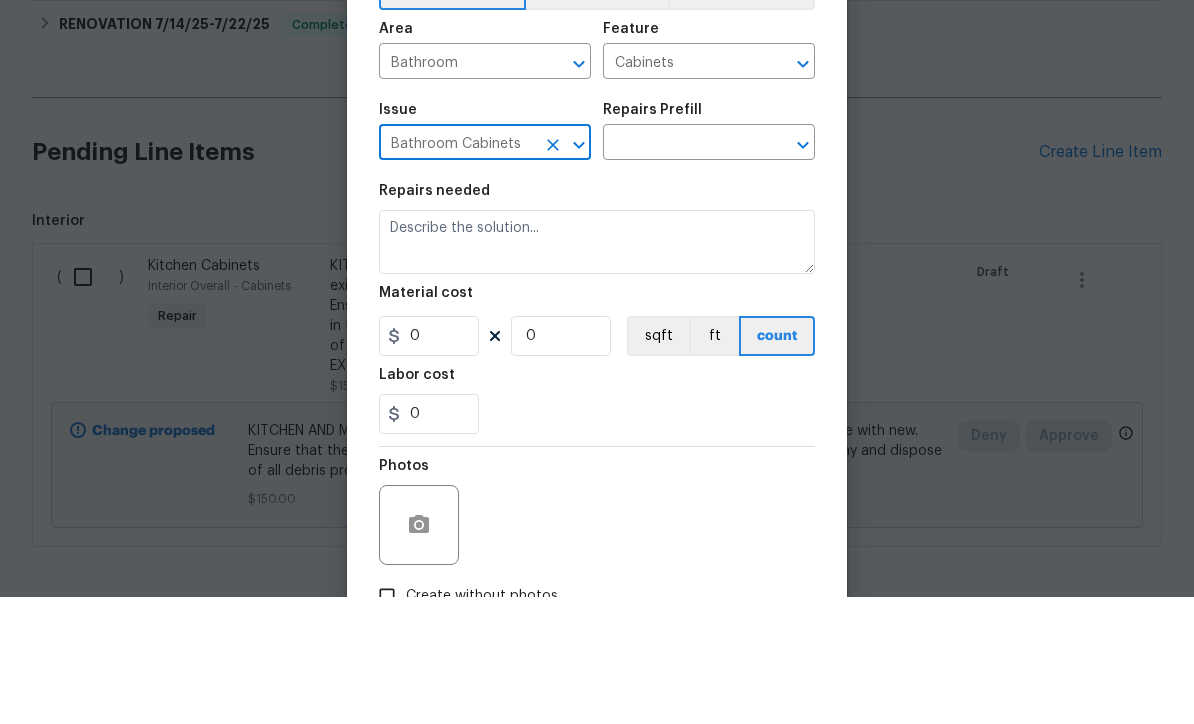 click at bounding box center [681, 271] 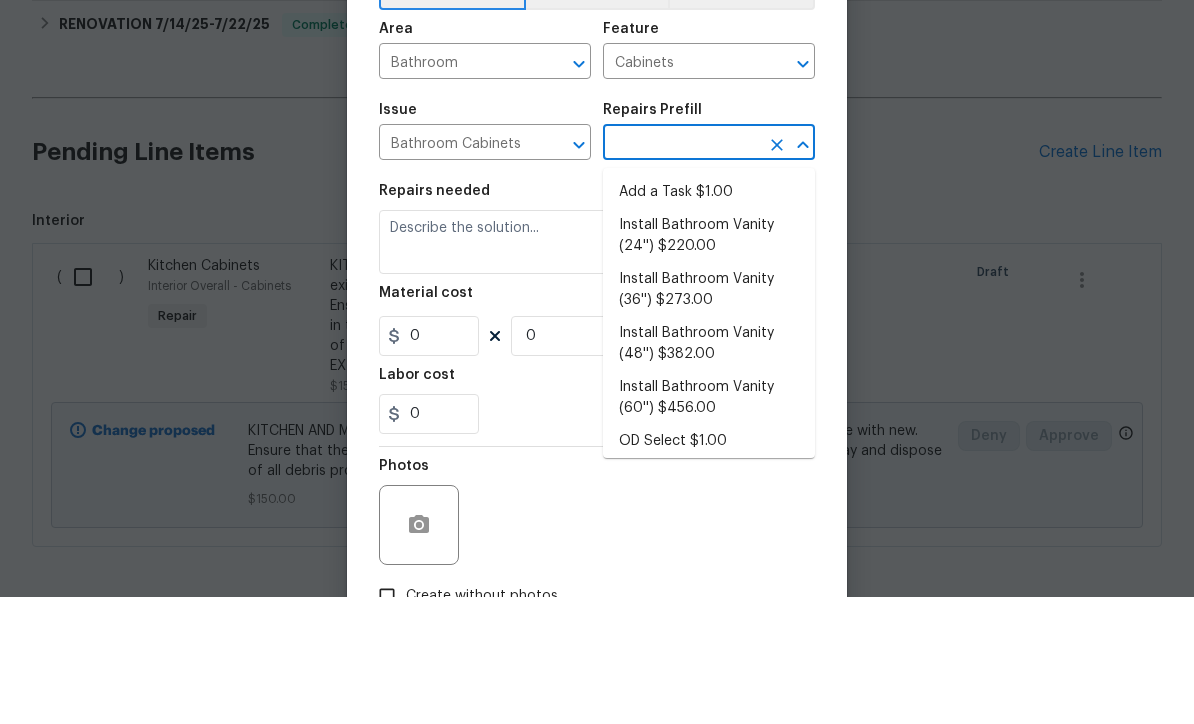 scroll, scrollTop: 66, scrollLeft: 0, axis: vertical 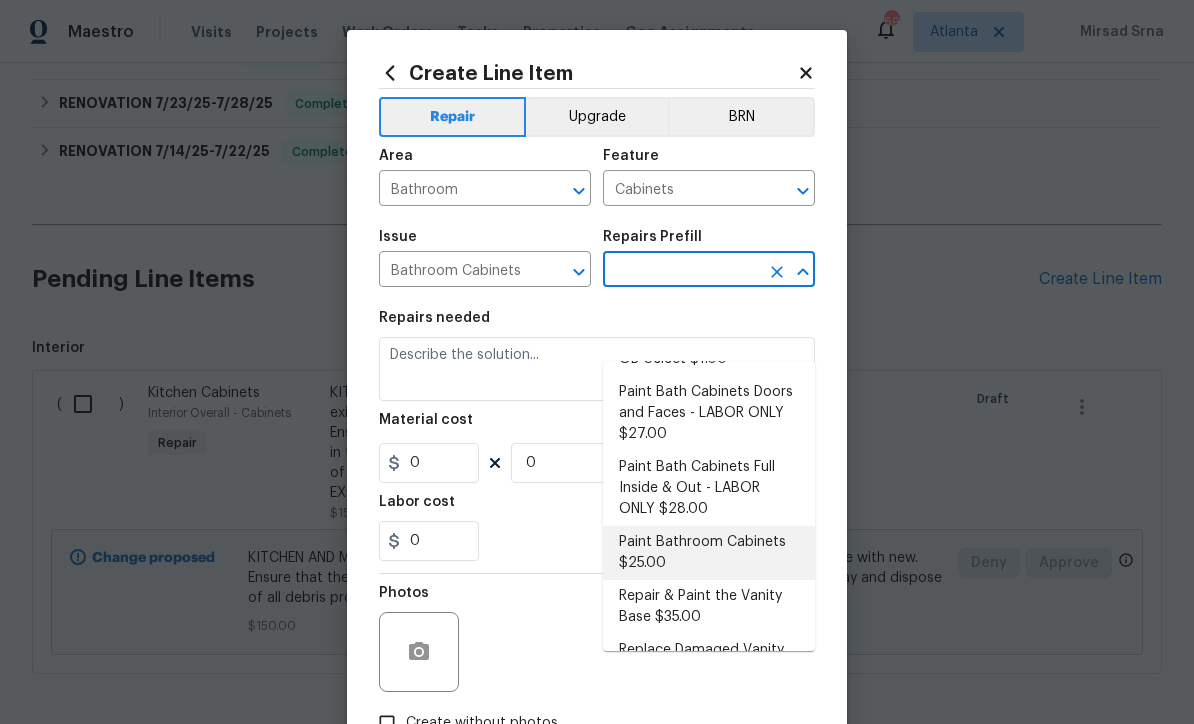 click on "Paint Bathroom Cabinets $25.00" at bounding box center [709, 553] 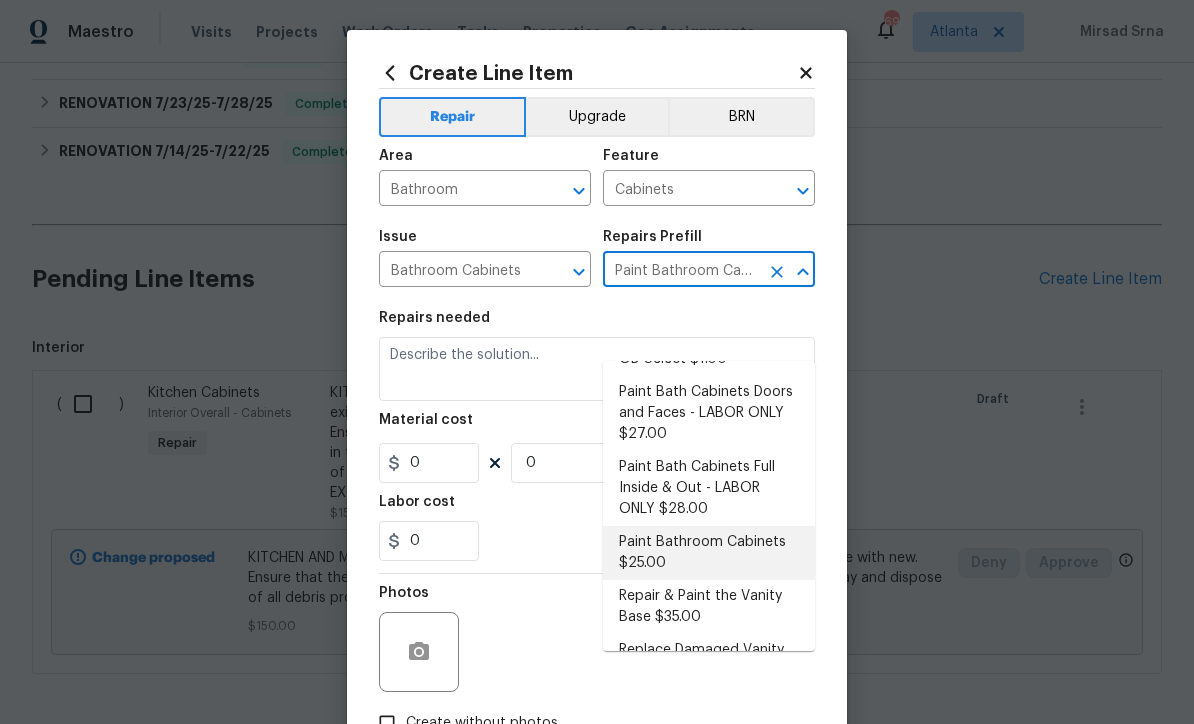 type 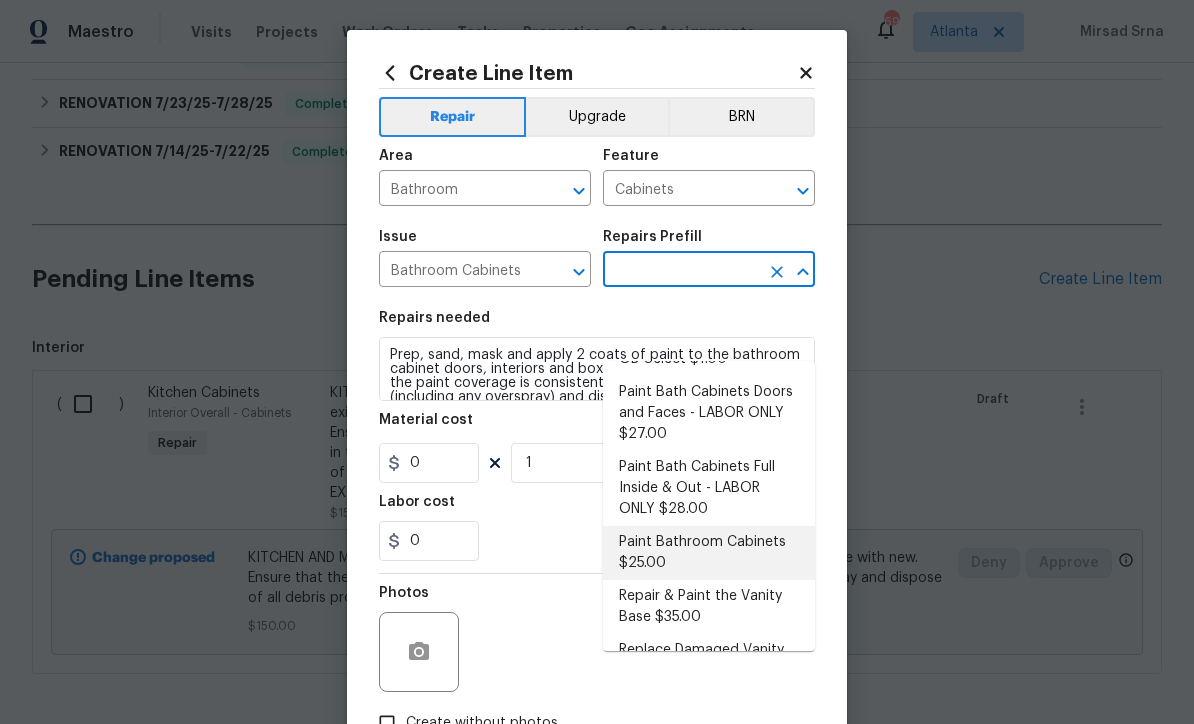type on "Paint Bathroom Cabinets $25.00" 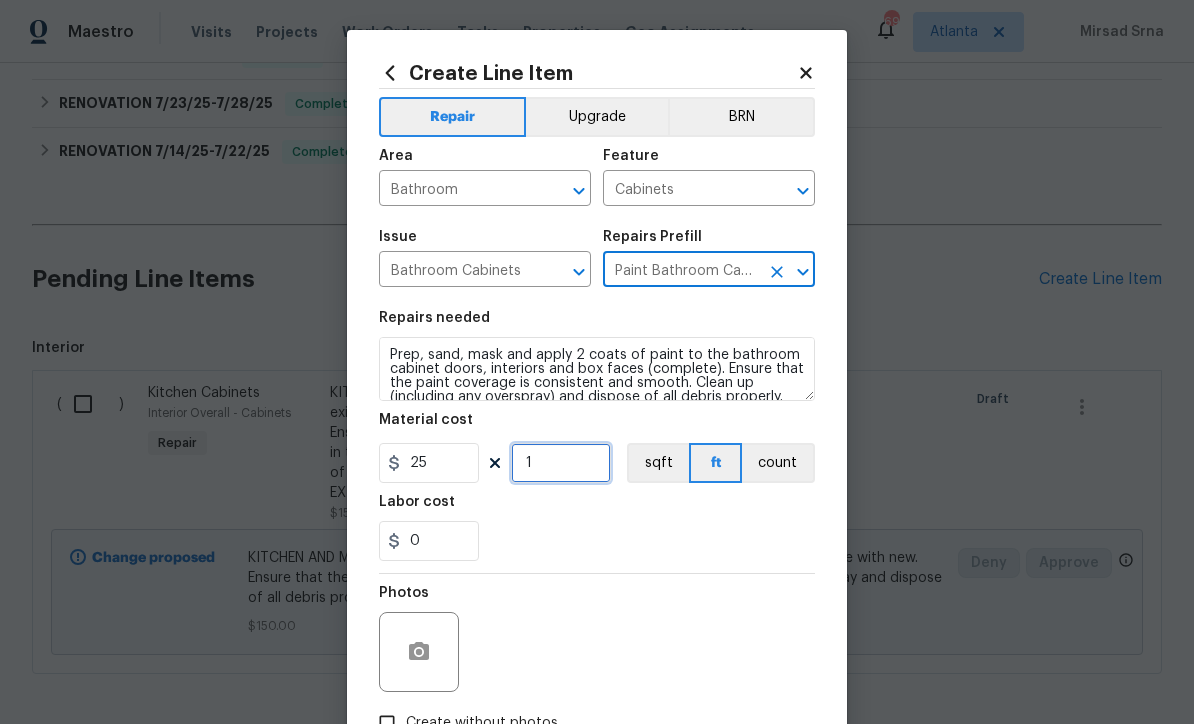 click on "1" at bounding box center [561, 463] 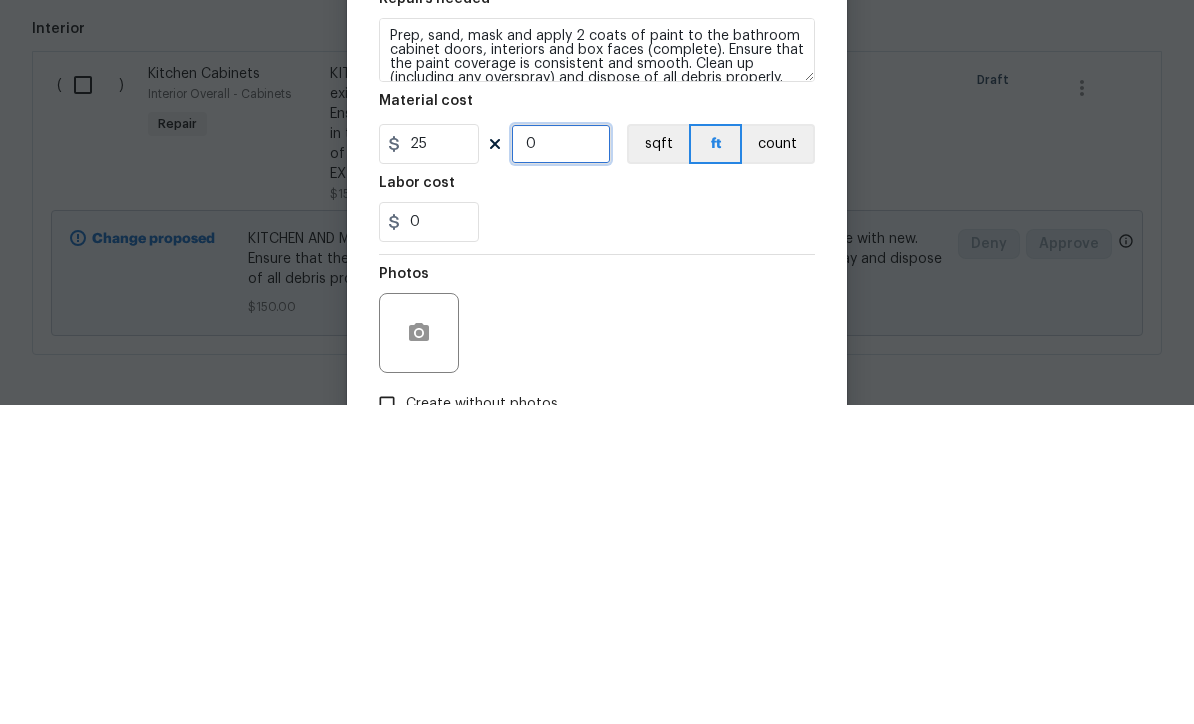 type on "4" 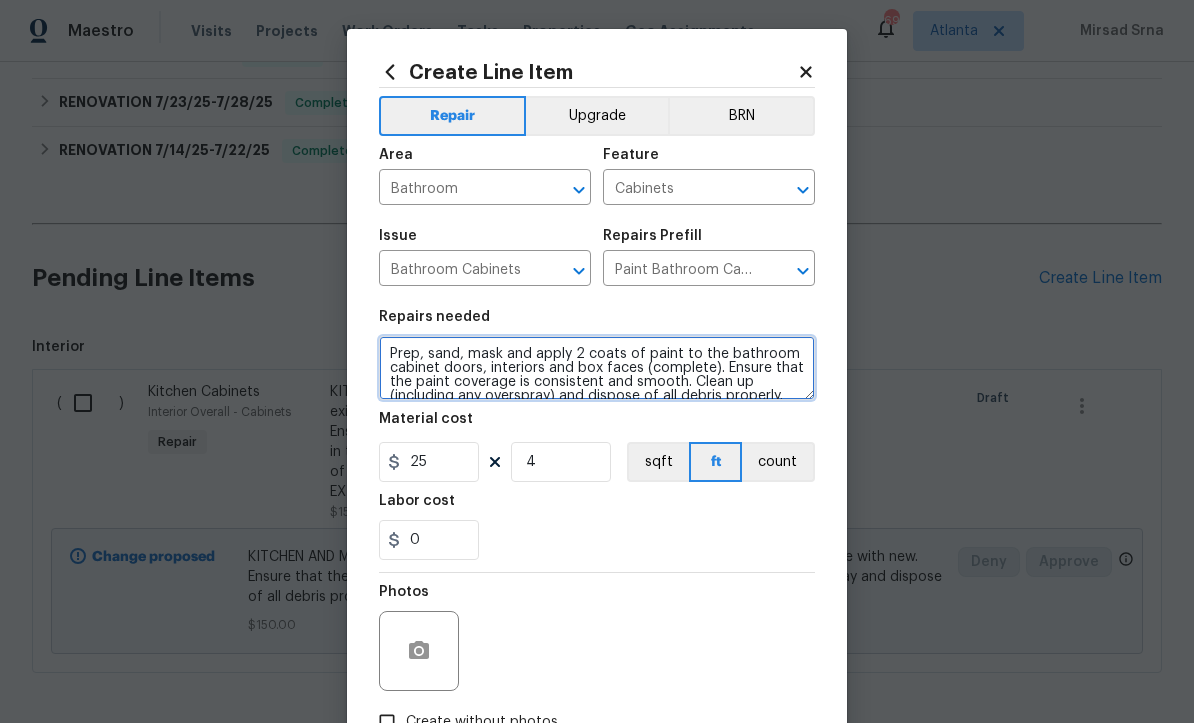 click on "Prep, sand, mask and apply 2 coats of paint to the bathroom cabinet doors, interiors and box faces (complete). Ensure that the paint coverage is consistent and smooth. Clean up (including any overspray) and dispose of all debris properly." at bounding box center [597, 369] 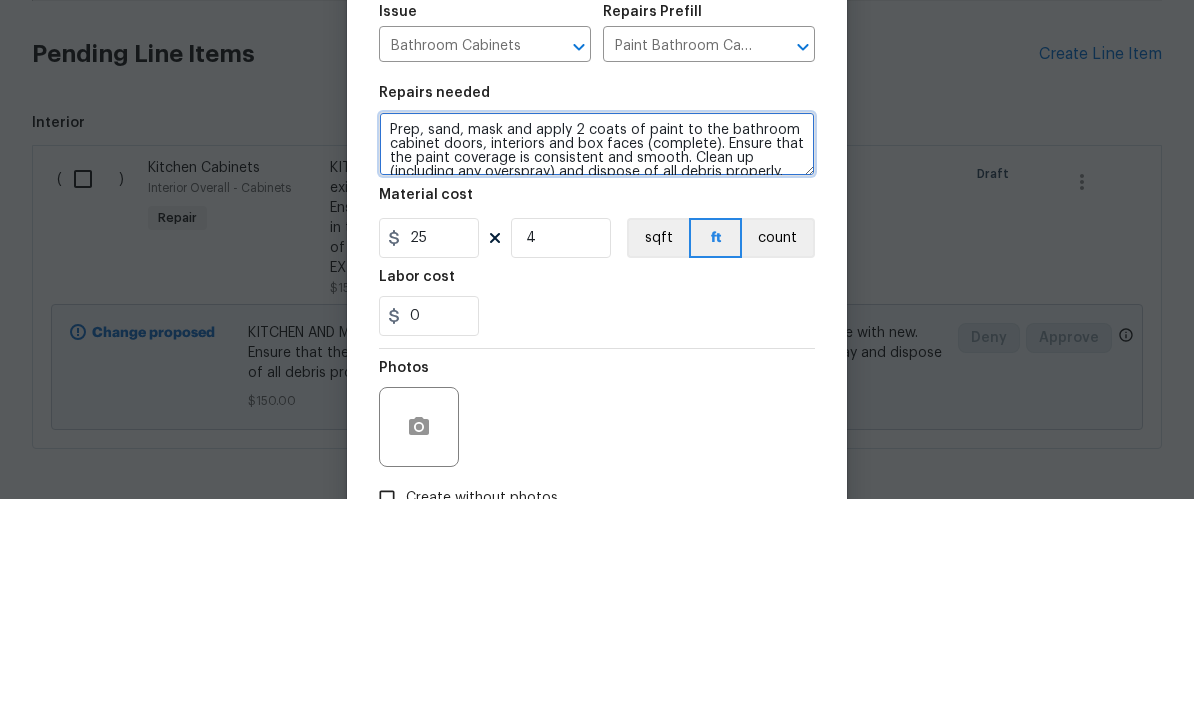 click on "Prep, sand, mask and apply 2 coats of paint to the bathroom cabinet doors, interiors and box faces (complete). Ensure that the paint coverage is consistent and smooth. Clean up (including any overspray) and dispose of all debris properly." at bounding box center [597, 369] 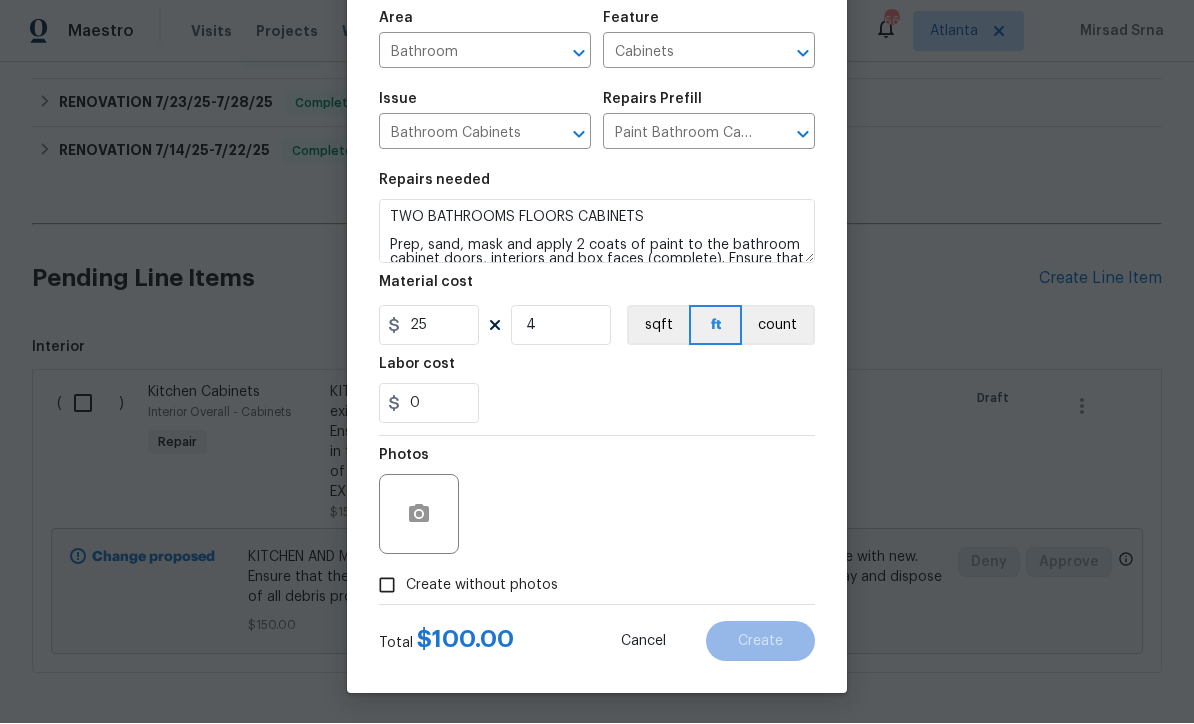 scroll, scrollTop: 141, scrollLeft: 0, axis: vertical 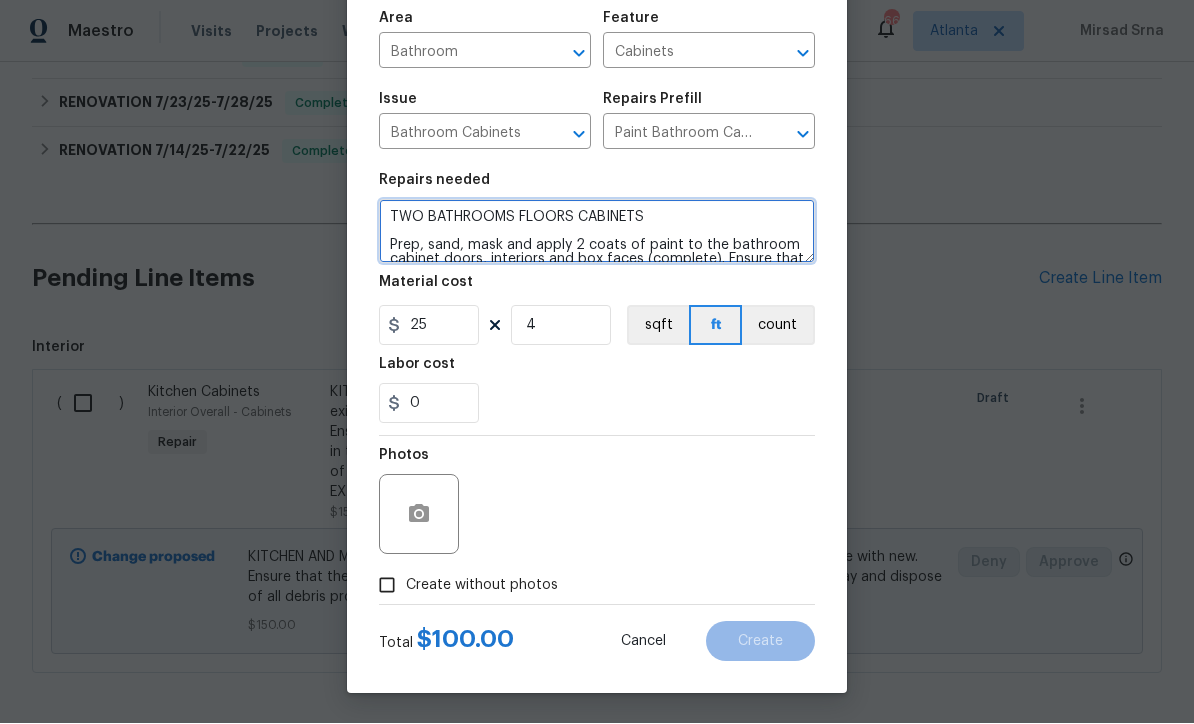 type on "TWO BATHROOMS FLOORS CABINETS
Prep, sand, mask and apply 2 coats of paint to the bathroom cabinet doors, interiors and box faces (complete). Ensure that the paint coverage is consistent and smooth. Clean up (including any overspray) and dispose of all debris properly." 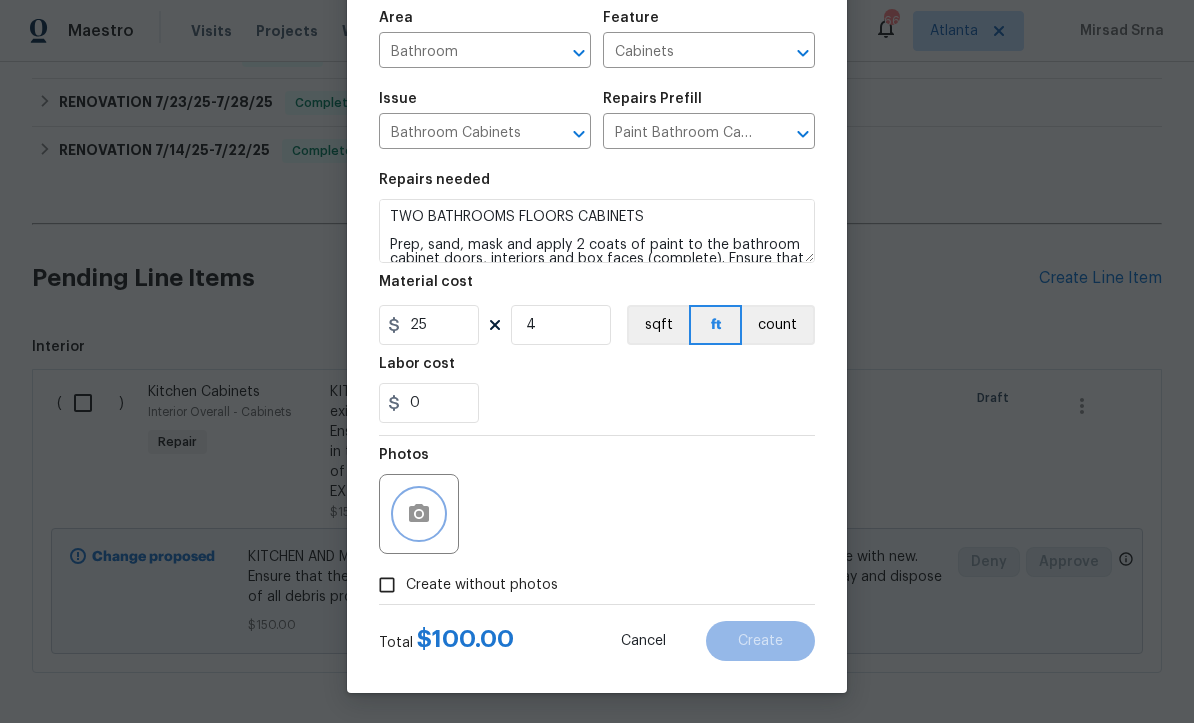 click 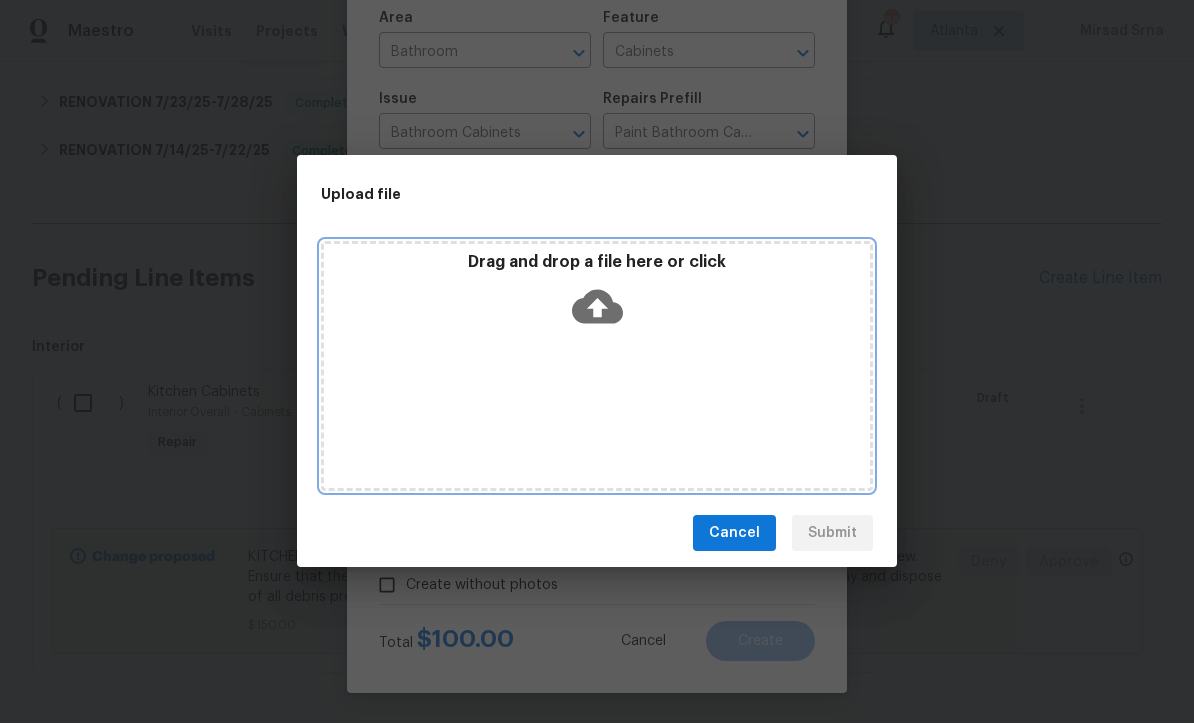 click 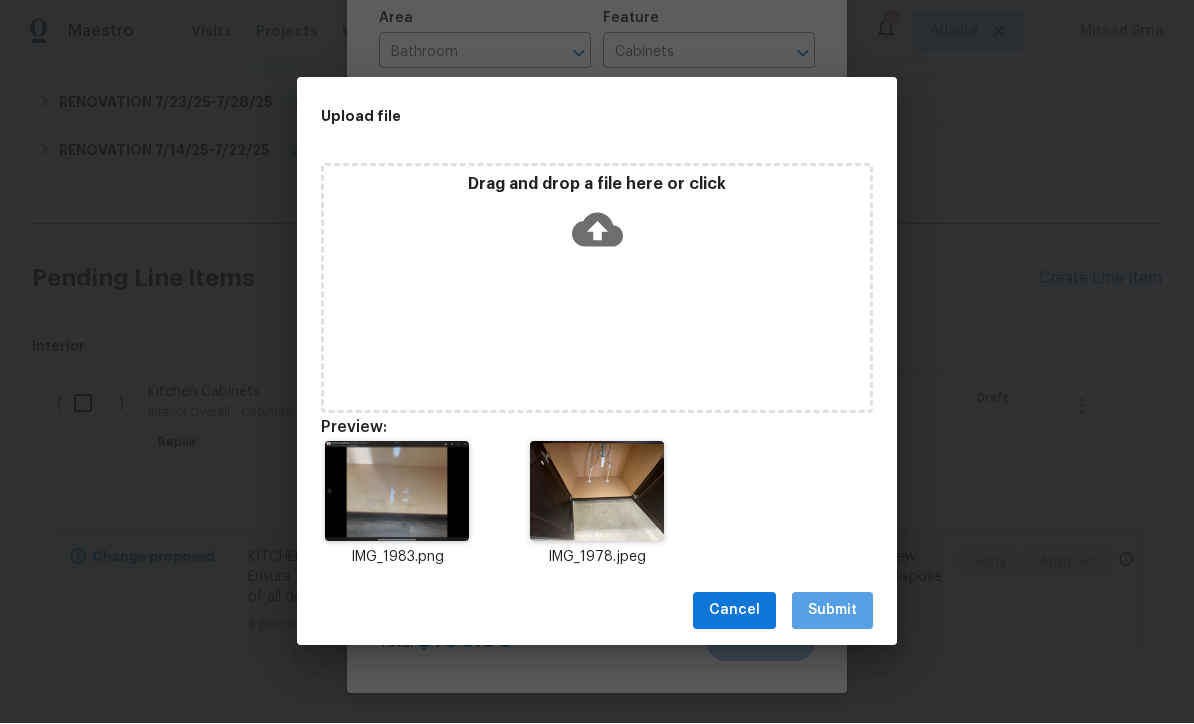 click on "Submit" at bounding box center (832, 611) 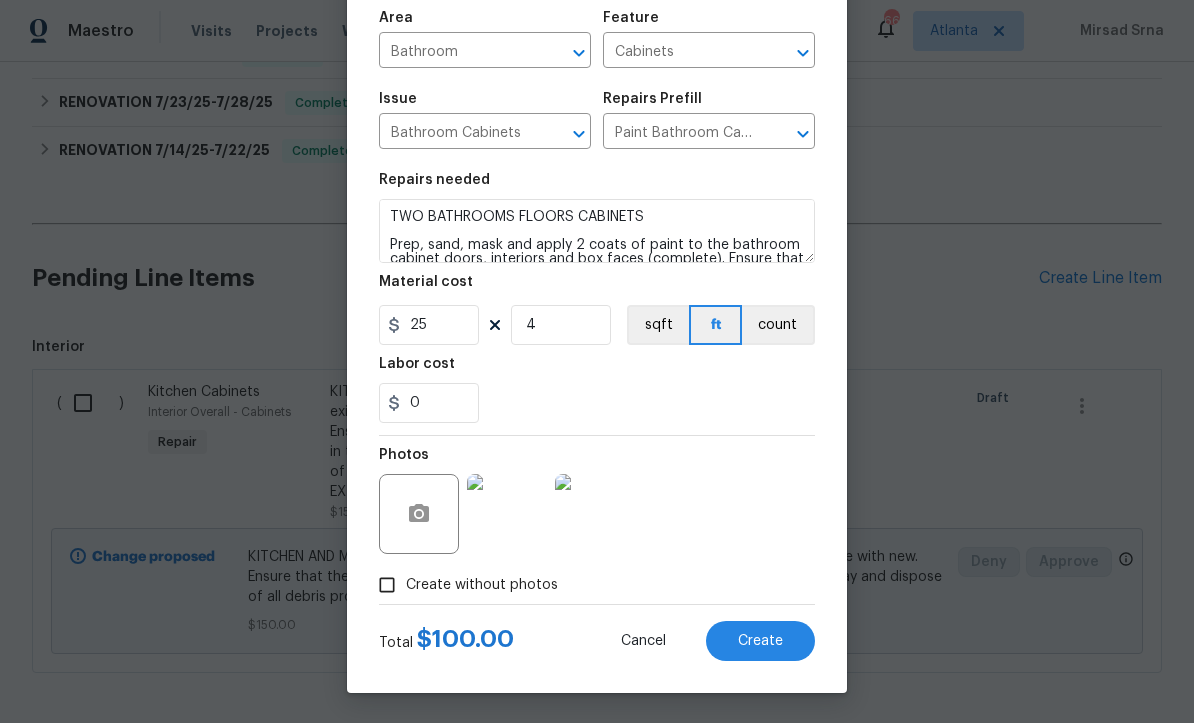 click on "Create" at bounding box center (760, 642) 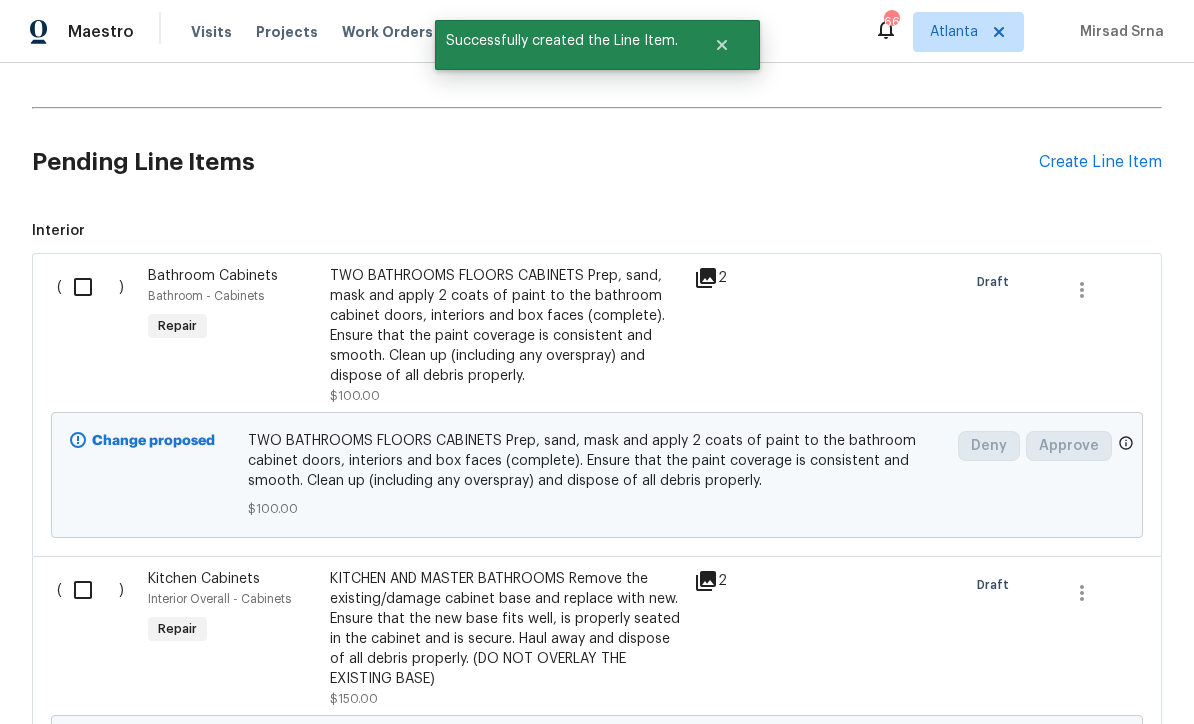 scroll, scrollTop: 578, scrollLeft: 0, axis: vertical 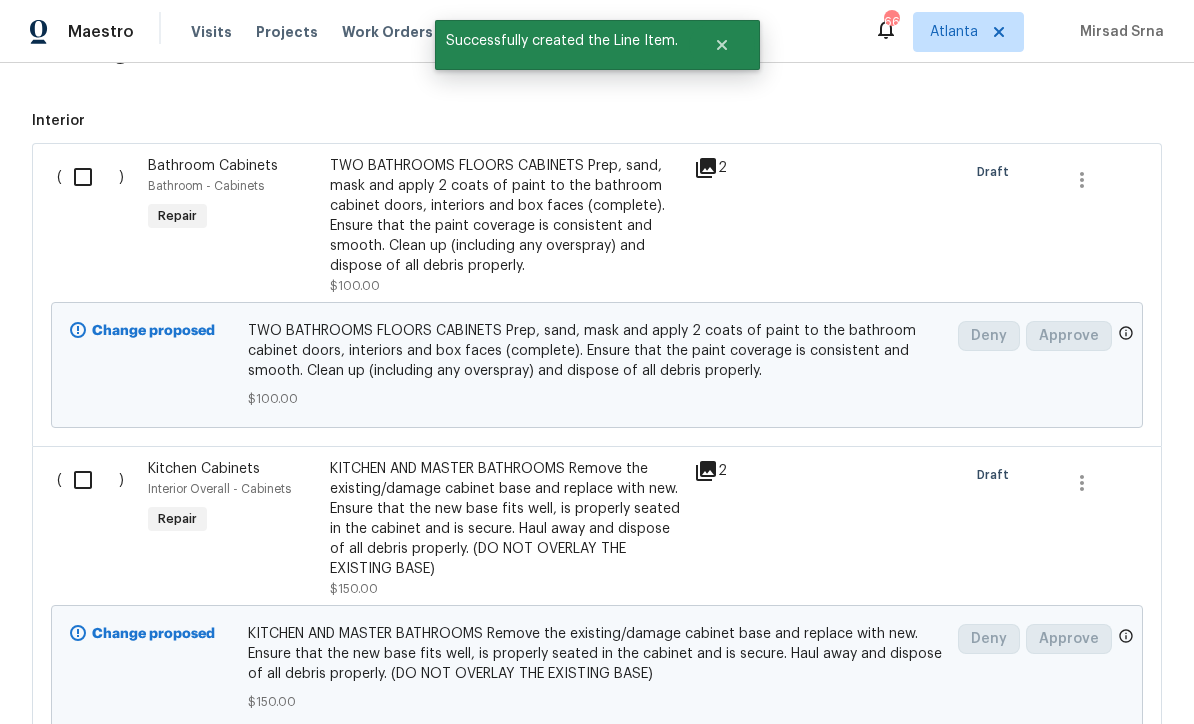 click at bounding box center [90, 177] 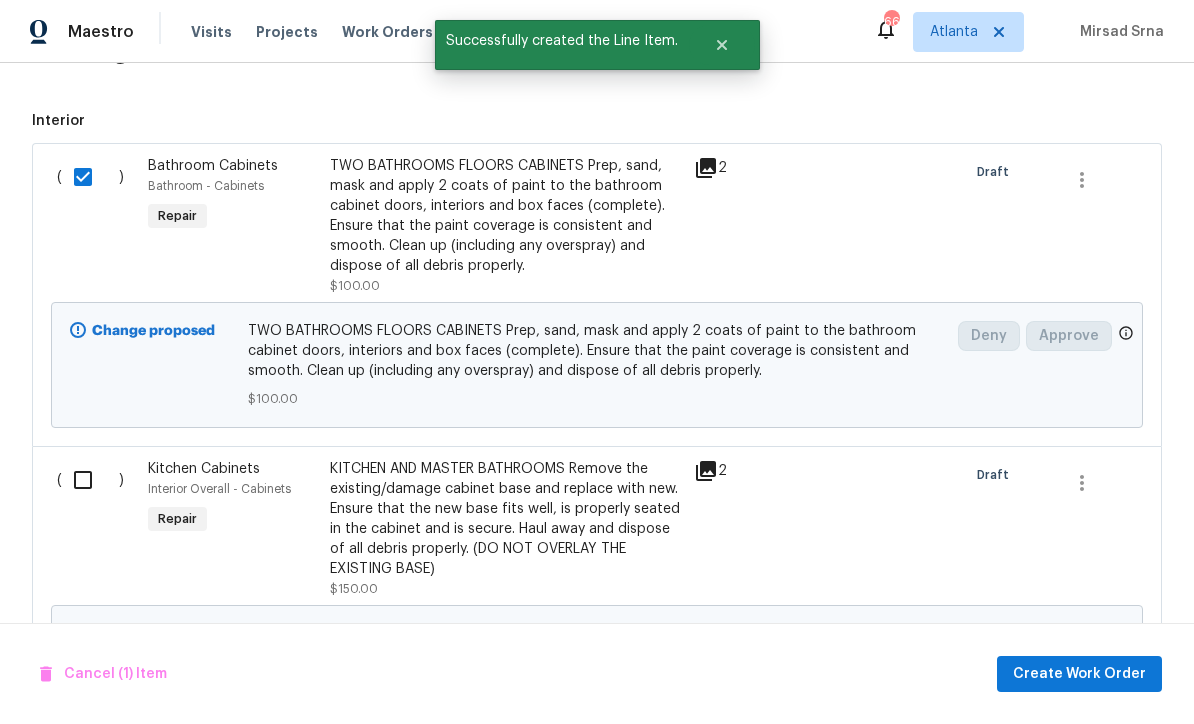 click at bounding box center [90, 480] 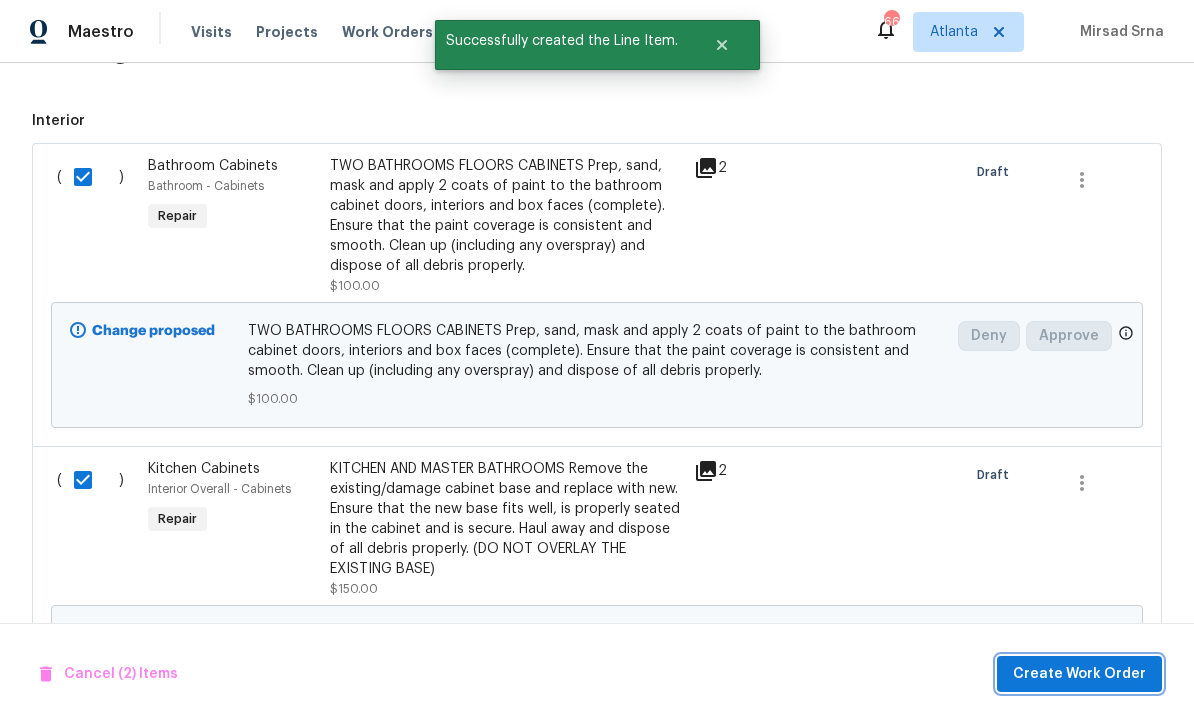 click on "Create Work Order" at bounding box center [1079, 674] 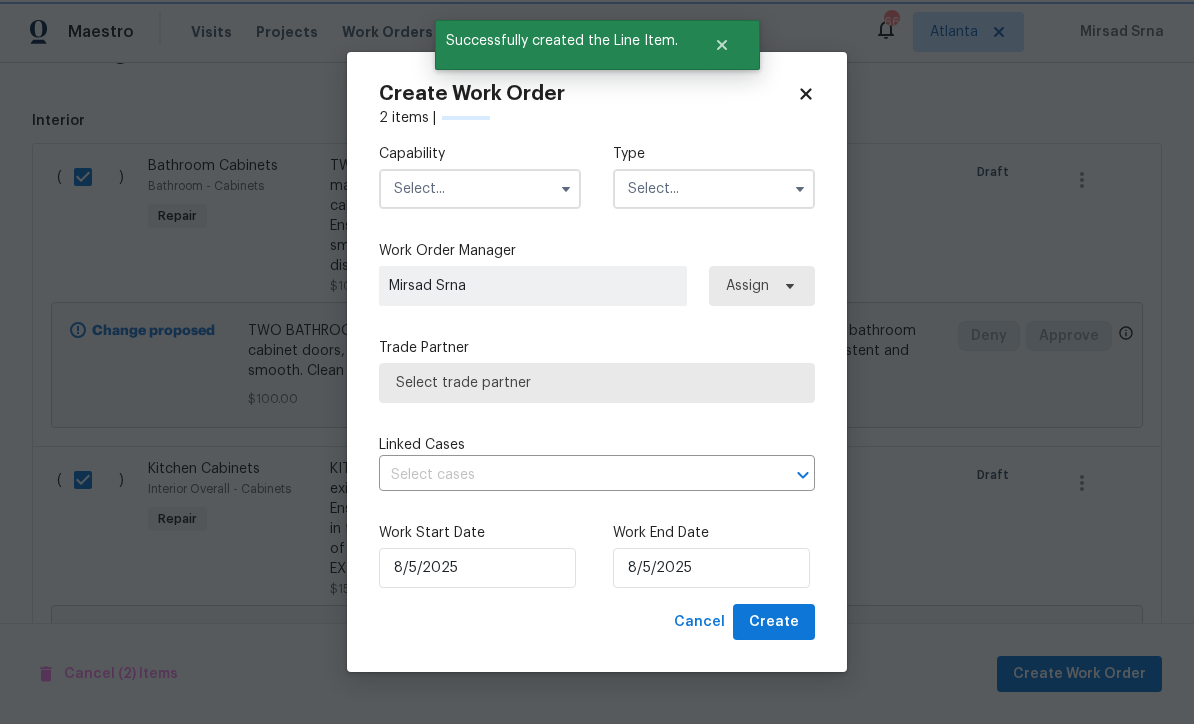 checkbox on "false" 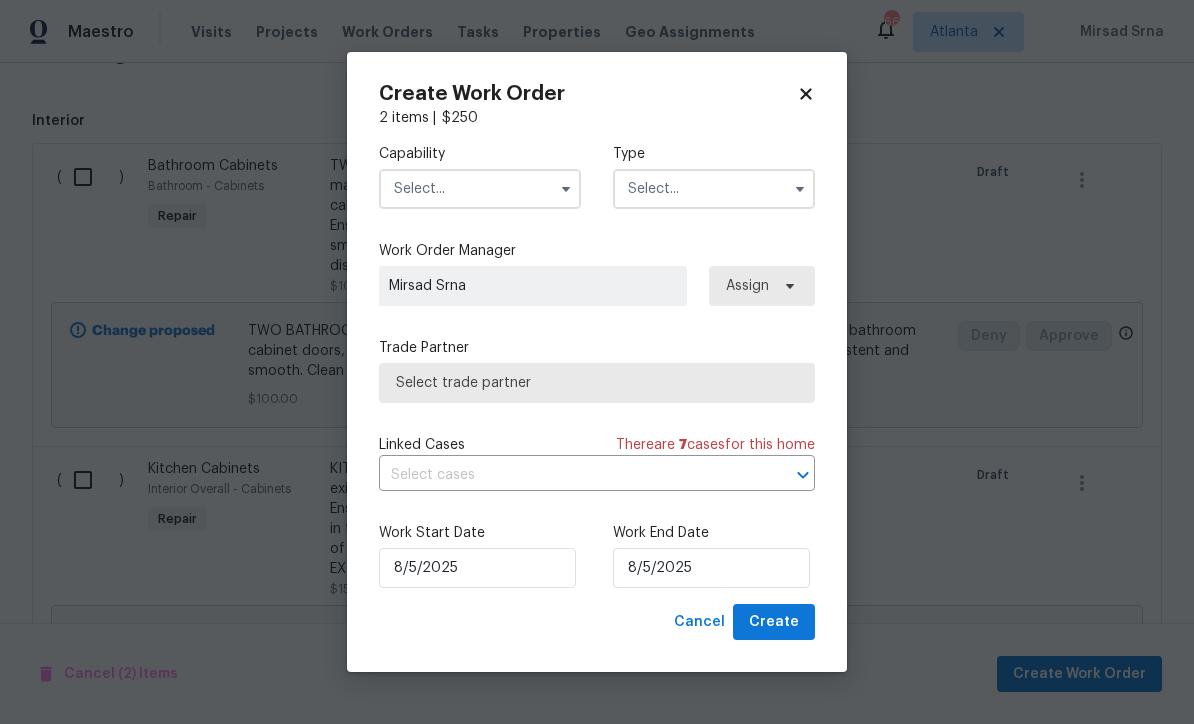 click at bounding box center (480, 189) 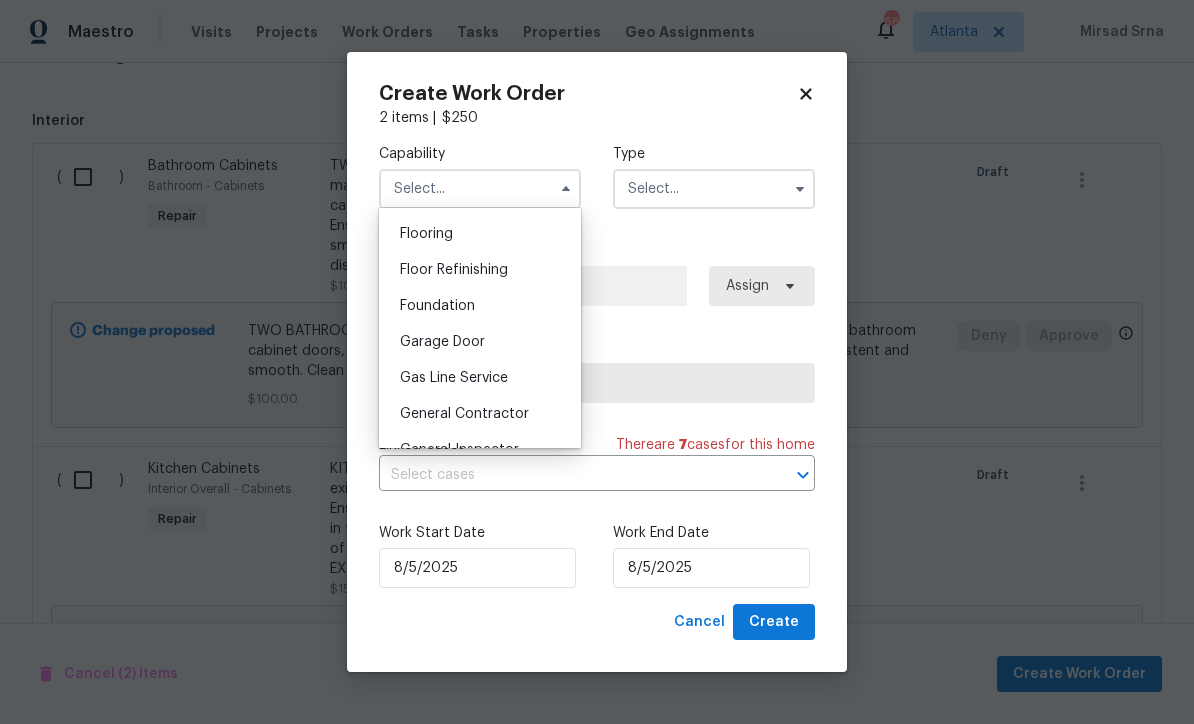 scroll, scrollTop: 792, scrollLeft: 0, axis: vertical 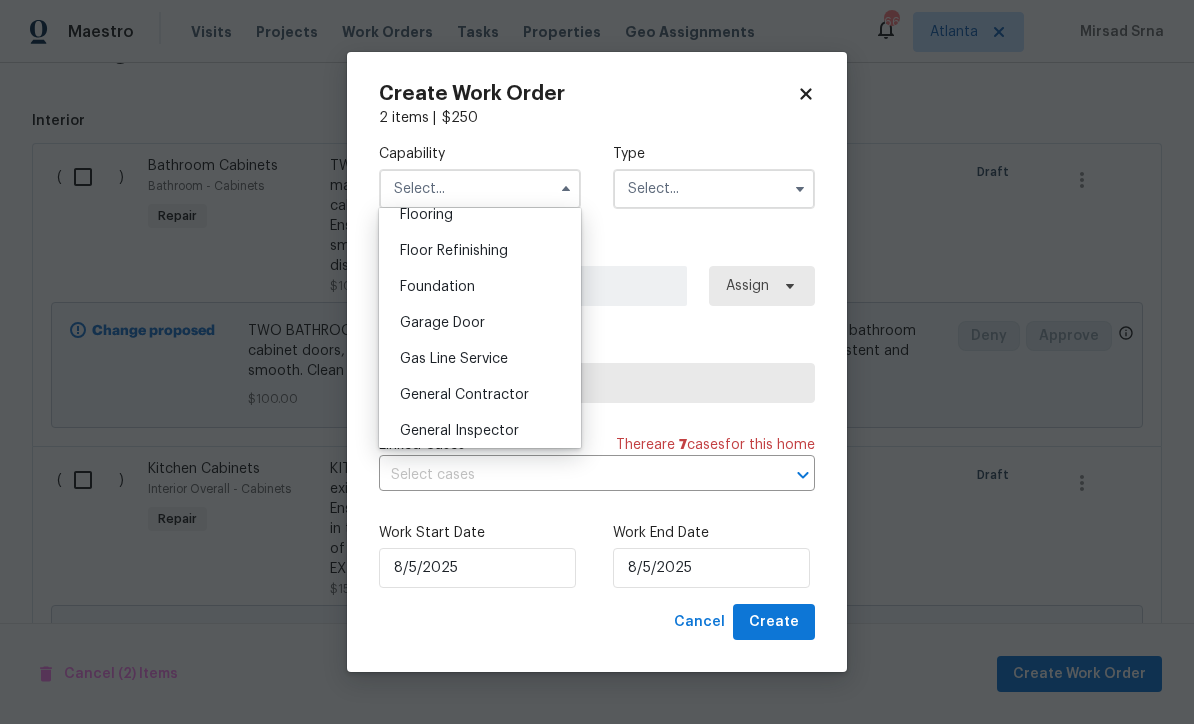 click on "General Contractor" at bounding box center [464, 395] 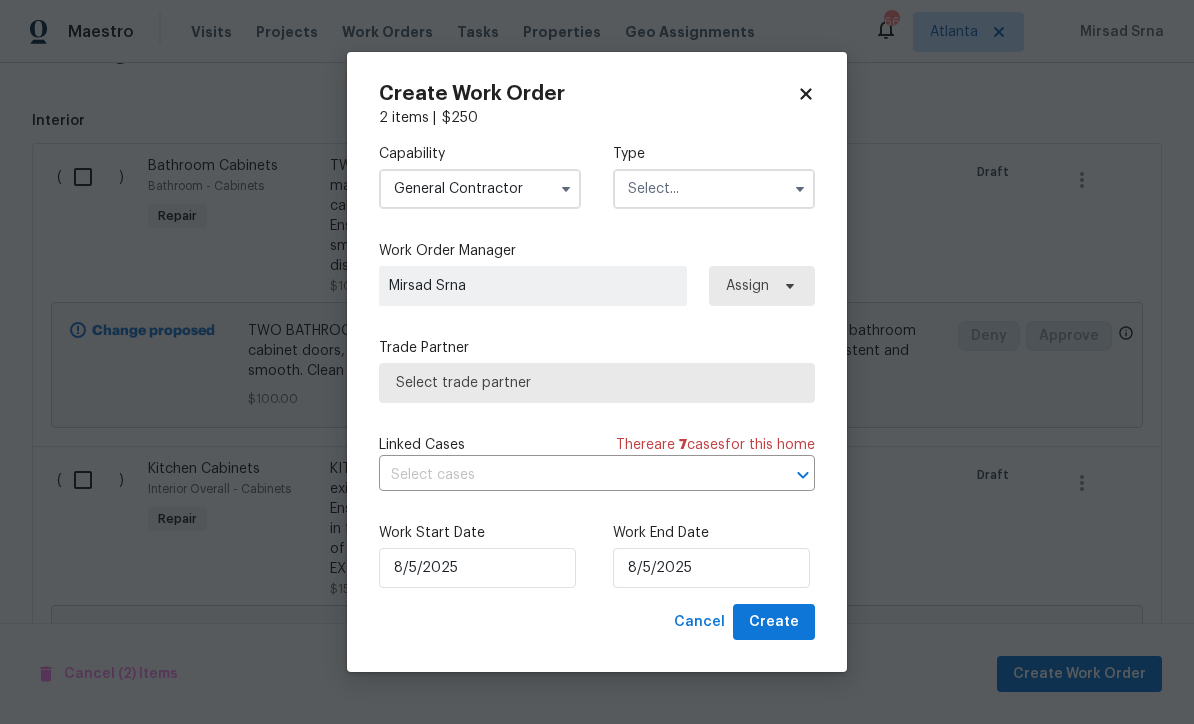 click at bounding box center [714, 189] 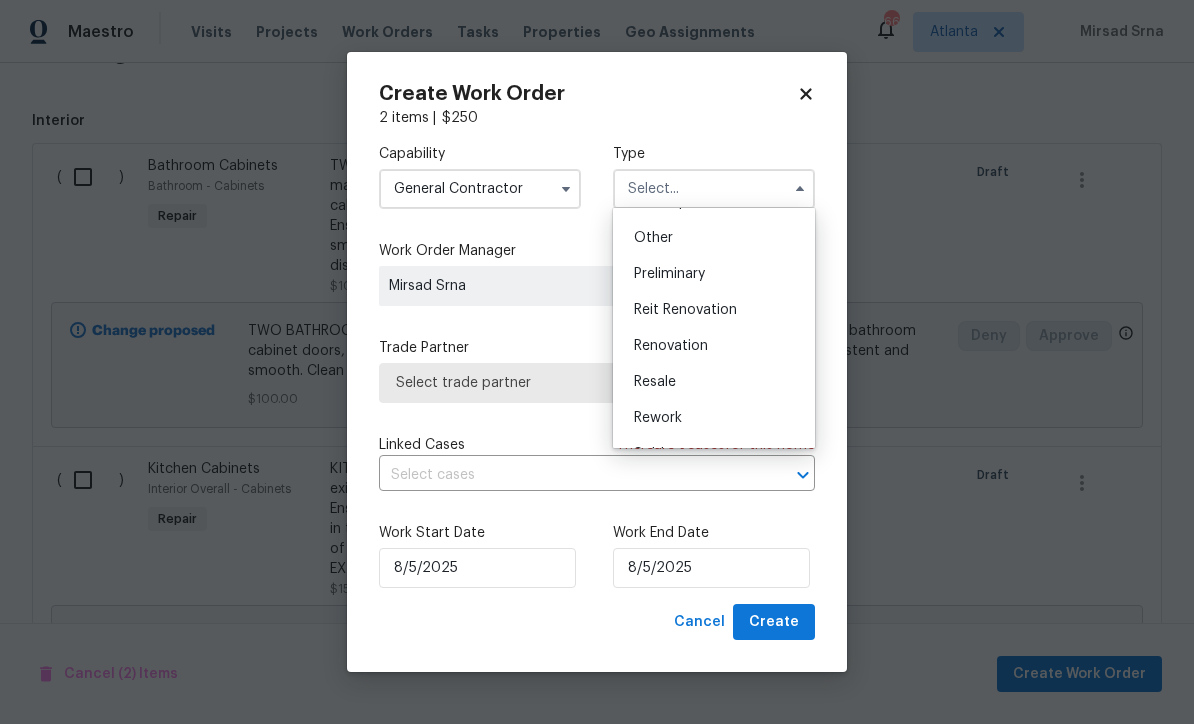 scroll, scrollTop: 390, scrollLeft: 0, axis: vertical 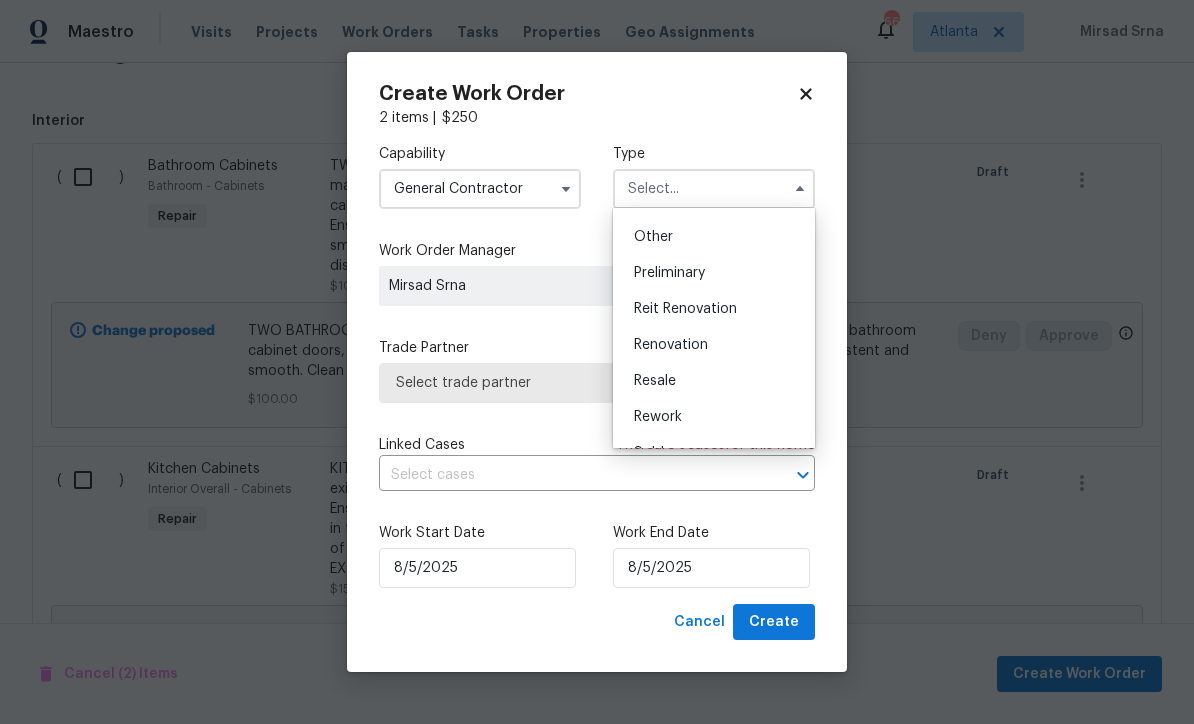 click on "Renovation" at bounding box center (671, 345) 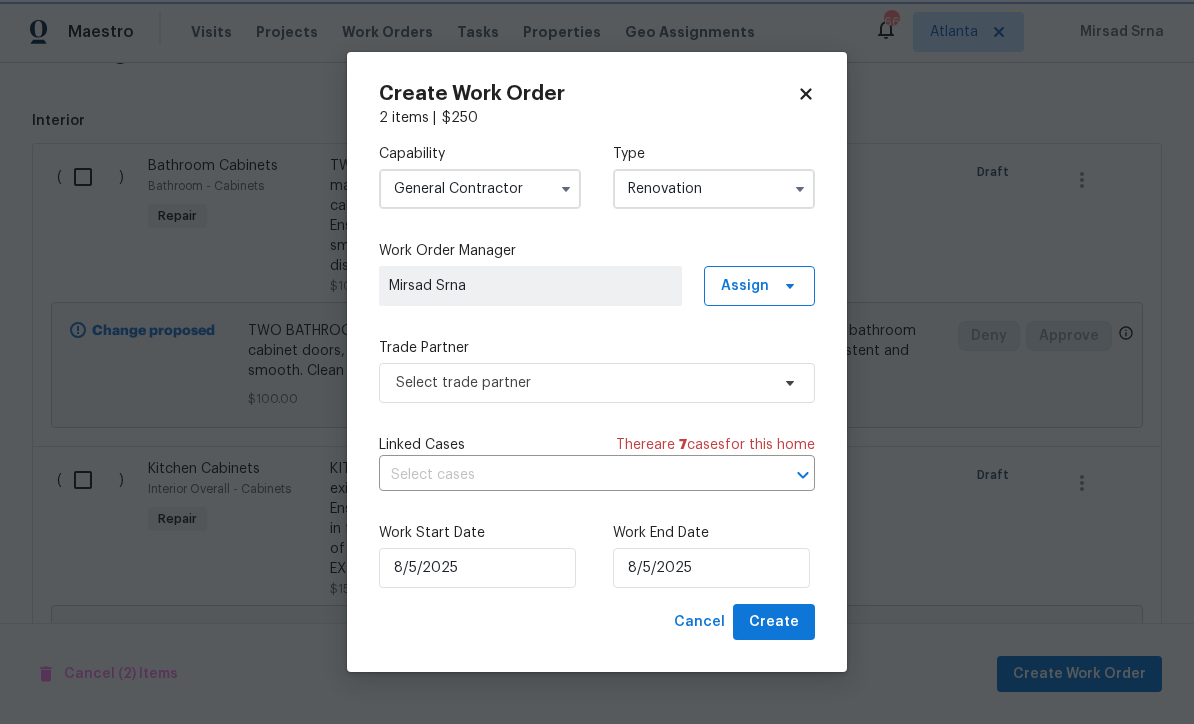 scroll, scrollTop: 0, scrollLeft: 0, axis: both 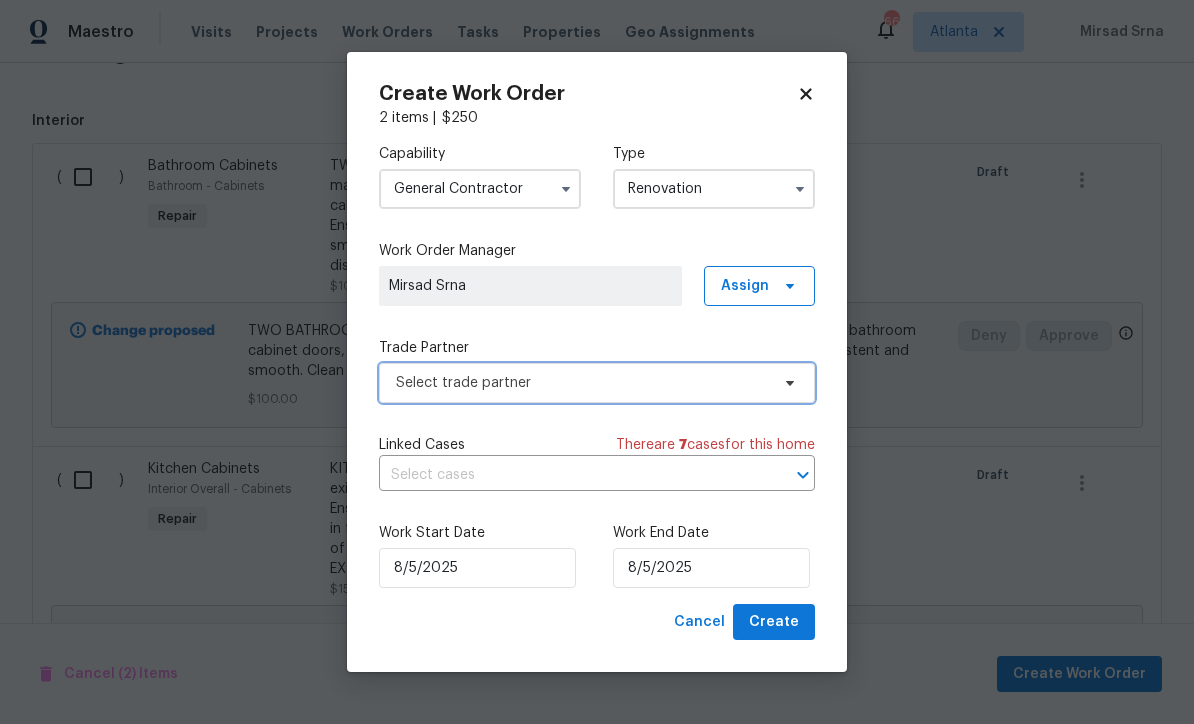 click on "Select trade partner" at bounding box center (582, 383) 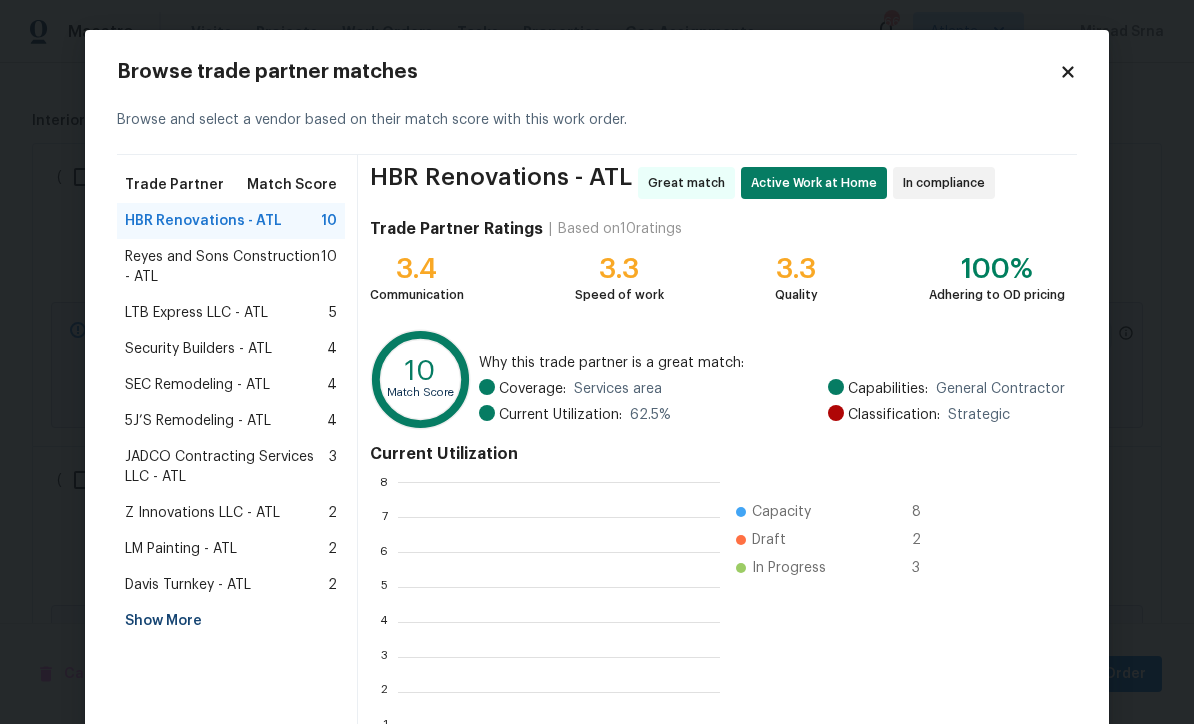scroll, scrollTop: 2, scrollLeft: 2, axis: both 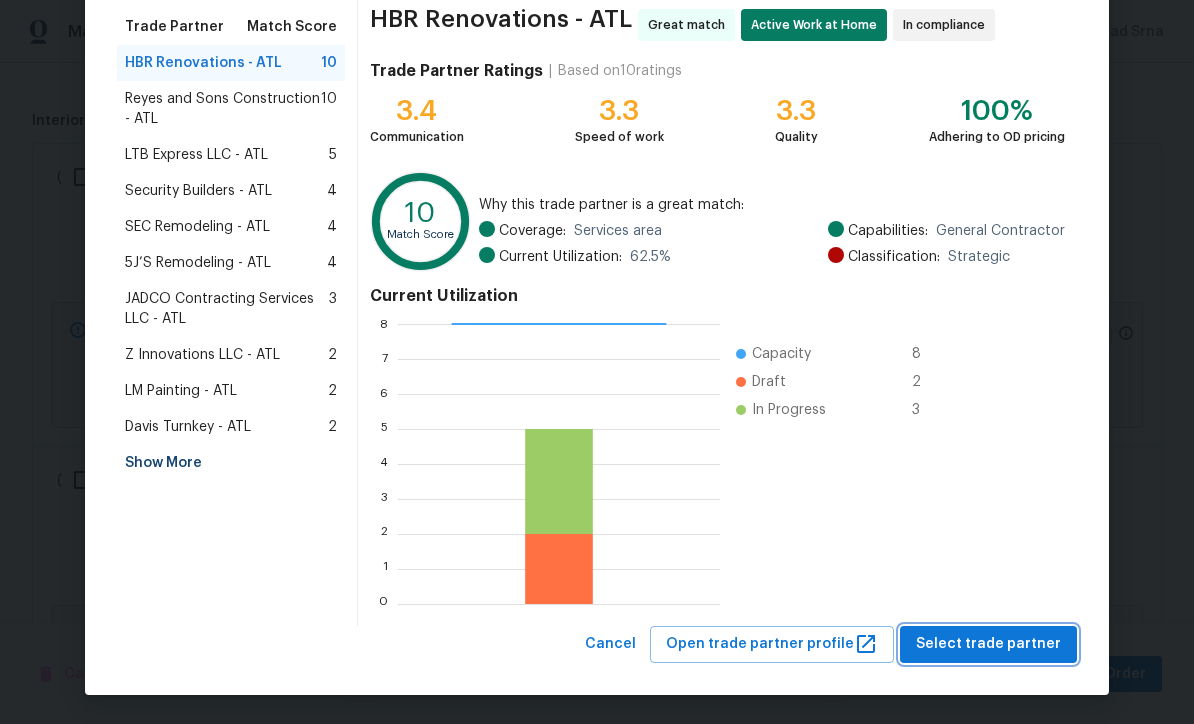 click on "Select trade partner" at bounding box center [988, 644] 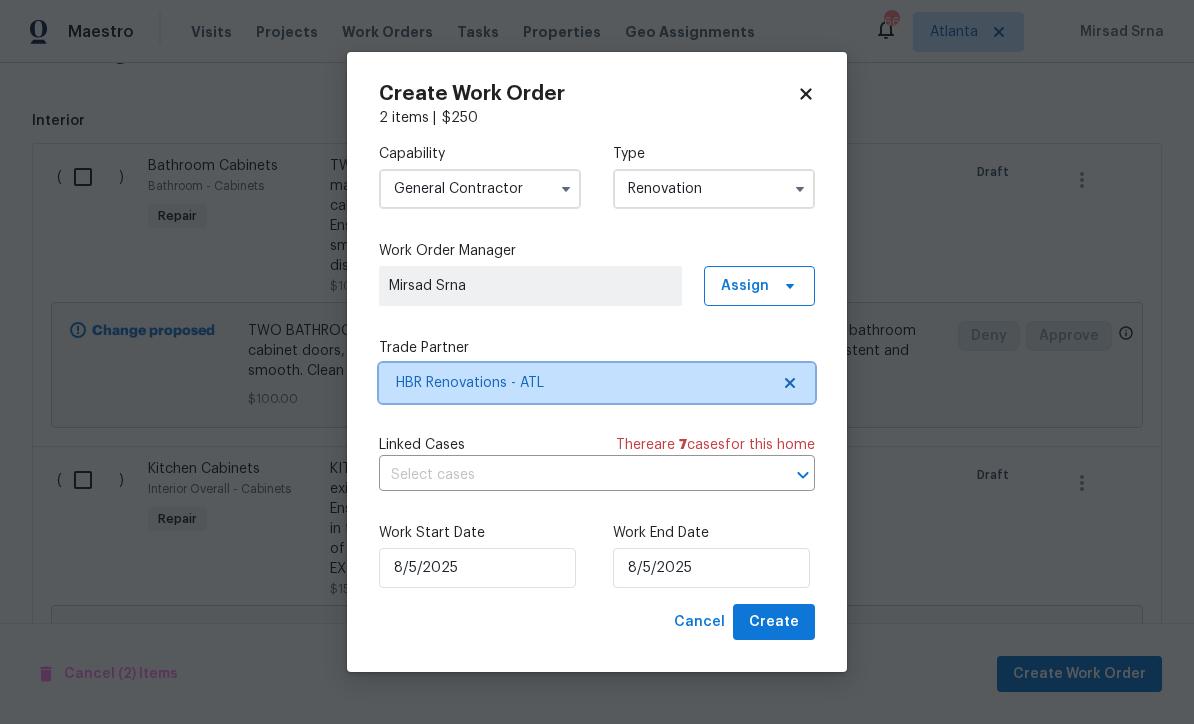 scroll, scrollTop: 0, scrollLeft: 0, axis: both 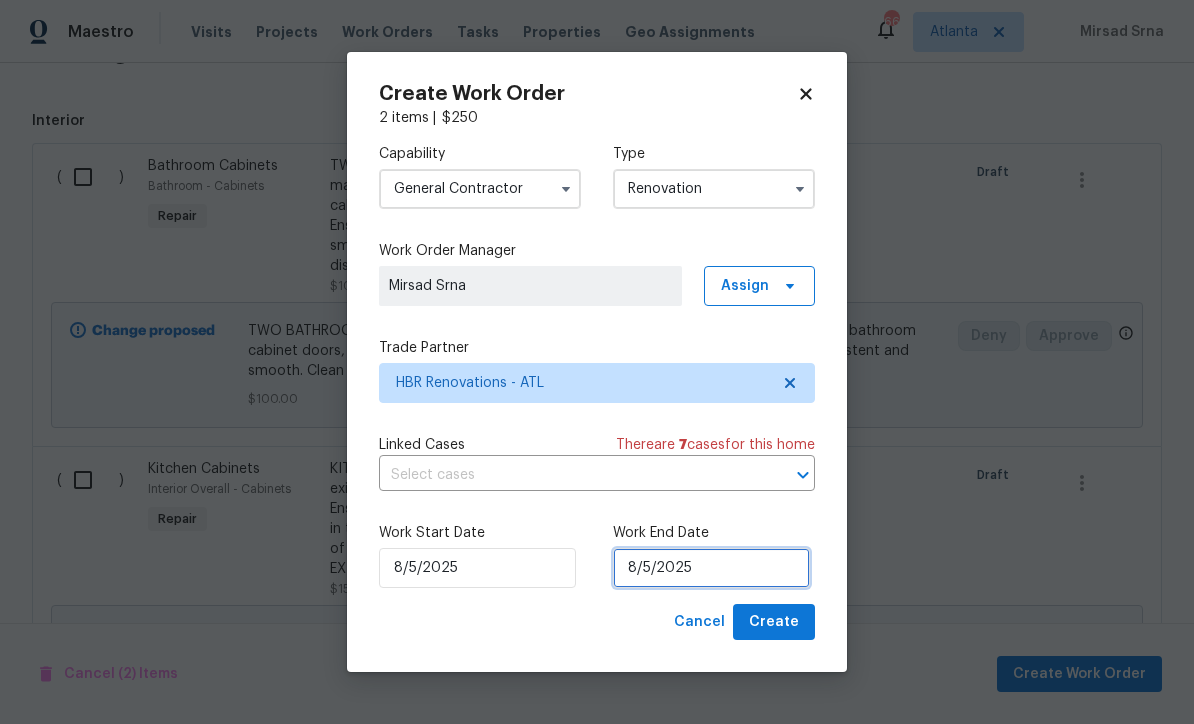click on "8/5/2025" at bounding box center (711, 568) 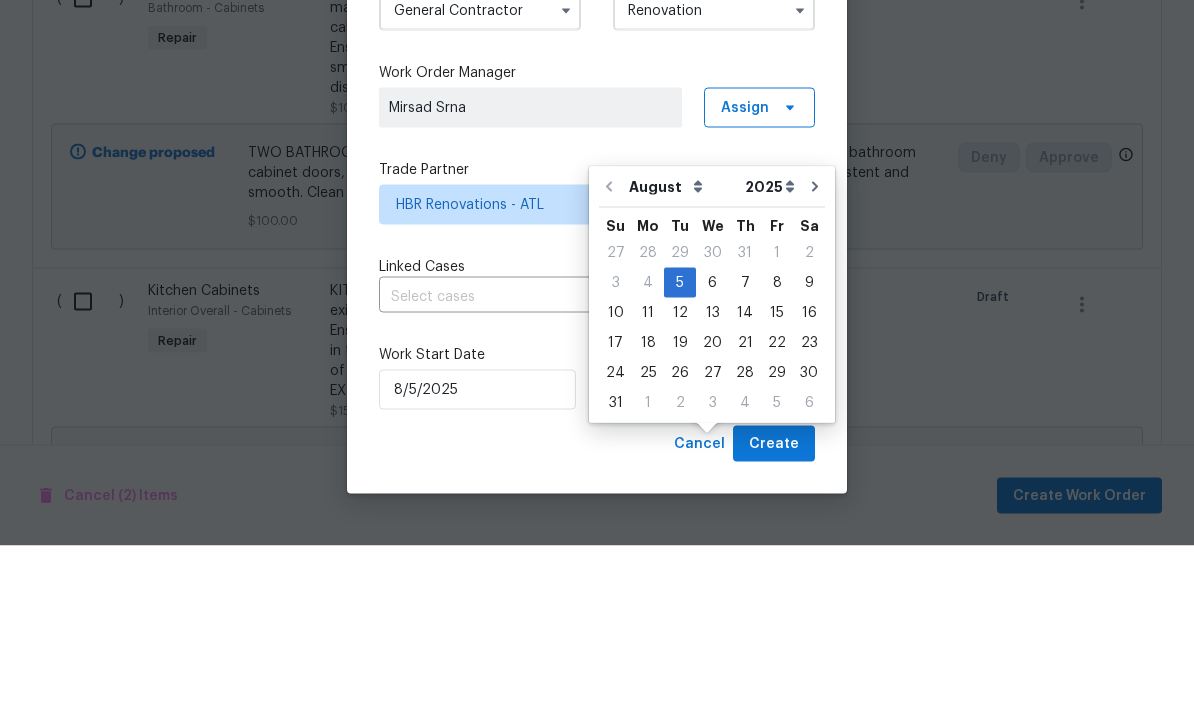 click on "6" at bounding box center [712, 461] 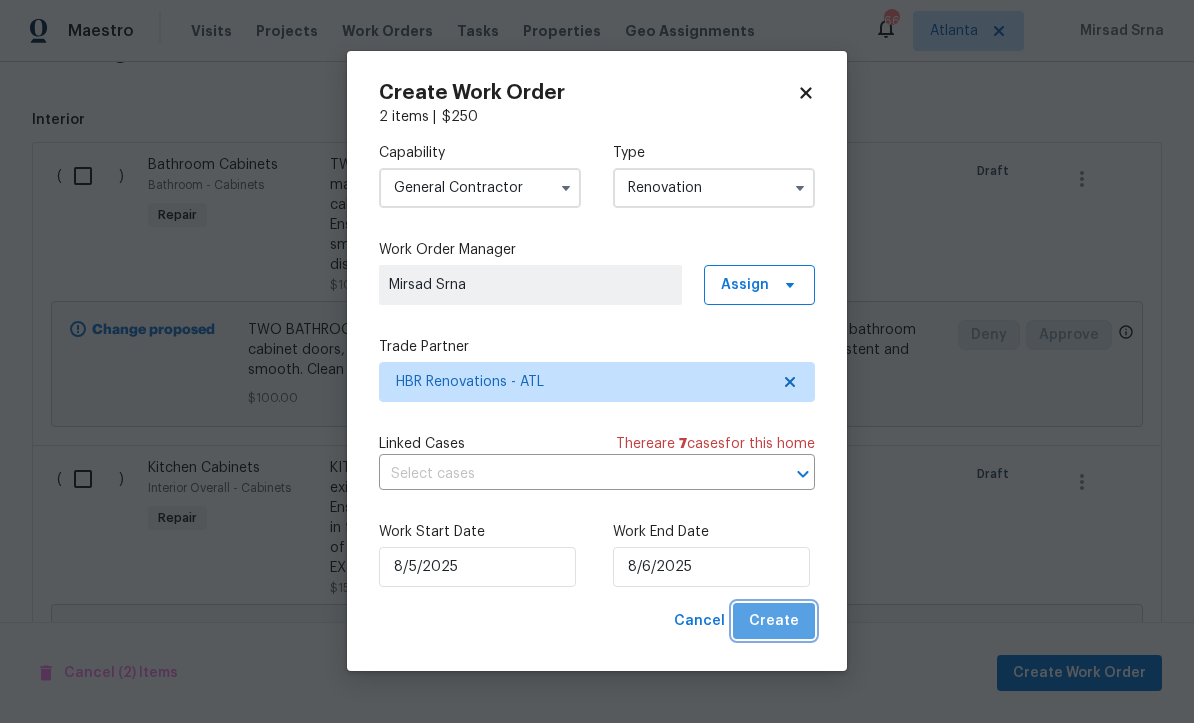 click on "Create" at bounding box center [774, 622] 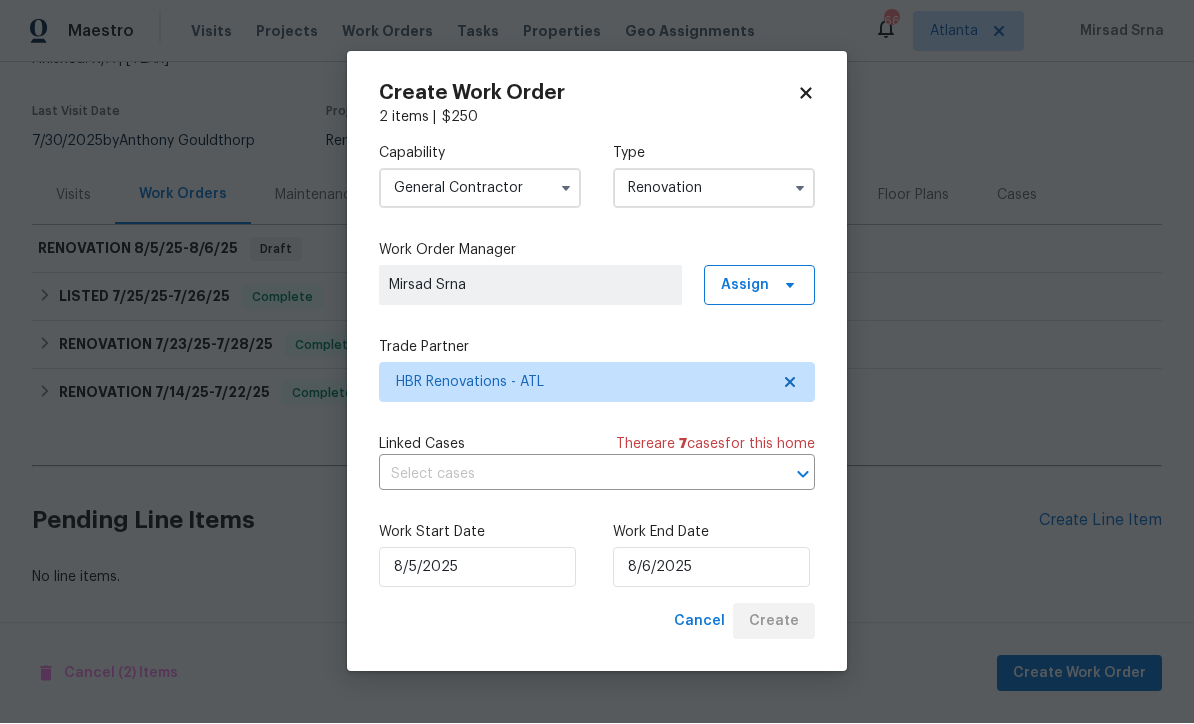 scroll, scrollTop: 70, scrollLeft: 0, axis: vertical 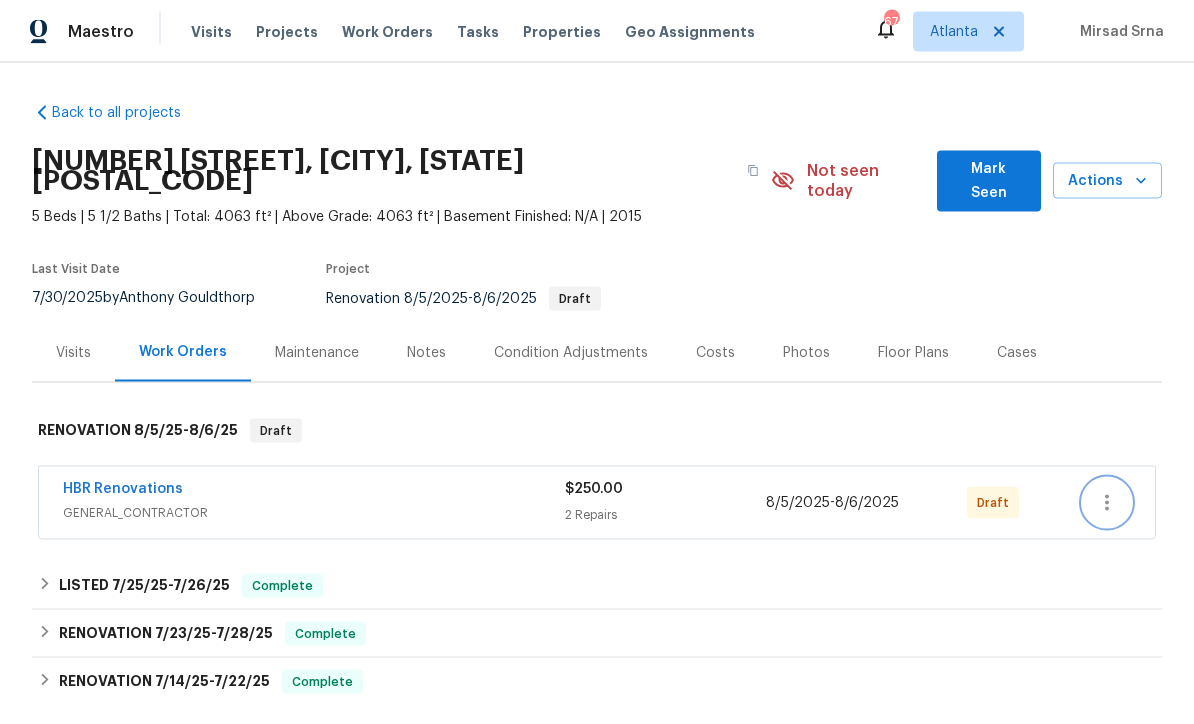 click 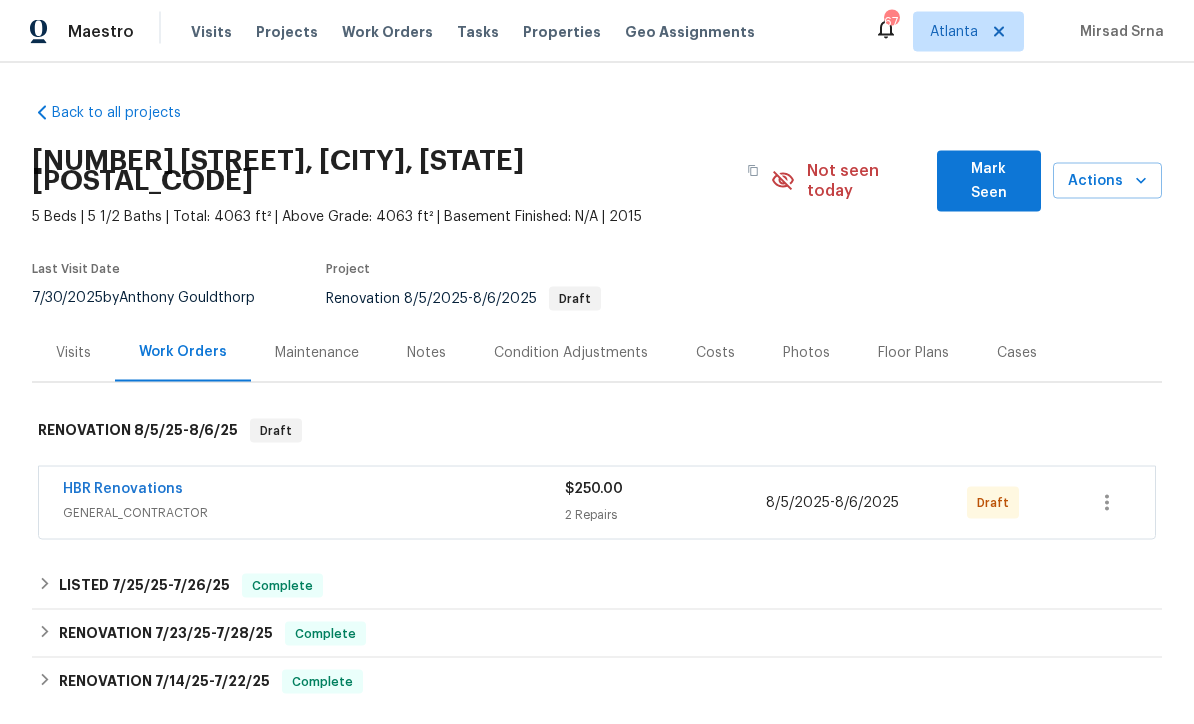 scroll, scrollTop: 66, scrollLeft: 0, axis: vertical 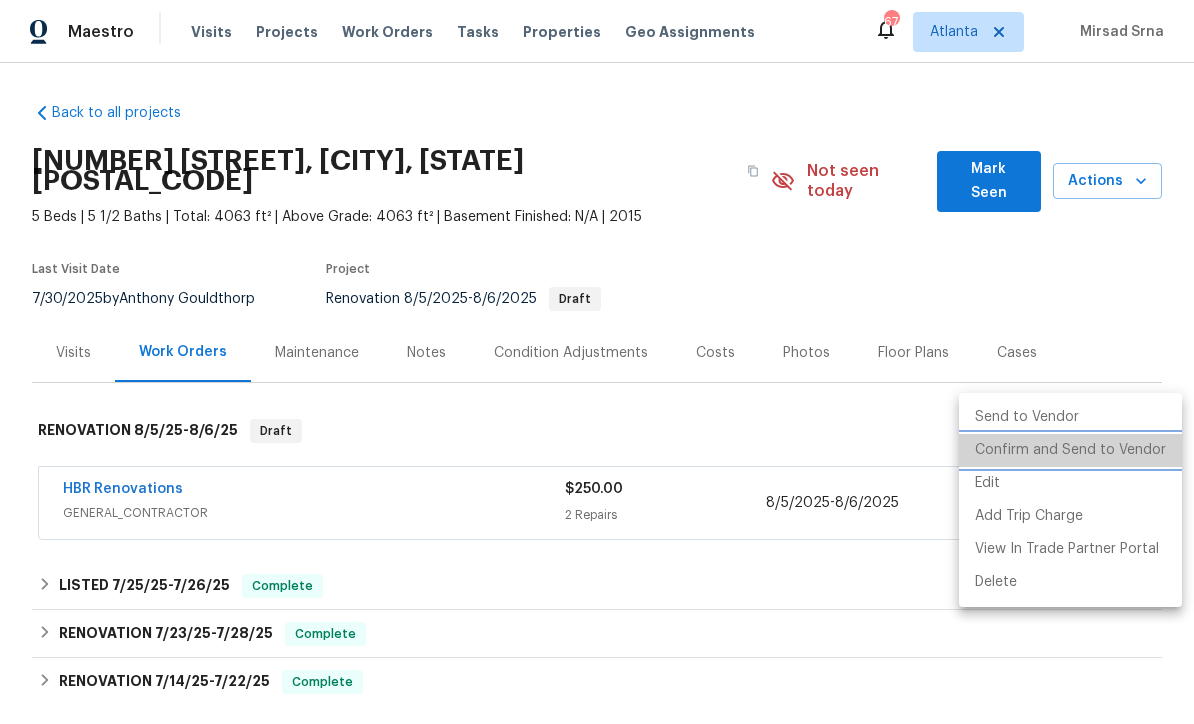 click on "Confirm and Send to Vendor" at bounding box center [1070, 450] 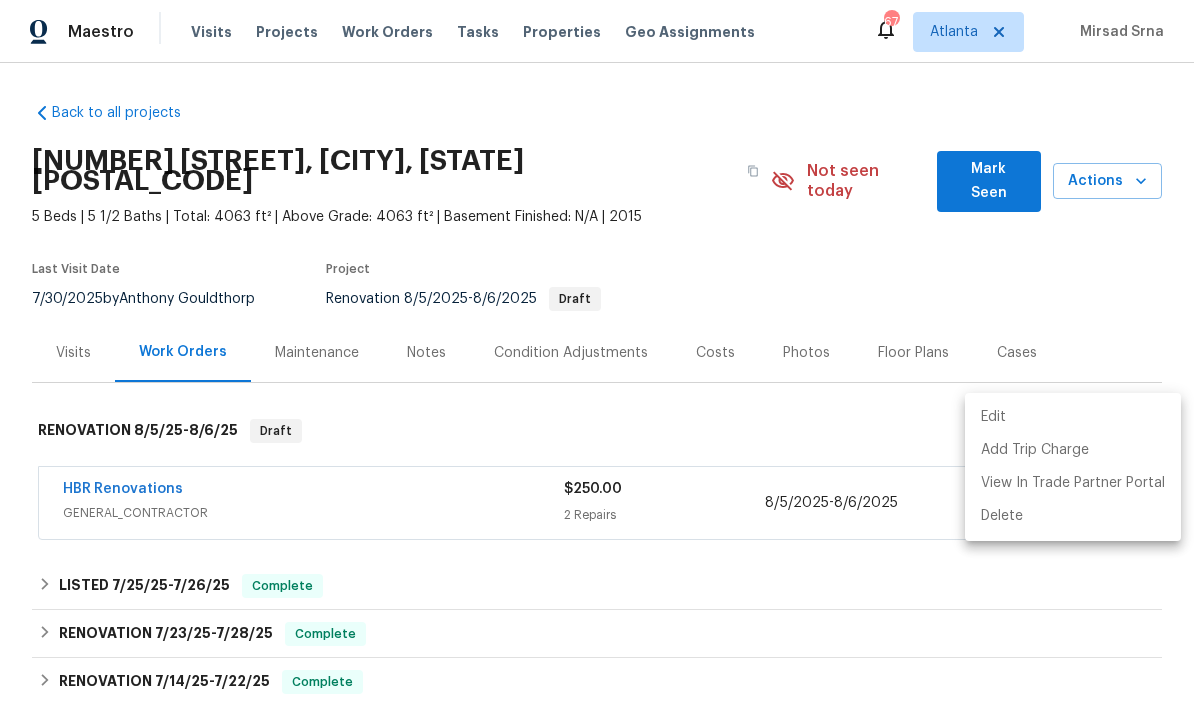 click at bounding box center [597, 362] 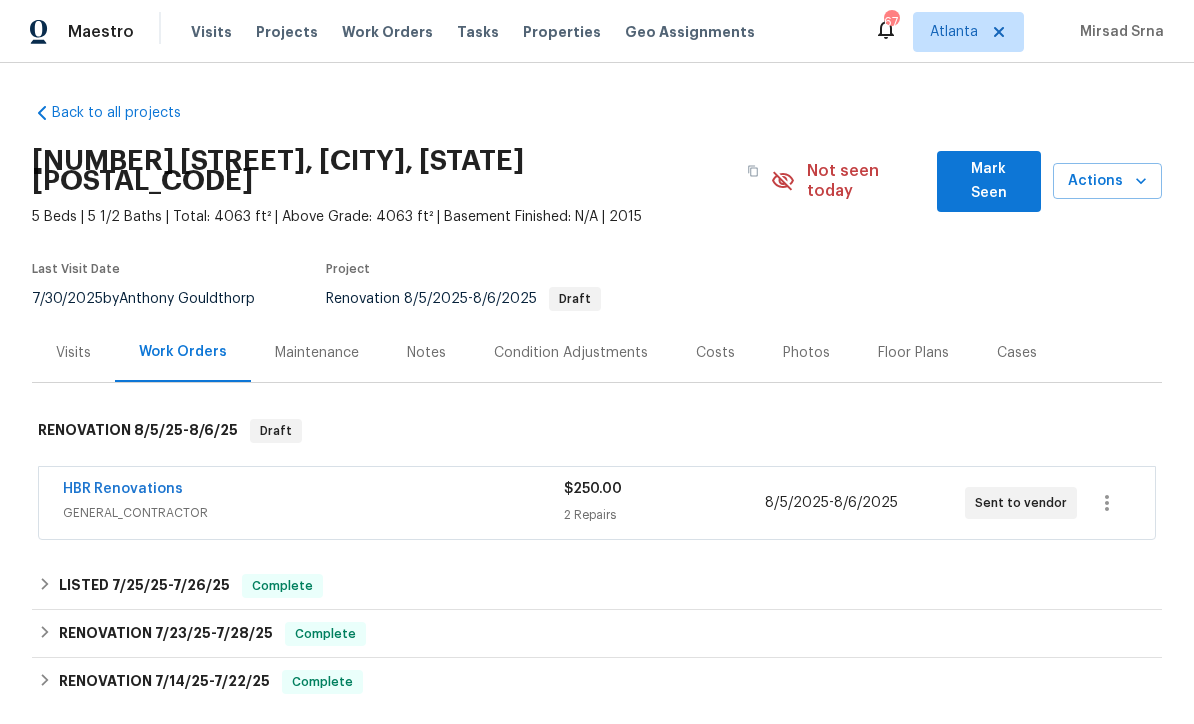 click on "HBR Renovations" at bounding box center [123, 489] 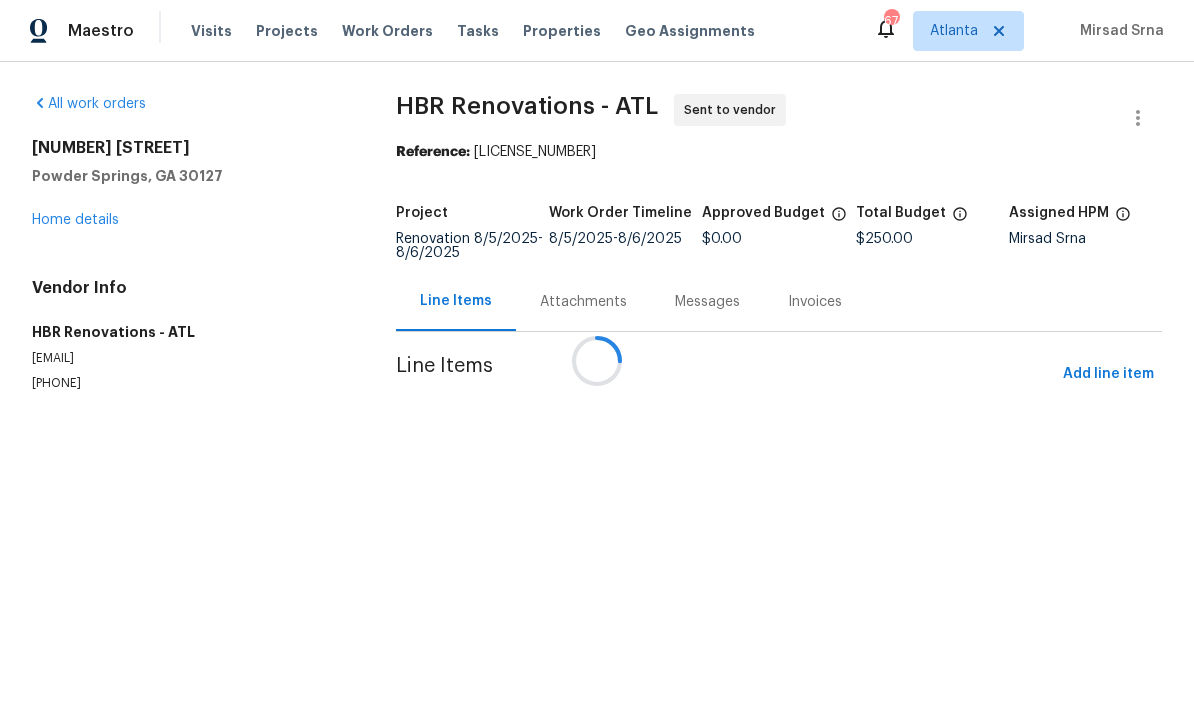 scroll, scrollTop: 1, scrollLeft: 0, axis: vertical 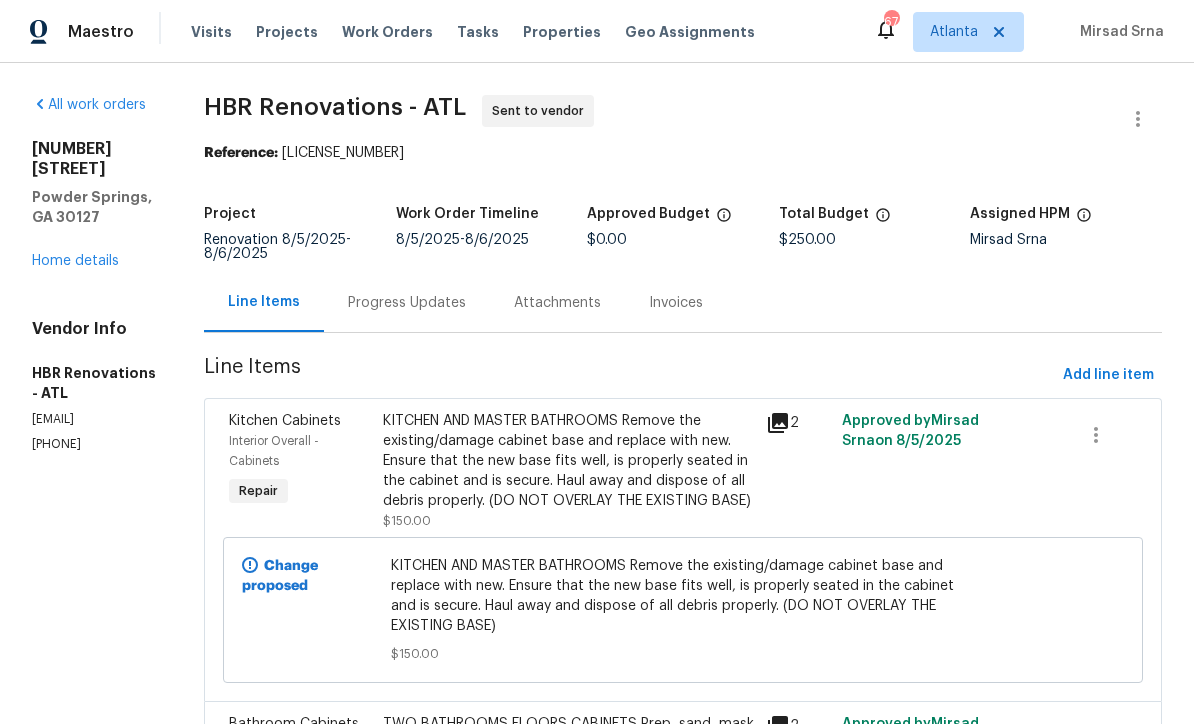 click on "Progress Updates" at bounding box center (407, 303) 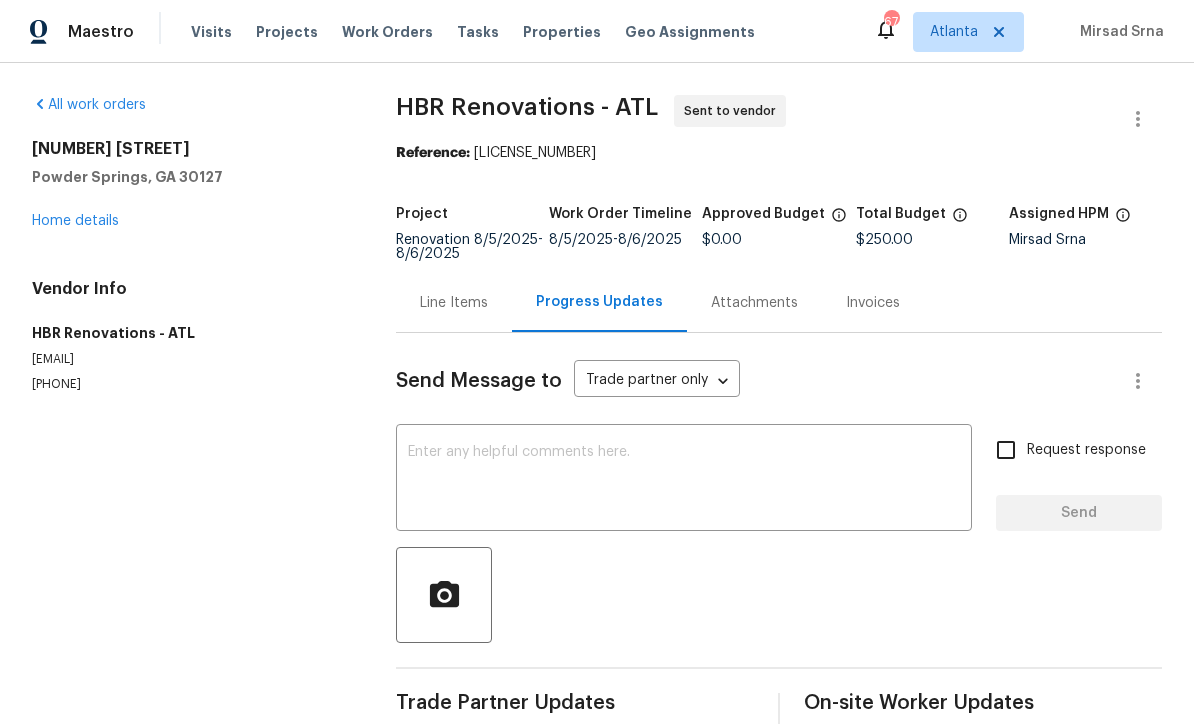 click at bounding box center [684, 480] 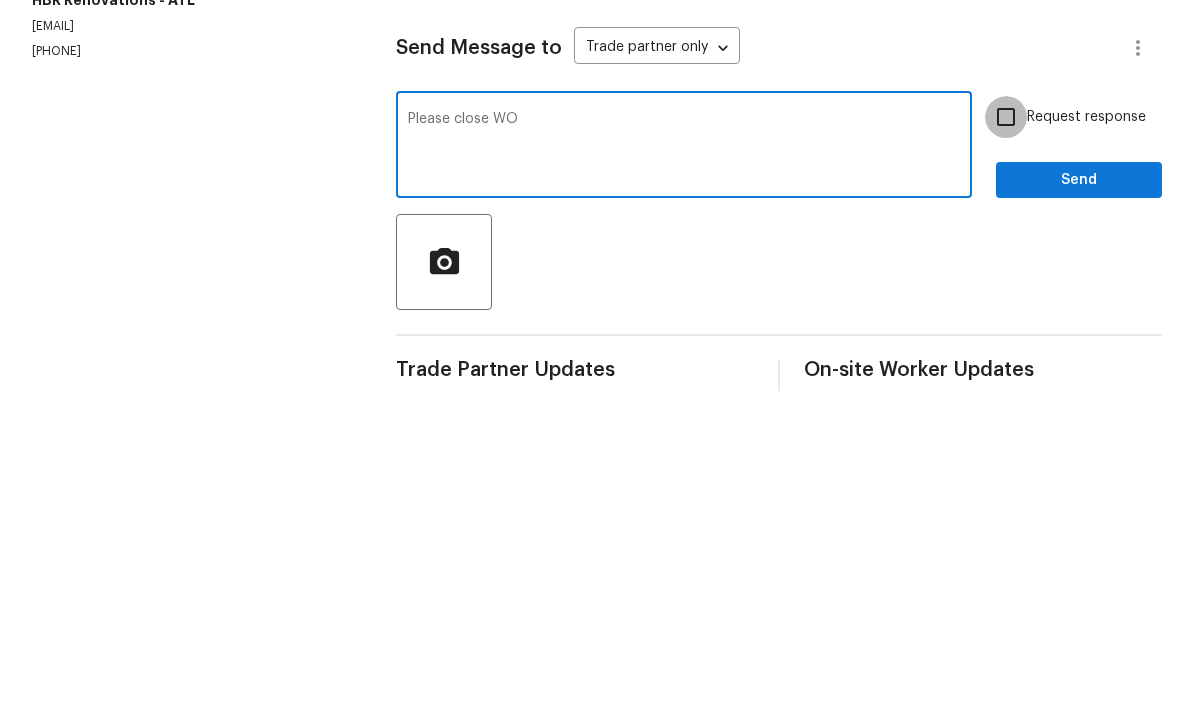 type on "Please close WO" 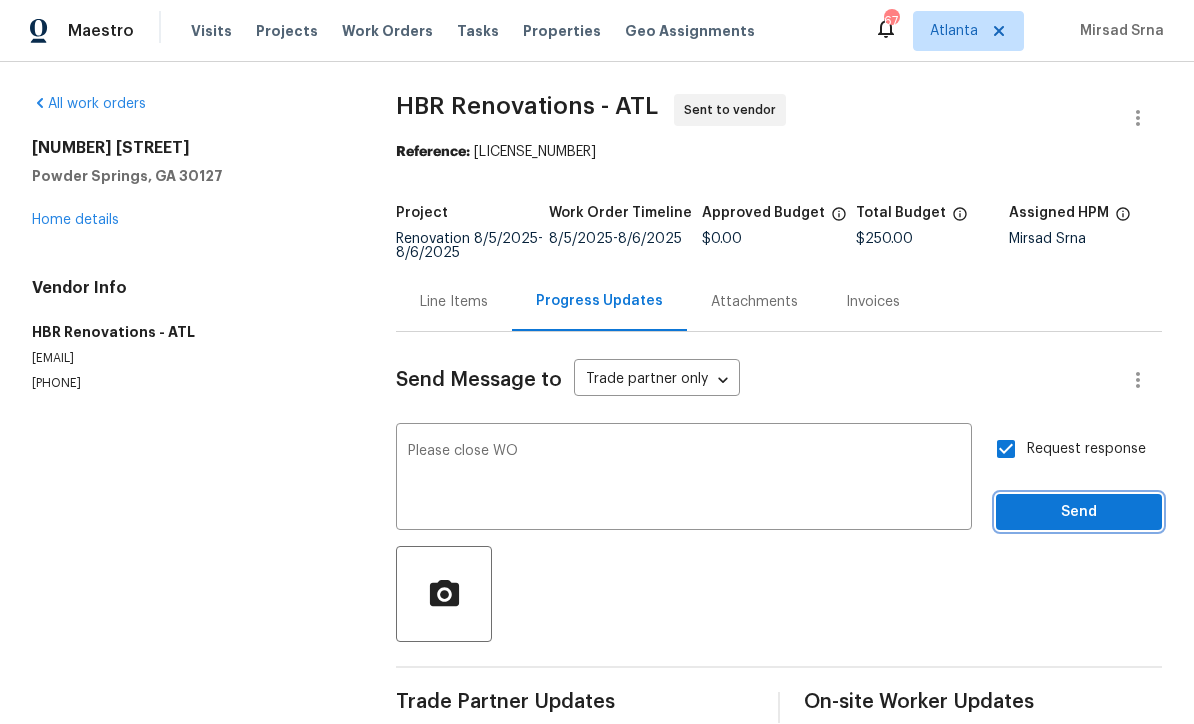 click on "Send" at bounding box center (1079, 513) 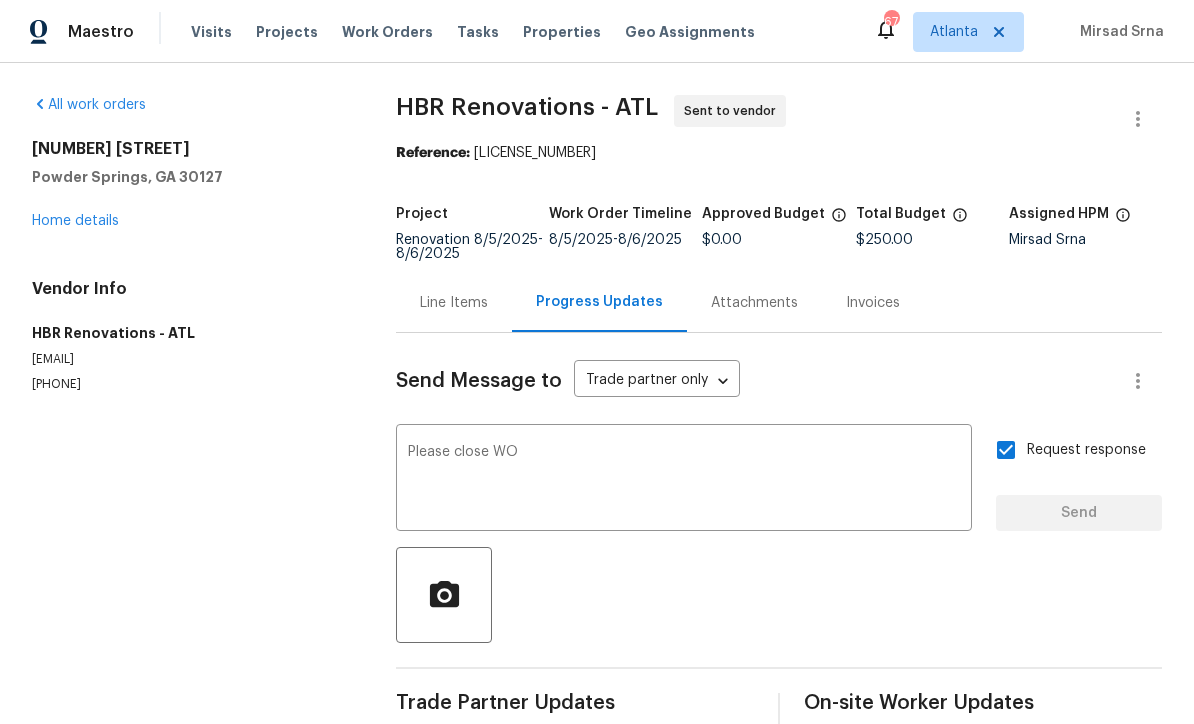 type 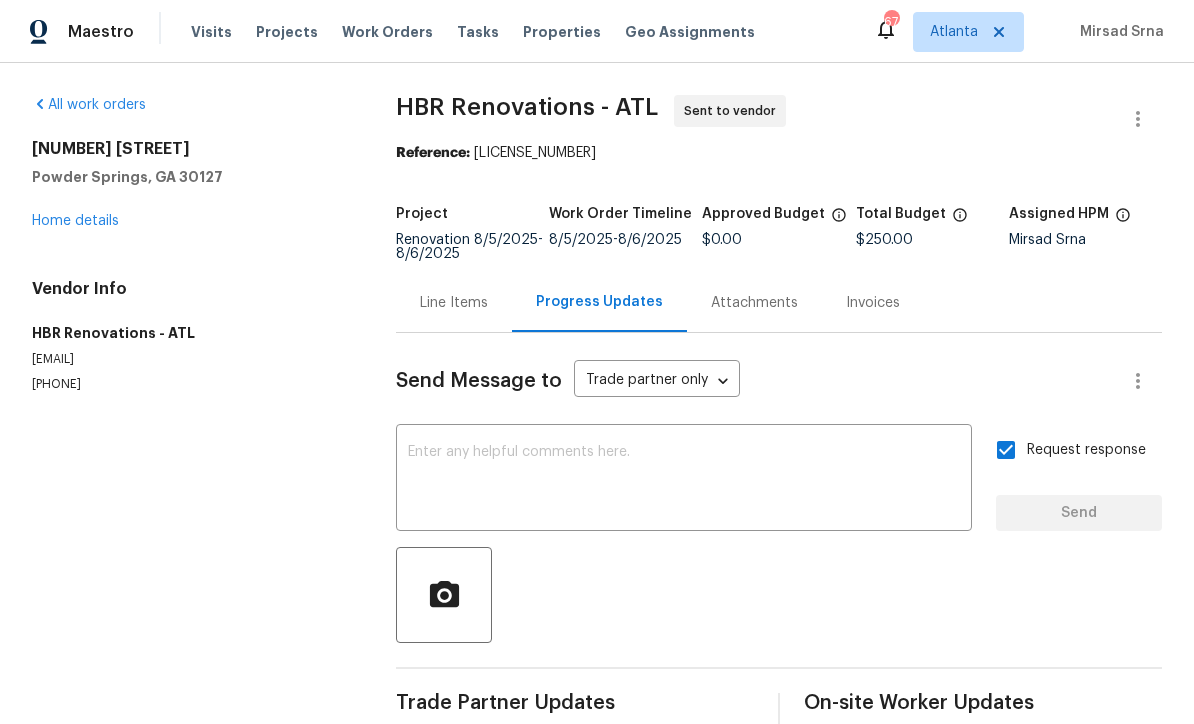 scroll, scrollTop: 0, scrollLeft: 0, axis: both 